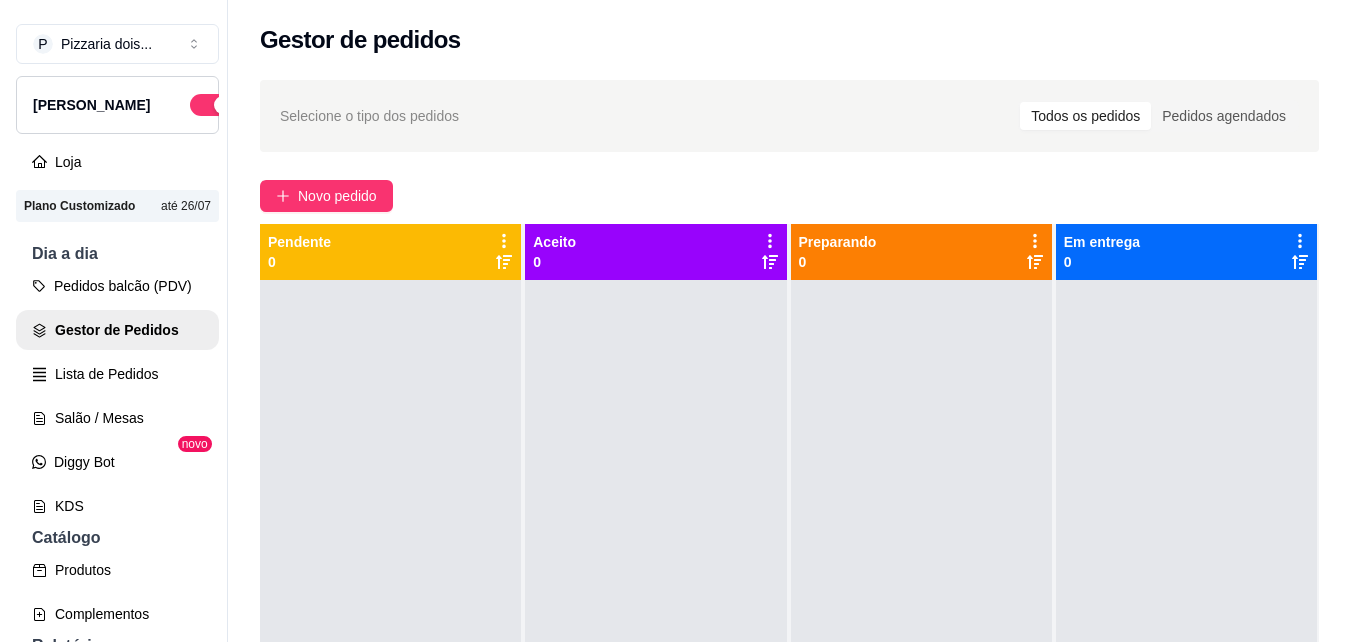 scroll, scrollTop: 0, scrollLeft: 0, axis: both 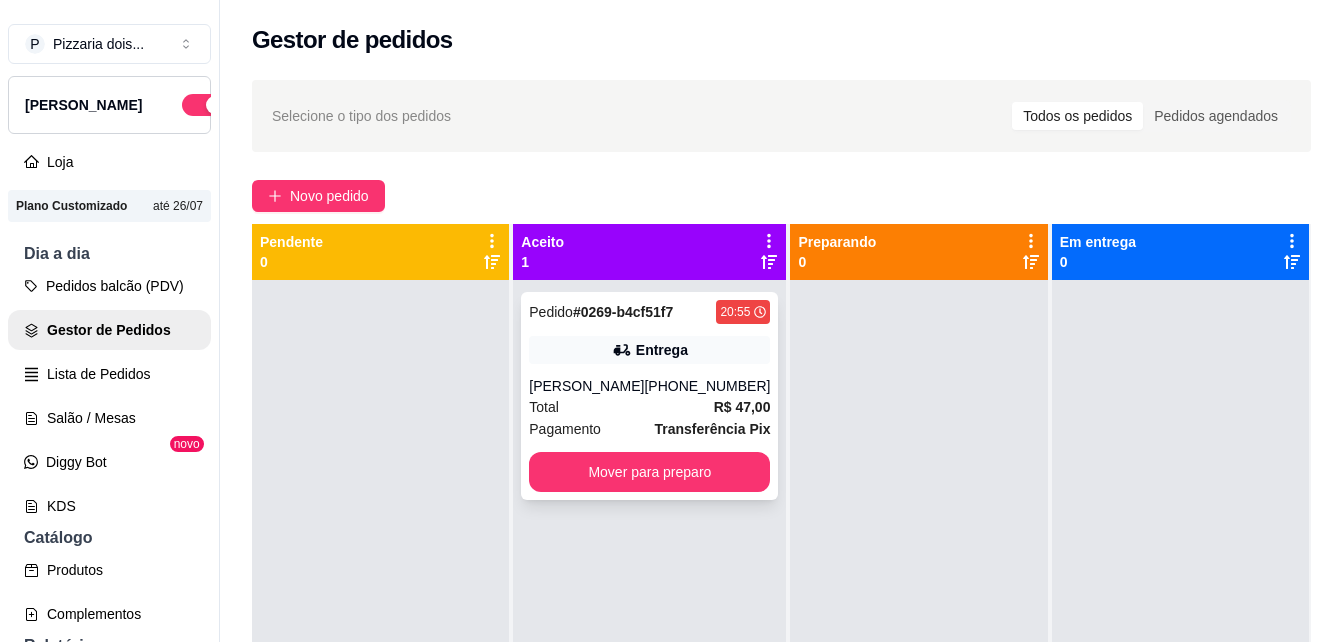 click on "Pedido  # 0269-b4cf51f7 20:55 Entrega Sara  [PHONE_NUMBER] Total R$ 47,00 Pagamento Transferência Pix Mover para preparo" at bounding box center [649, 396] 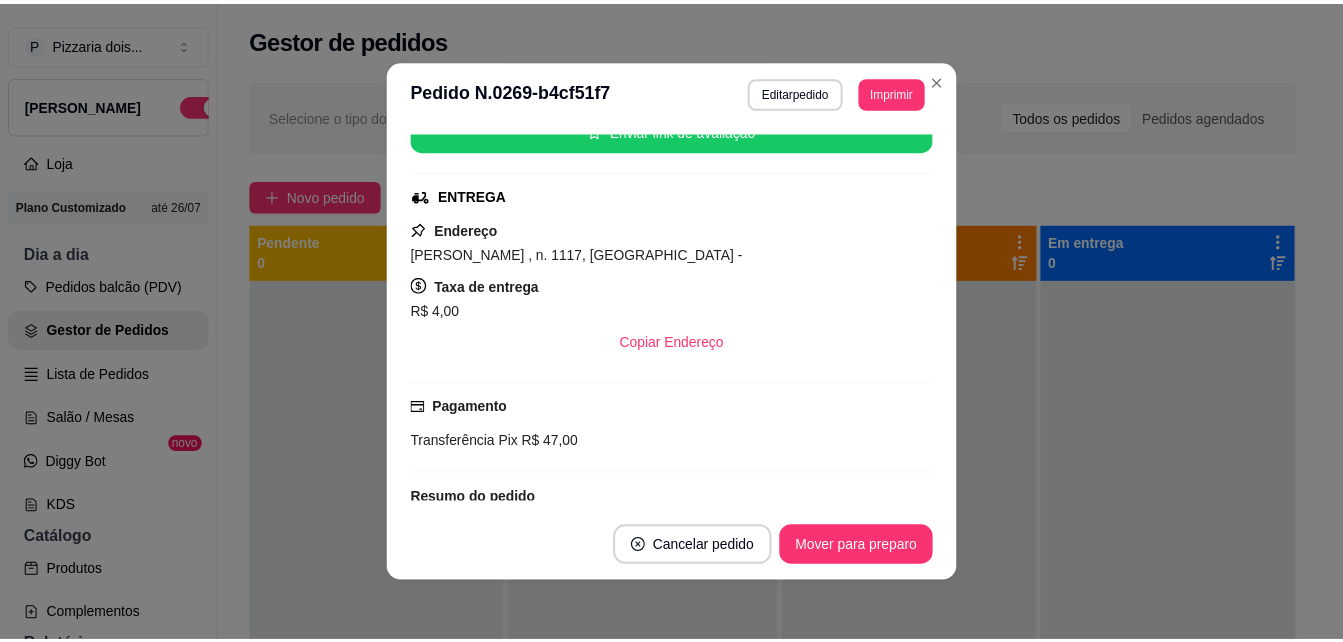 scroll, scrollTop: 265, scrollLeft: 0, axis: vertical 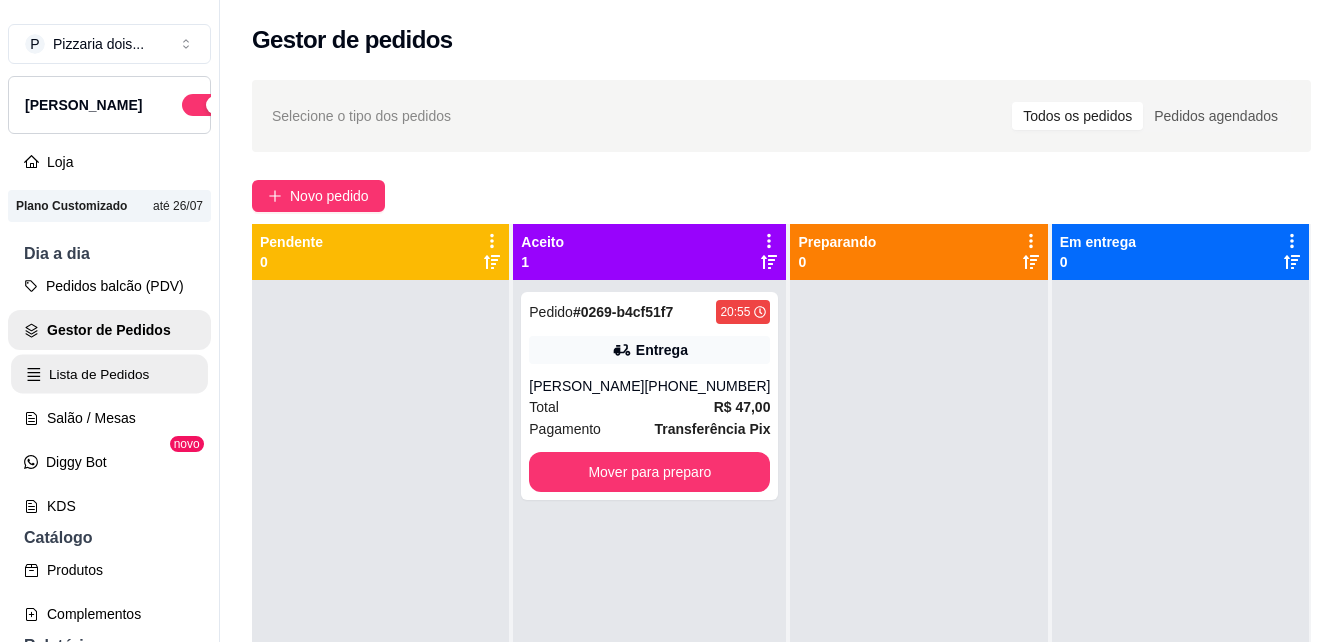 click on "Lista de Pedidos" at bounding box center [109, 374] 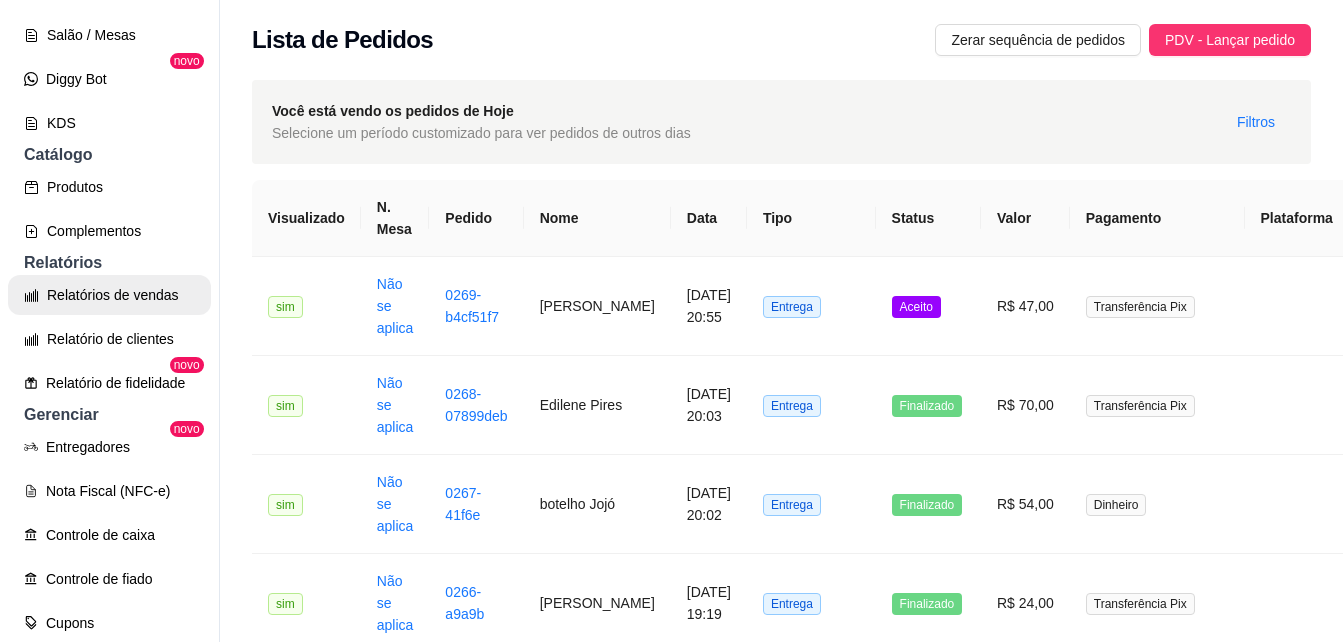 scroll, scrollTop: 400, scrollLeft: 0, axis: vertical 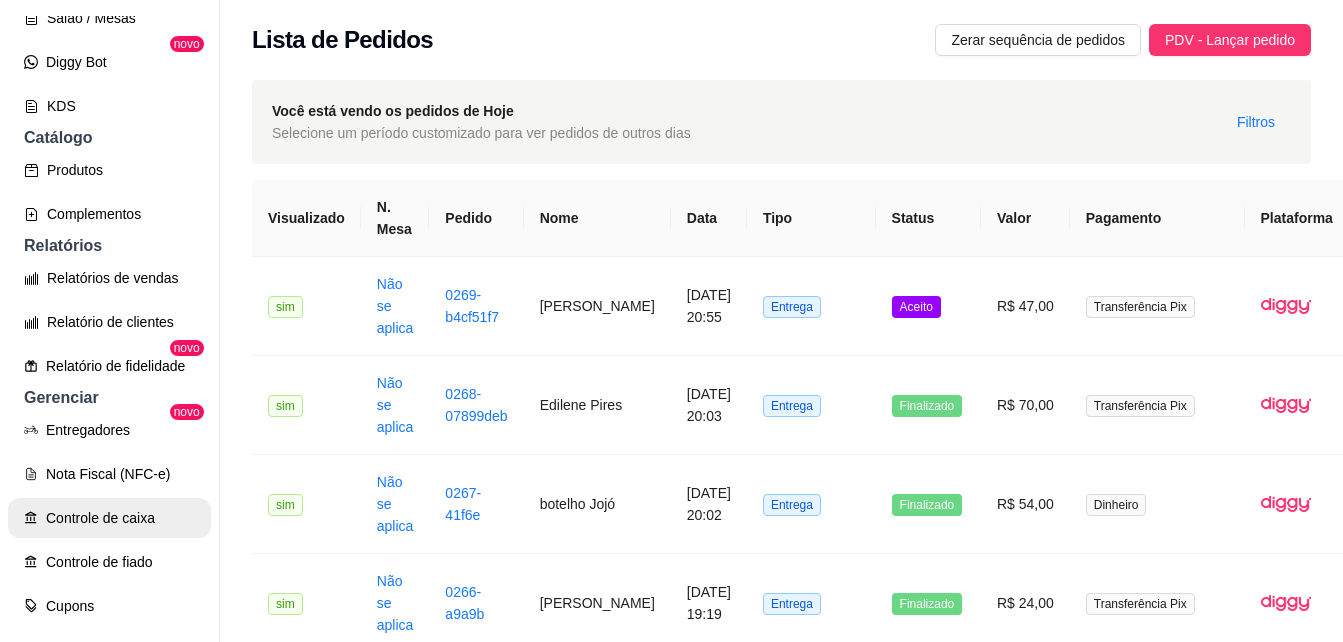 click on "Controle de caixa" at bounding box center (109, 518) 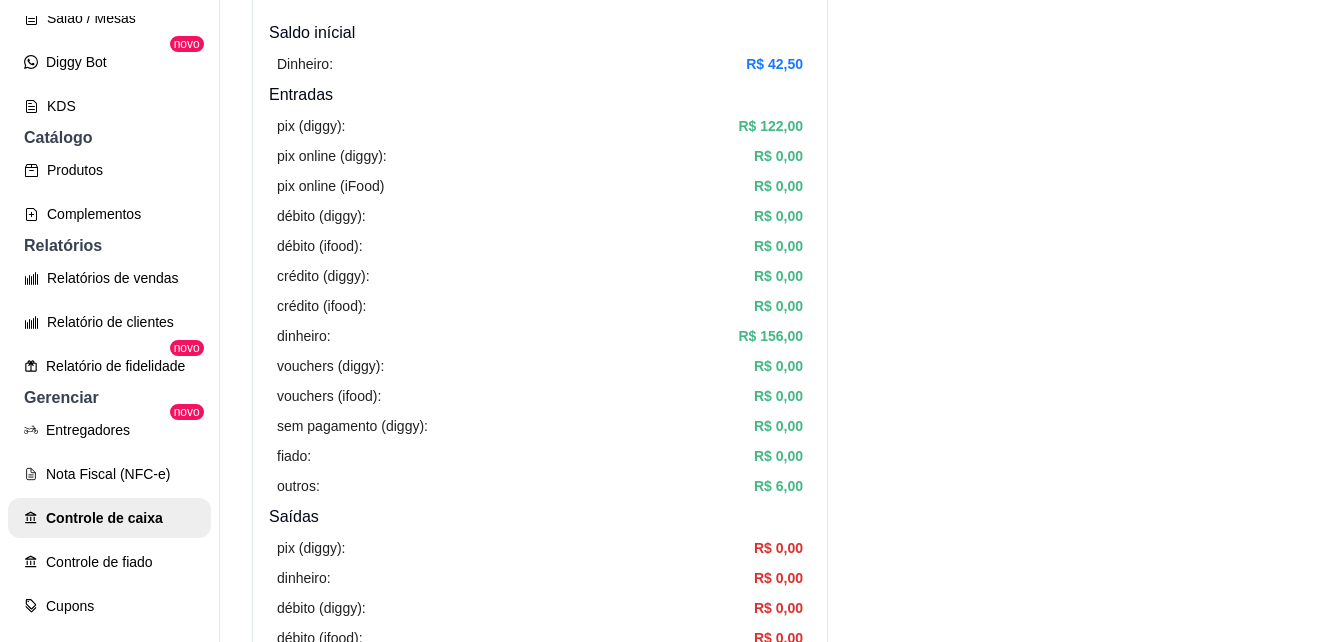 scroll, scrollTop: 0, scrollLeft: 0, axis: both 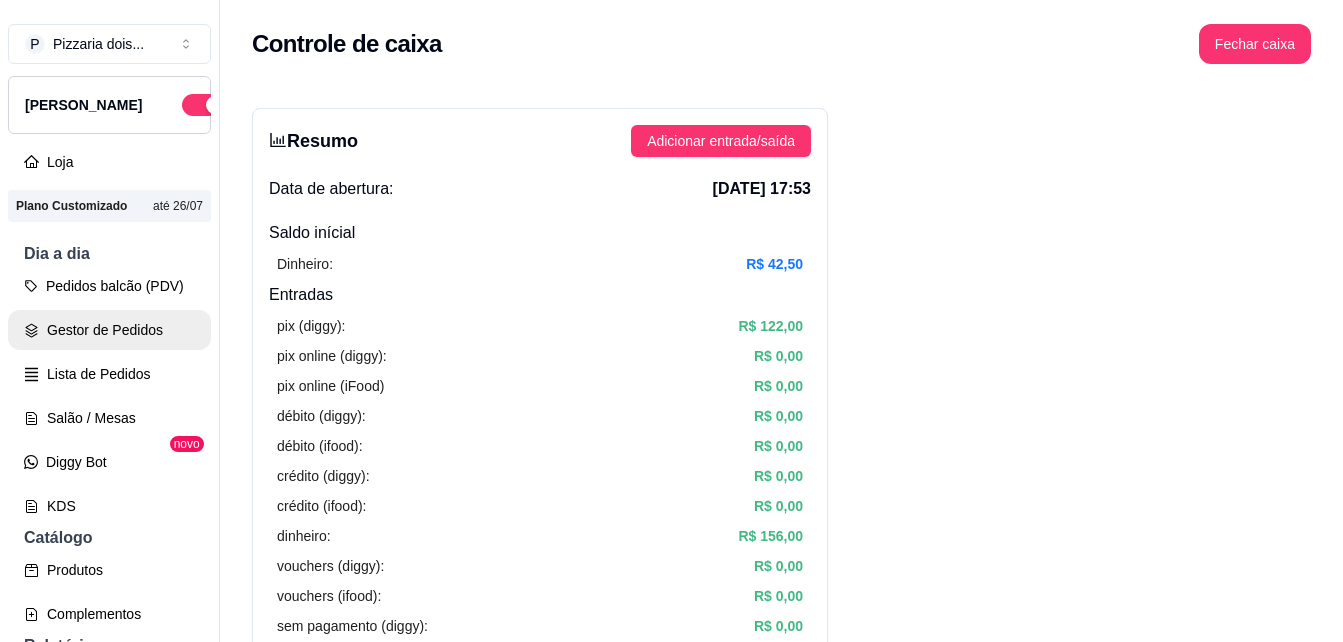 click on "Gestor de Pedidos" at bounding box center (109, 330) 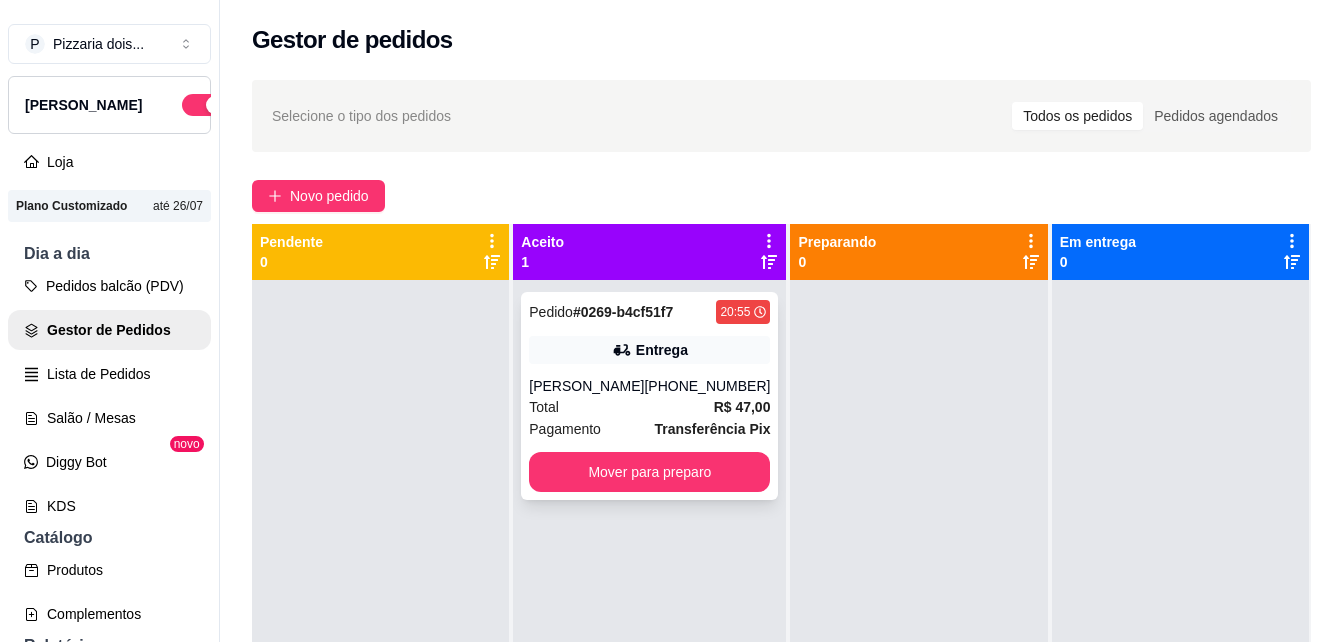 click on "Total" at bounding box center [544, 407] 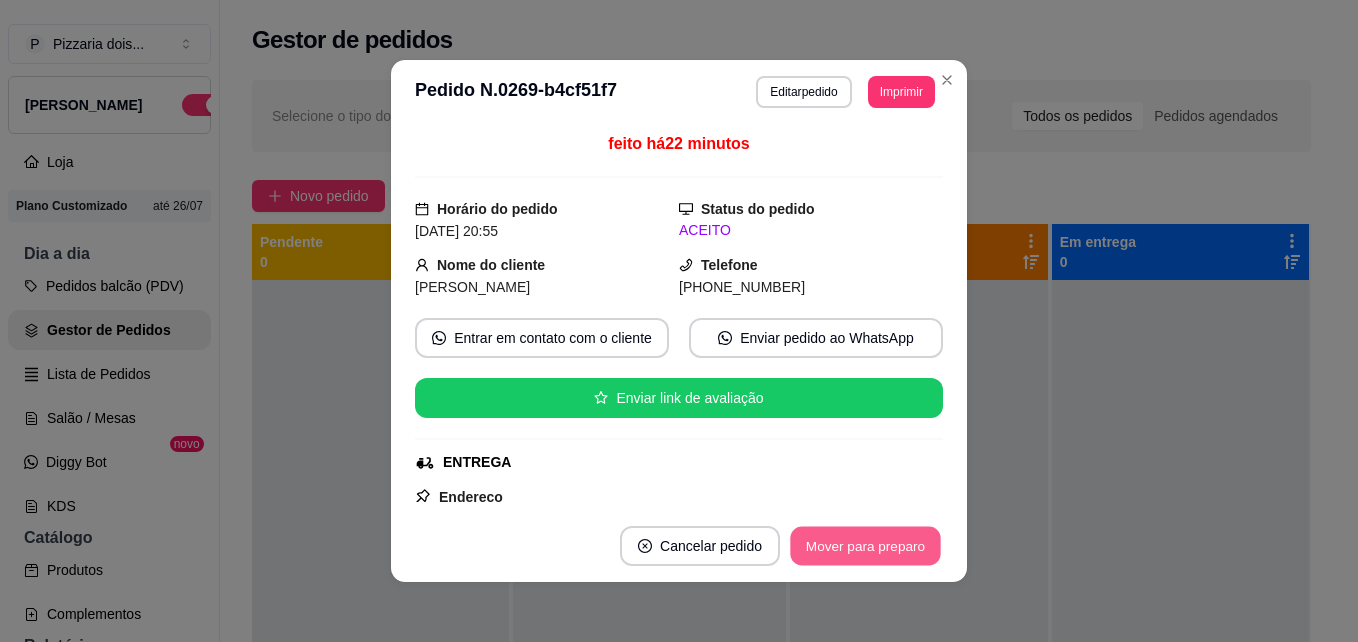 click on "Mover para preparo" at bounding box center [865, 546] 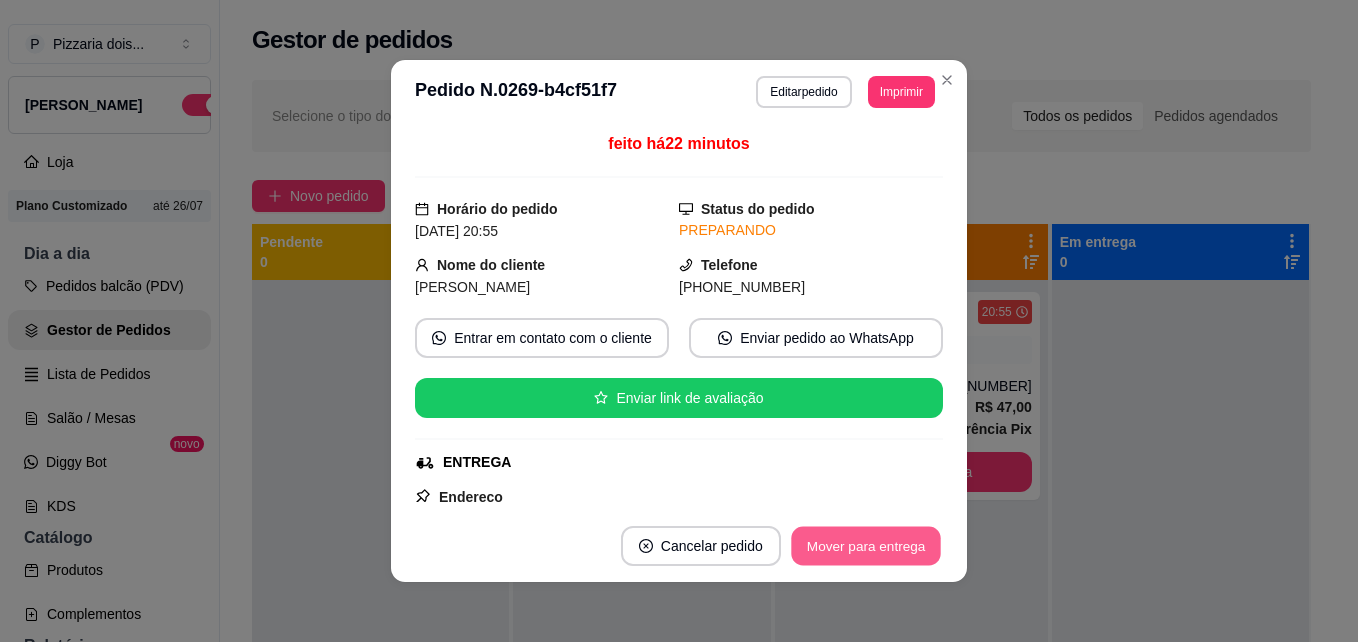 click on "Mover para entrega" at bounding box center (866, 546) 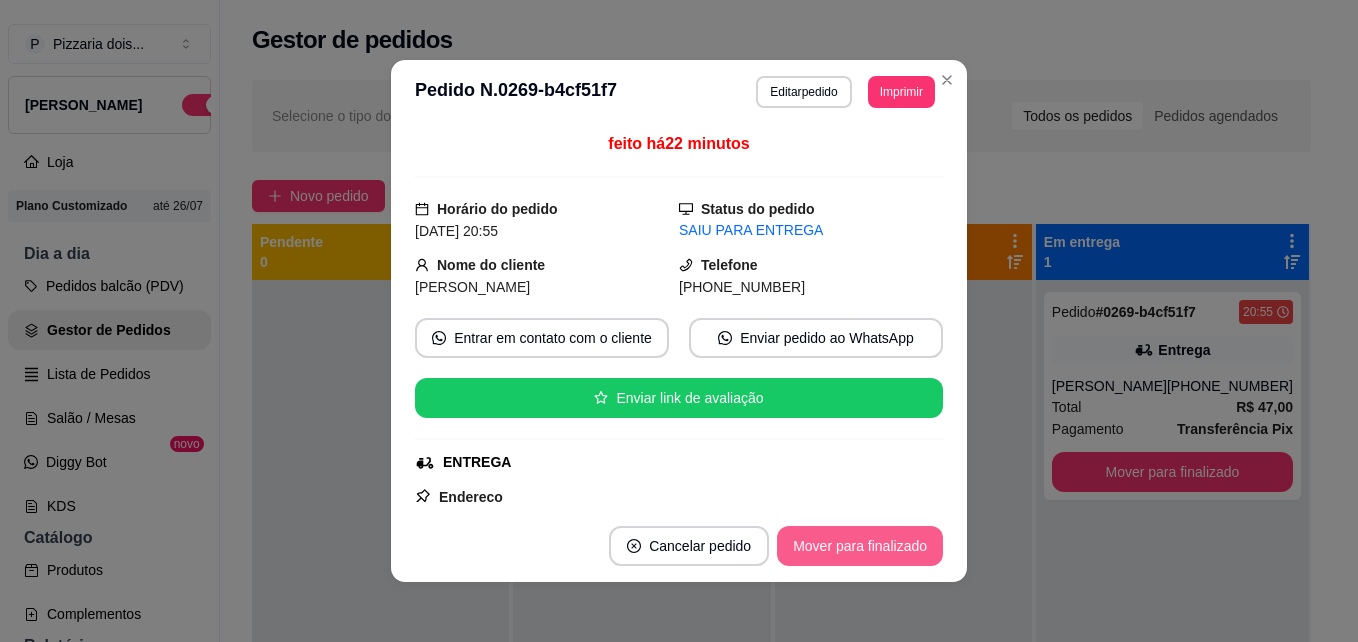 click on "Mover para finalizado" at bounding box center (860, 546) 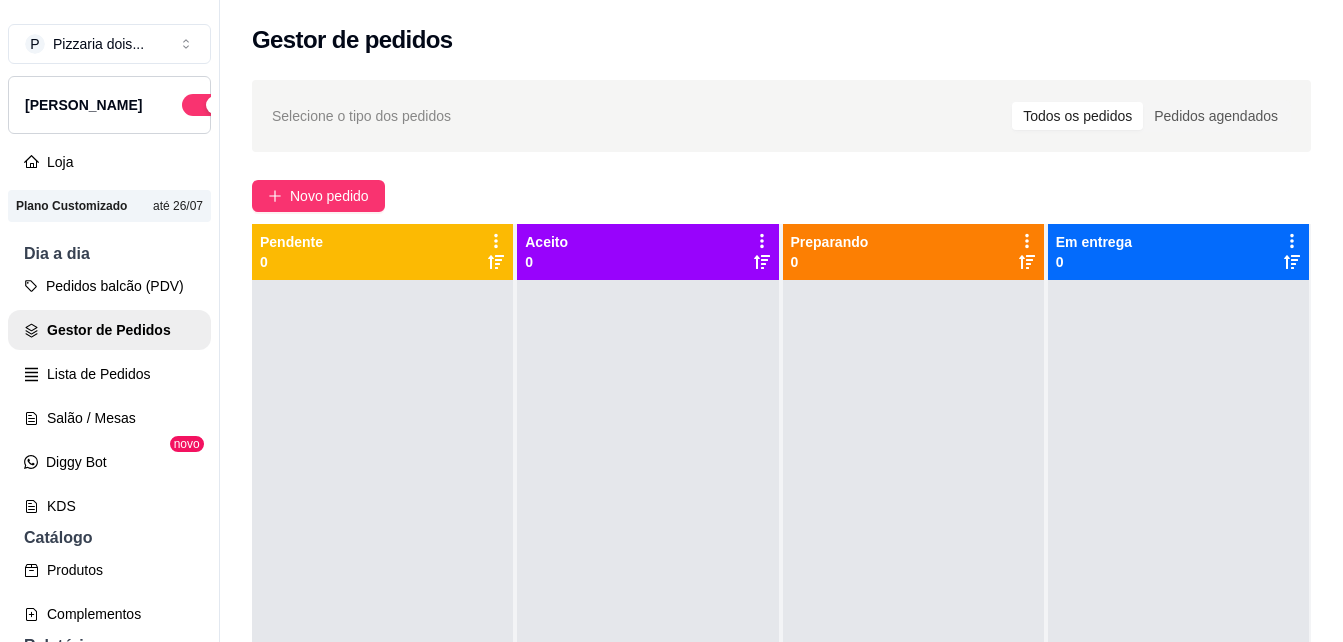 scroll, scrollTop: 561, scrollLeft: 0, axis: vertical 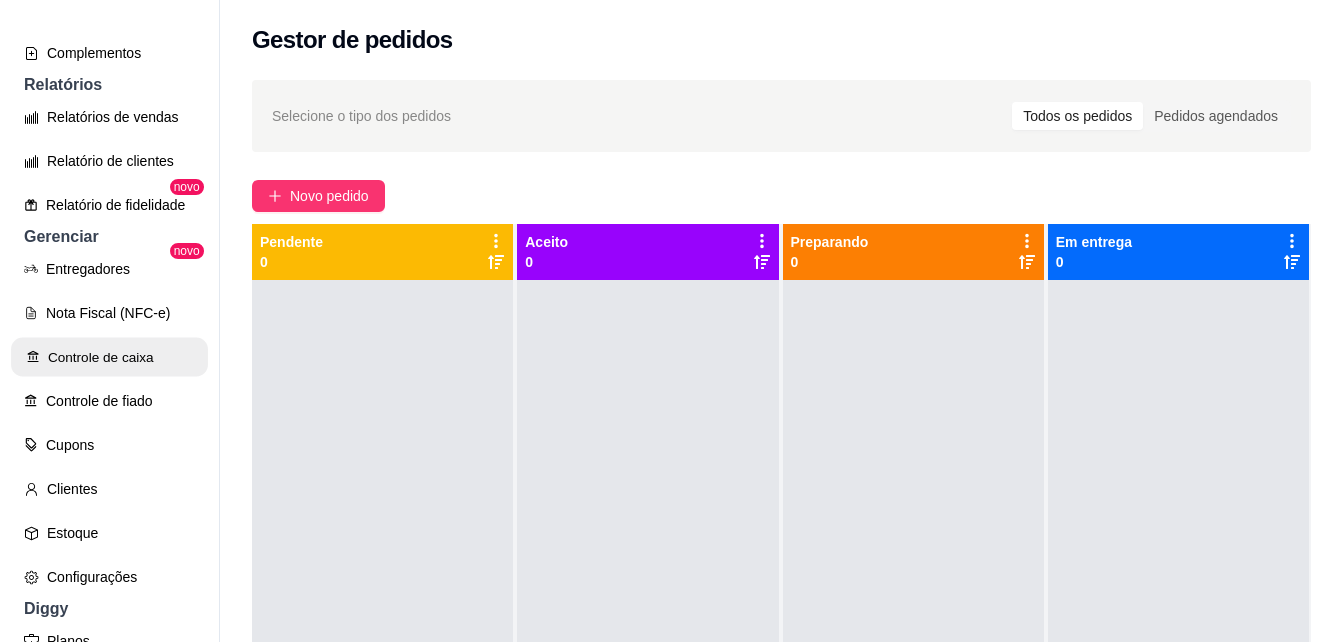 click on "Controle de caixa" at bounding box center (109, 357) 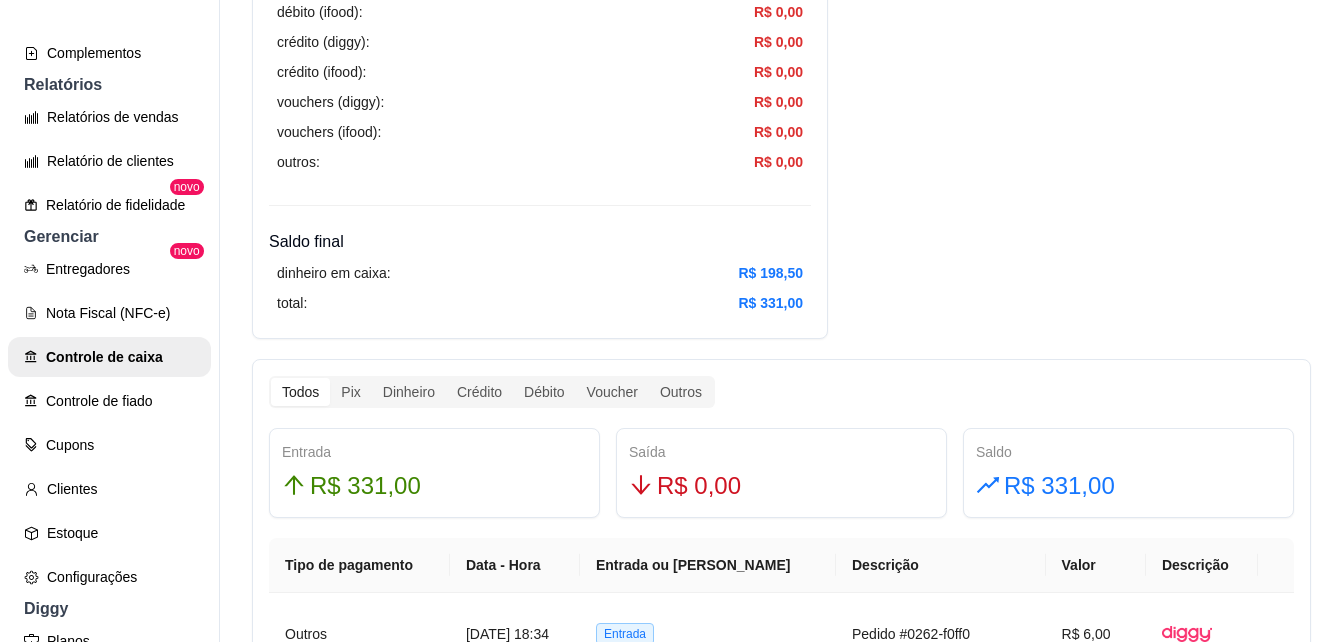 scroll, scrollTop: 866, scrollLeft: 0, axis: vertical 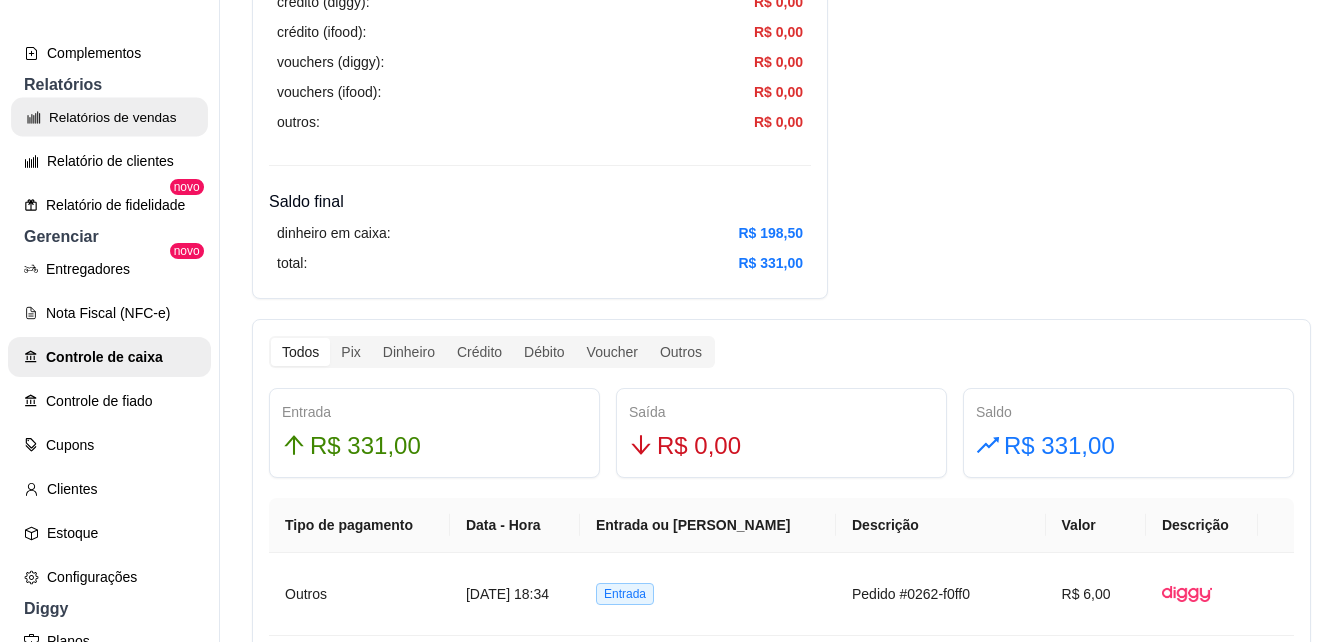 click on "Relatórios de vendas" at bounding box center [109, 117] 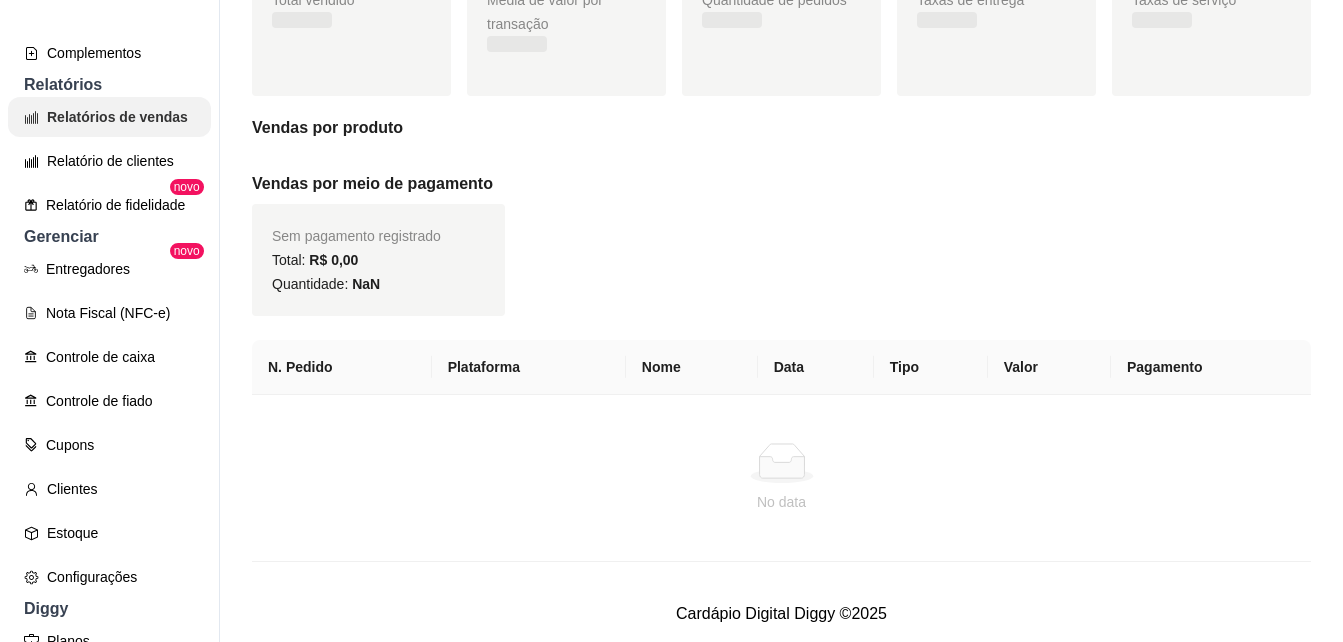 scroll, scrollTop: 0, scrollLeft: 0, axis: both 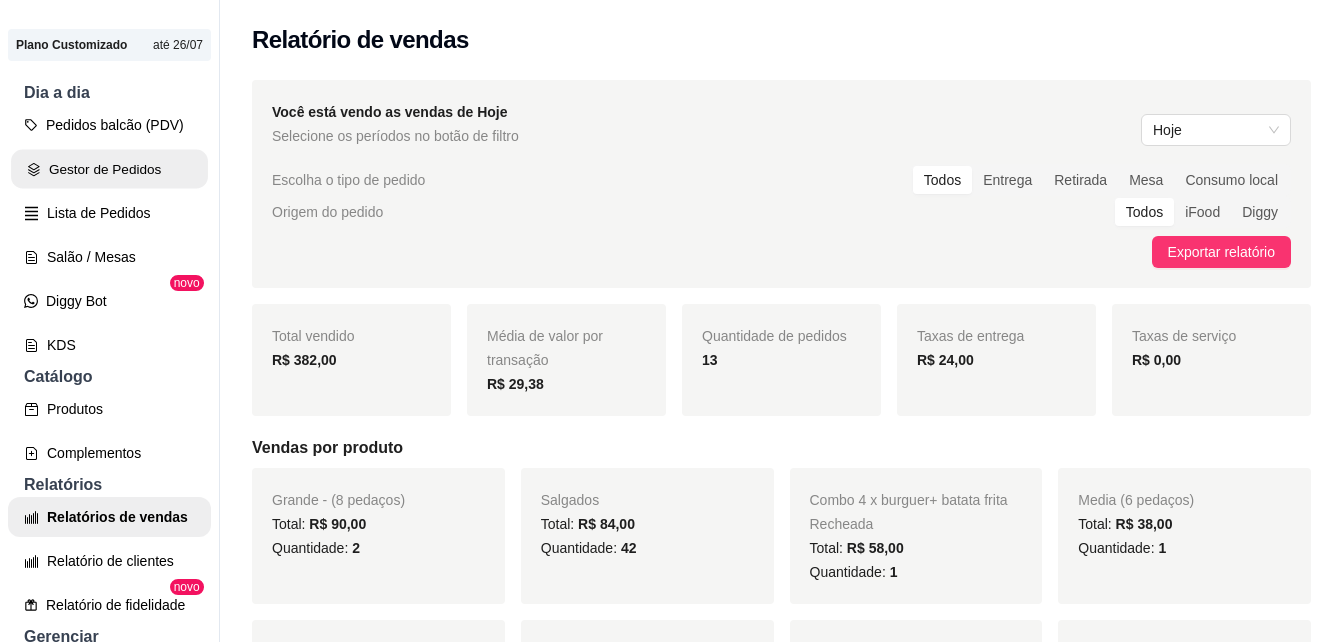 click on "Gestor de Pedidos" at bounding box center (109, 169) 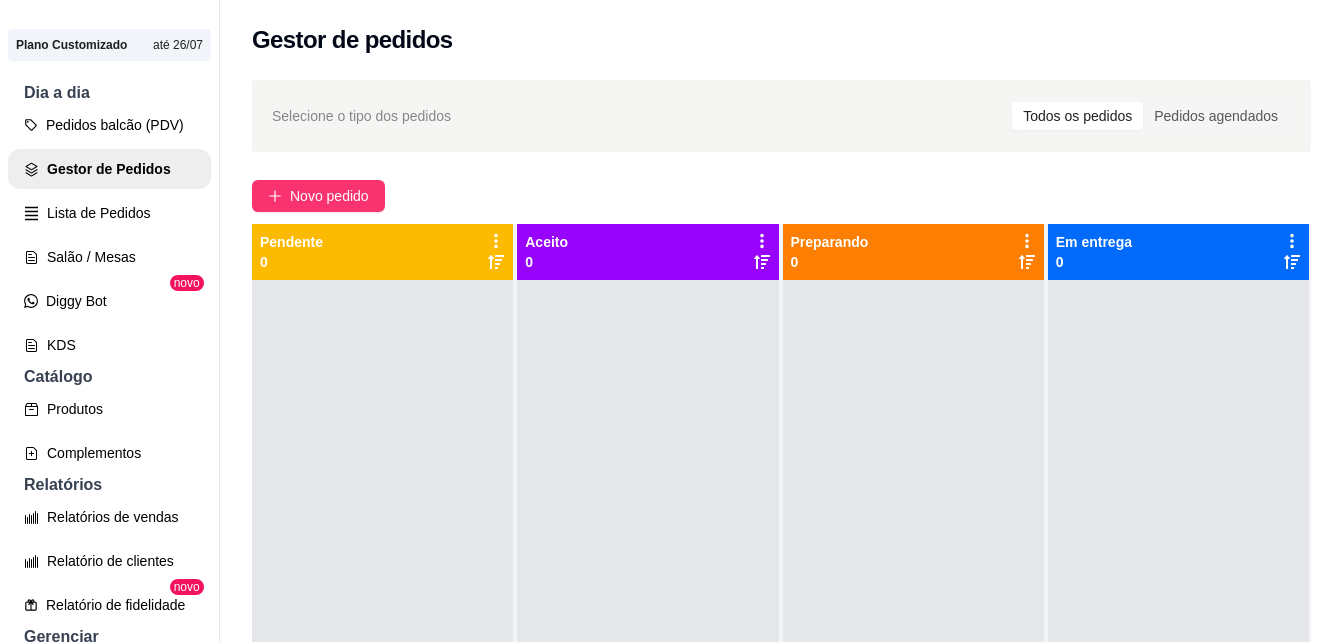 click on "Pedidos balcão (PDV) Gestor de Pedidos Lista de Pedidos Salão / Mesas Diggy Bot novo KDS" at bounding box center (109, 235) 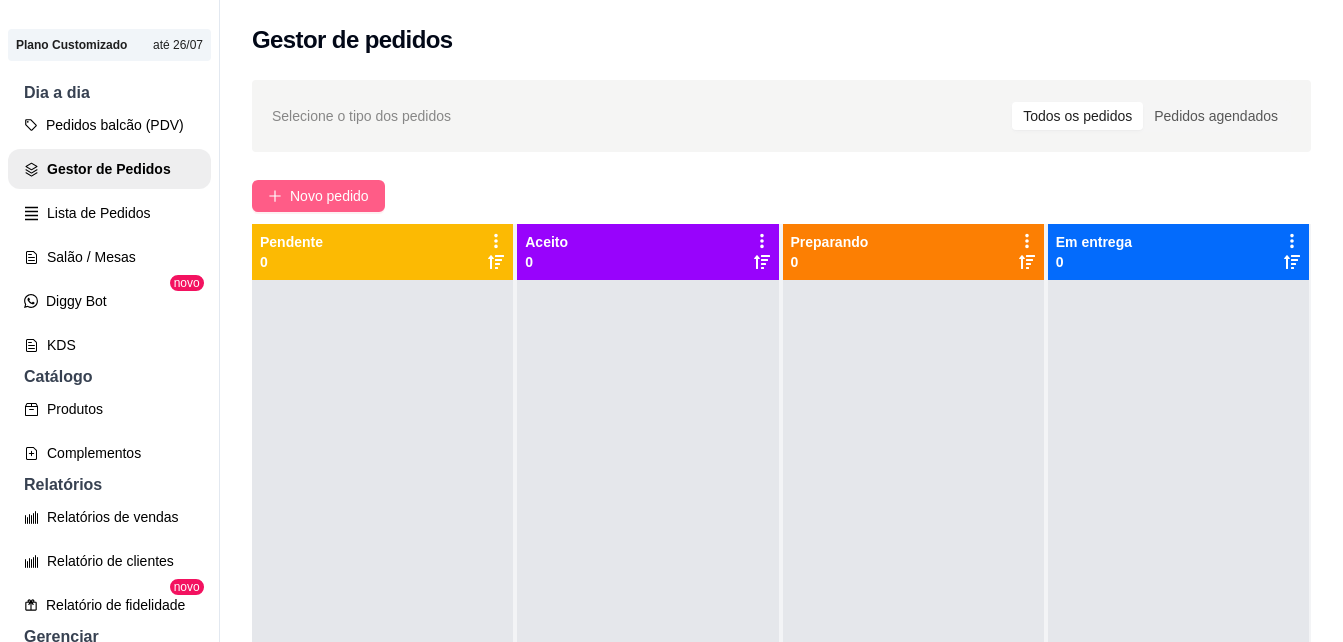 click on "Novo pedido" at bounding box center (329, 196) 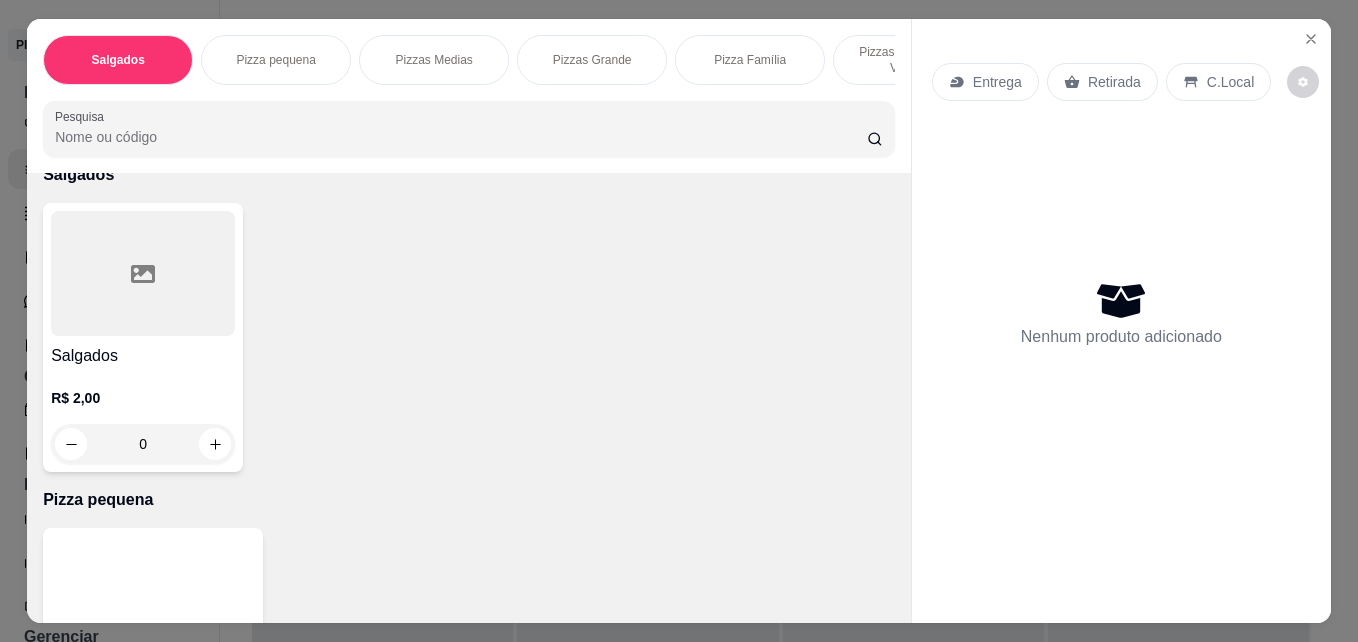 scroll, scrollTop: 0, scrollLeft: 0, axis: both 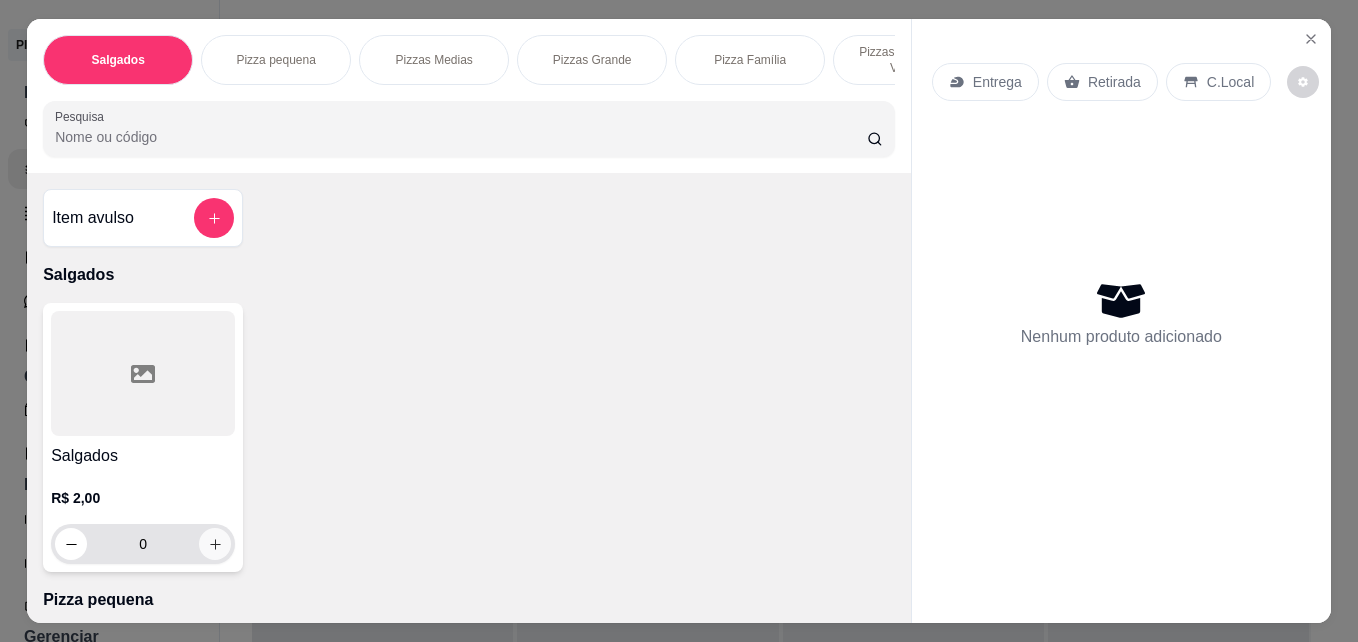click 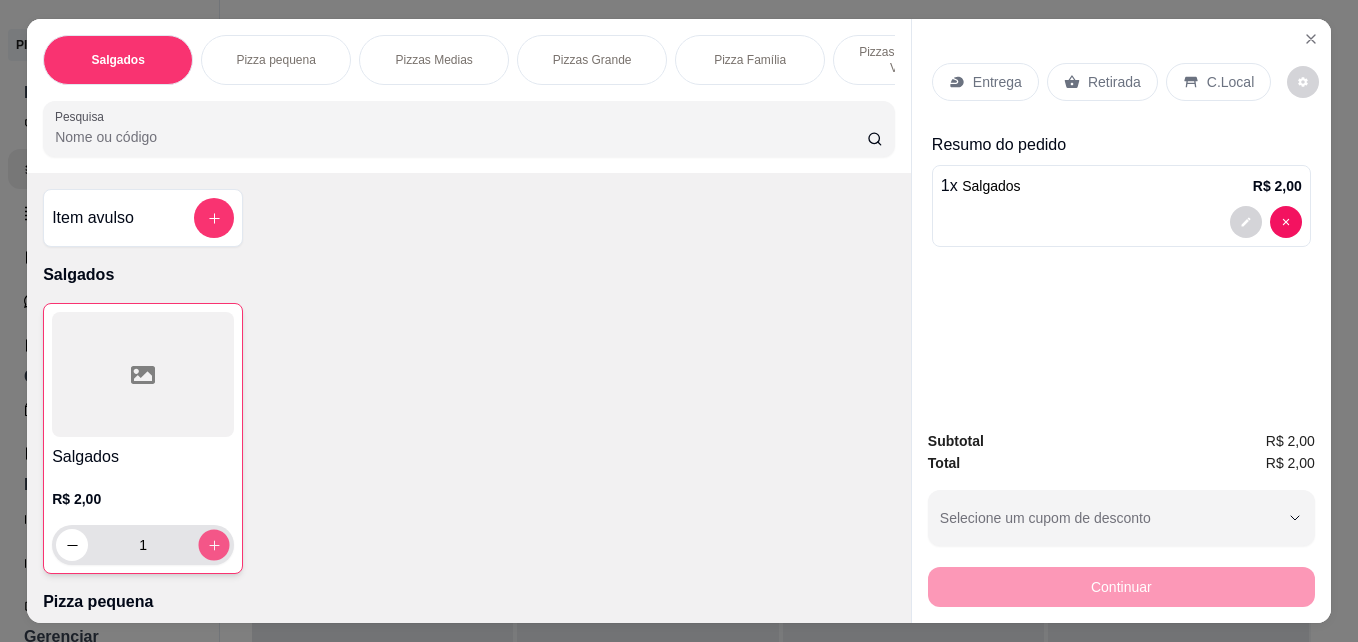 click 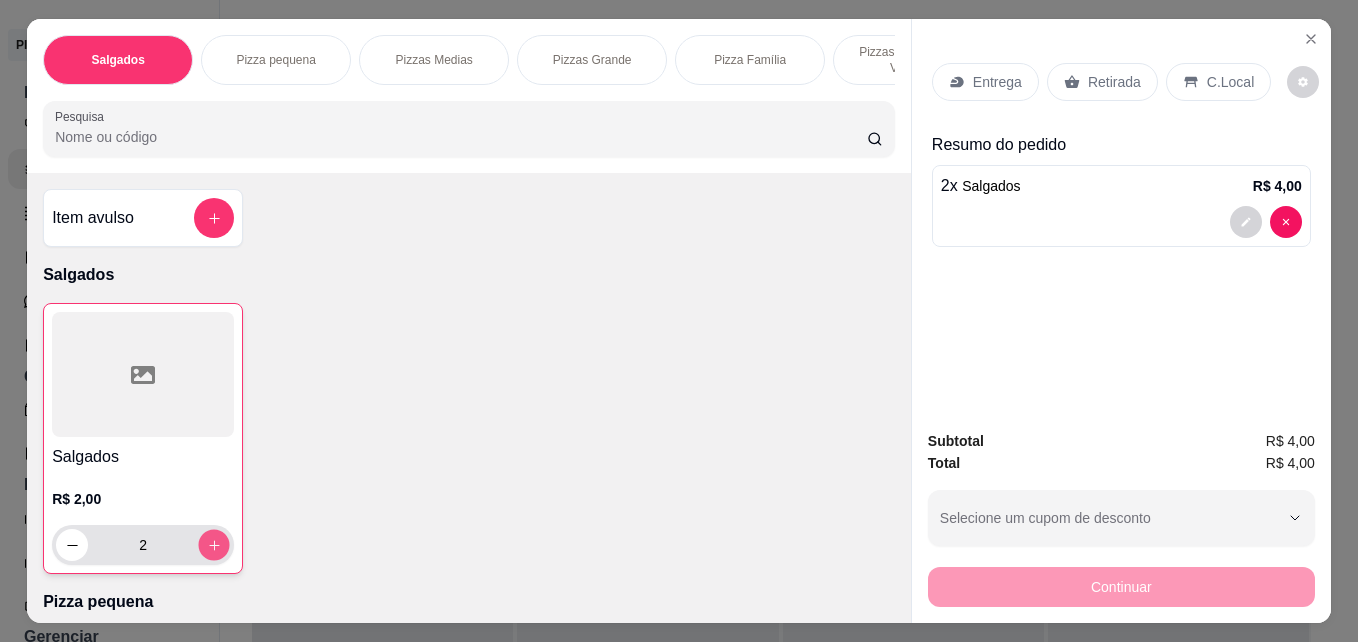 click 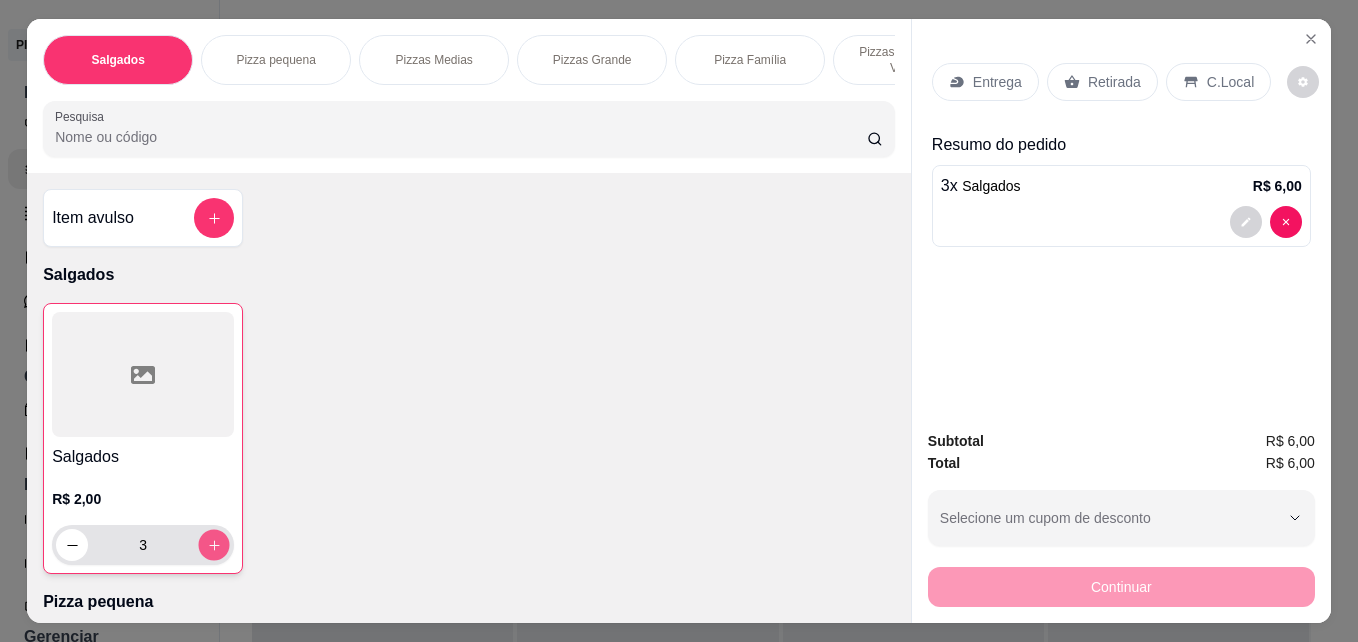click 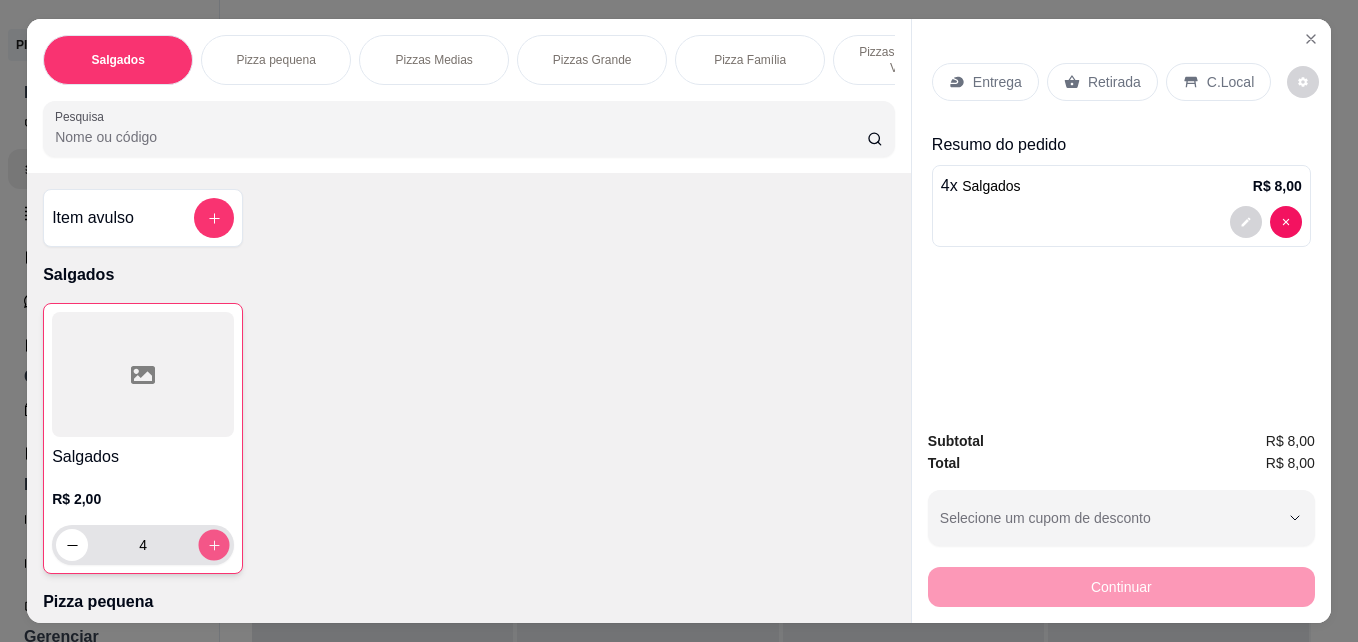click 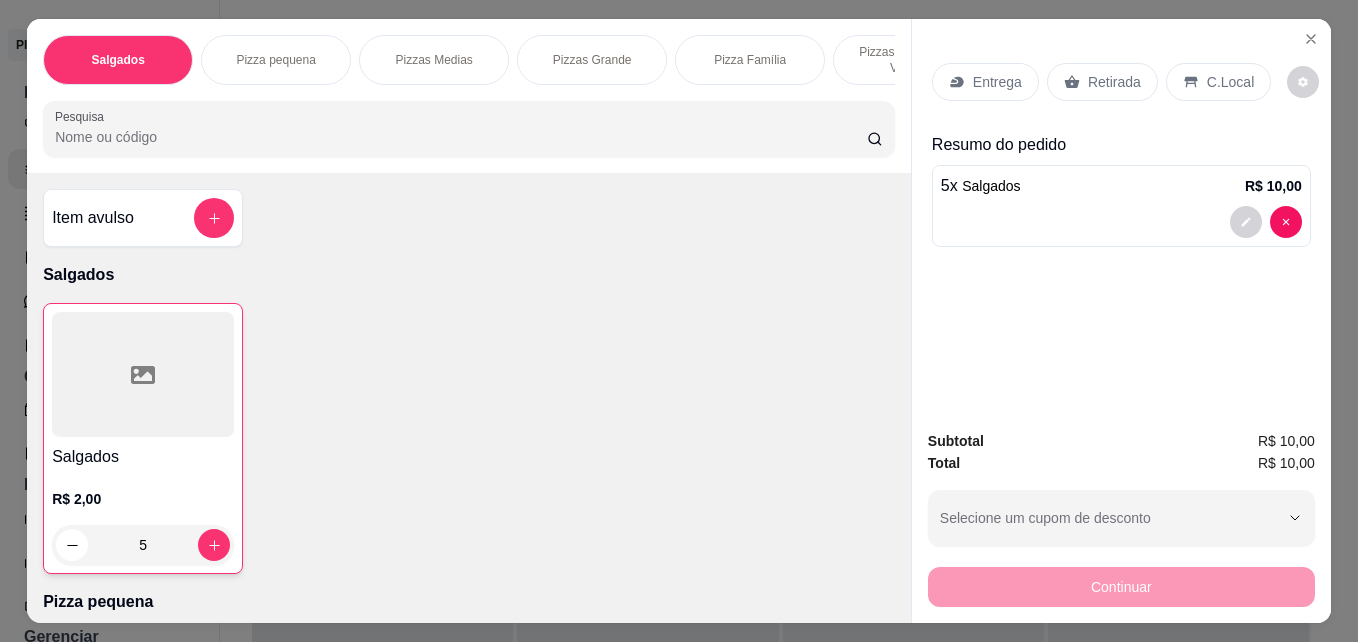 click on "Entrega" at bounding box center (985, 82) 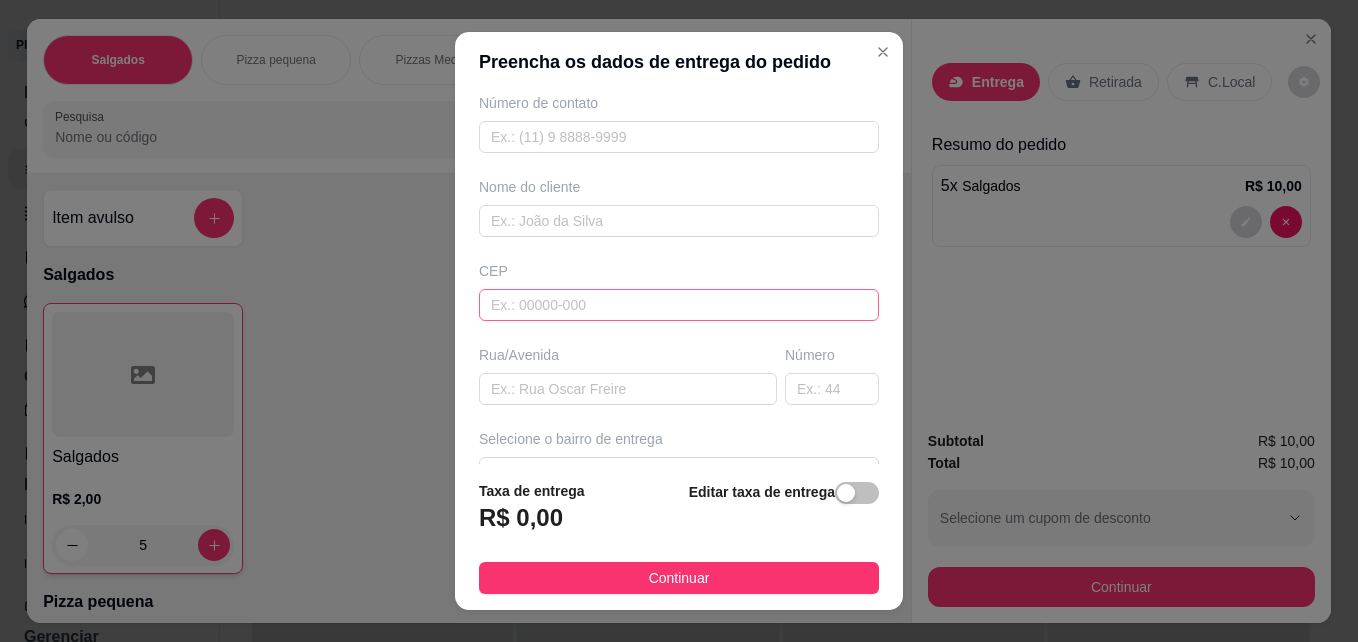 scroll, scrollTop: 100, scrollLeft: 0, axis: vertical 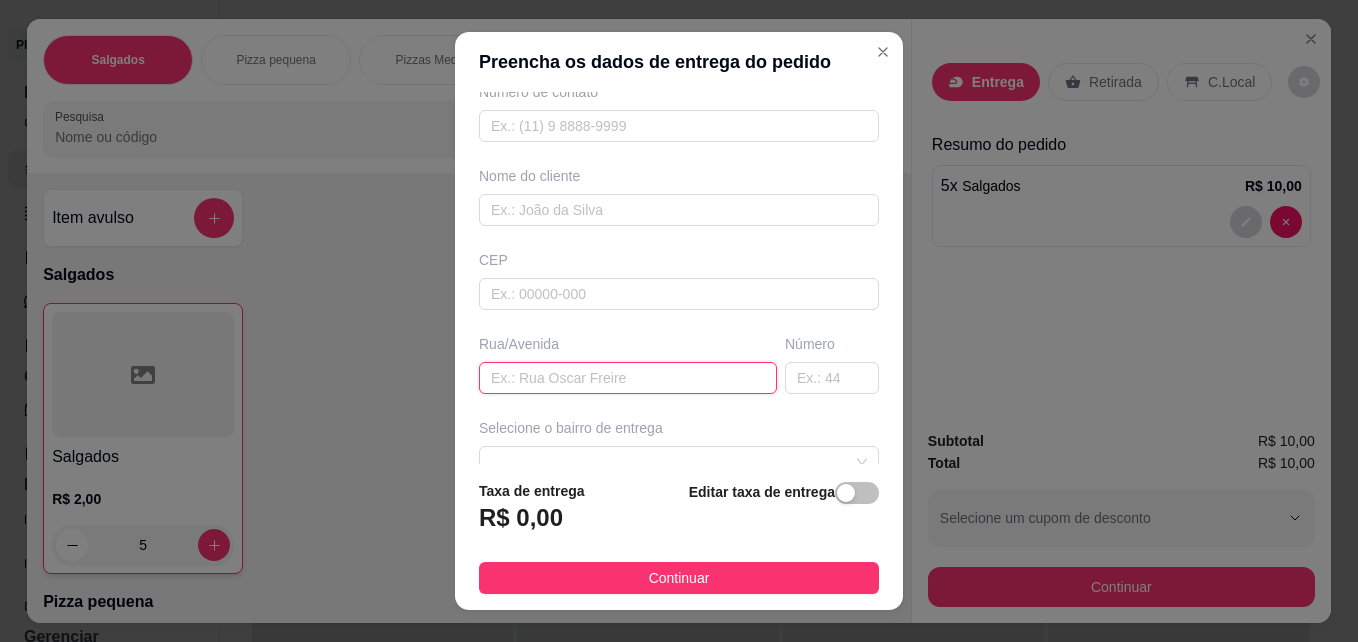 click at bounding box center [628, 378] 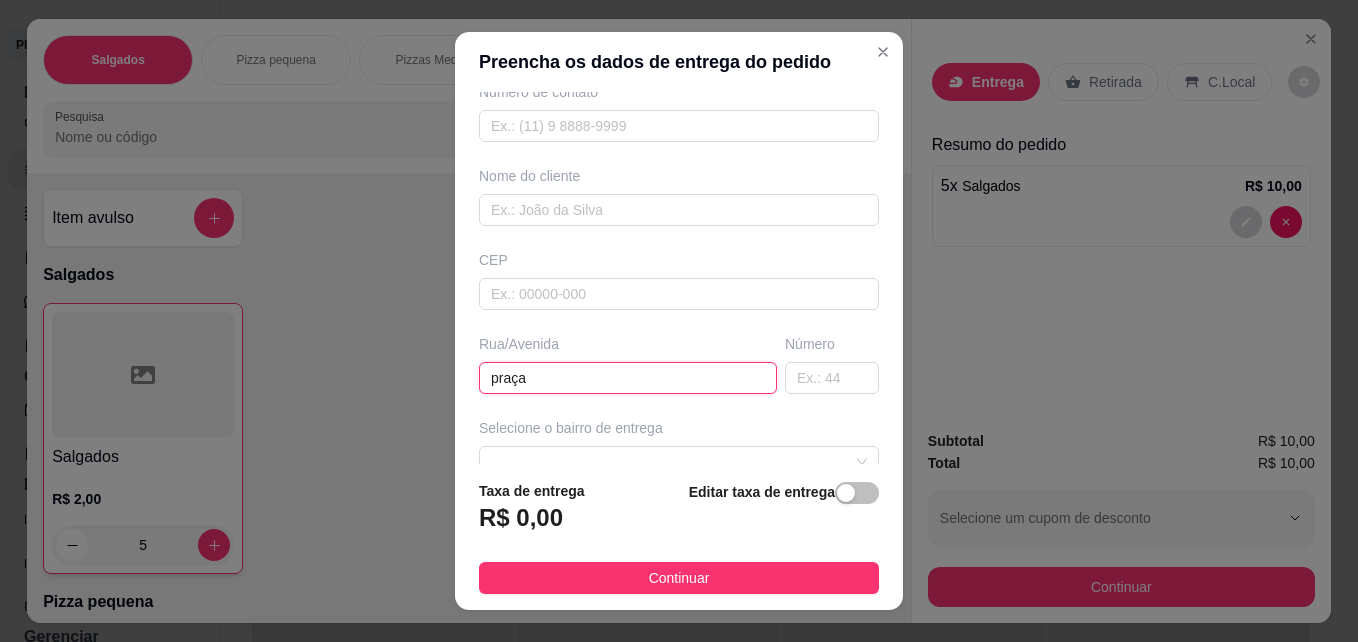 type on "praça" 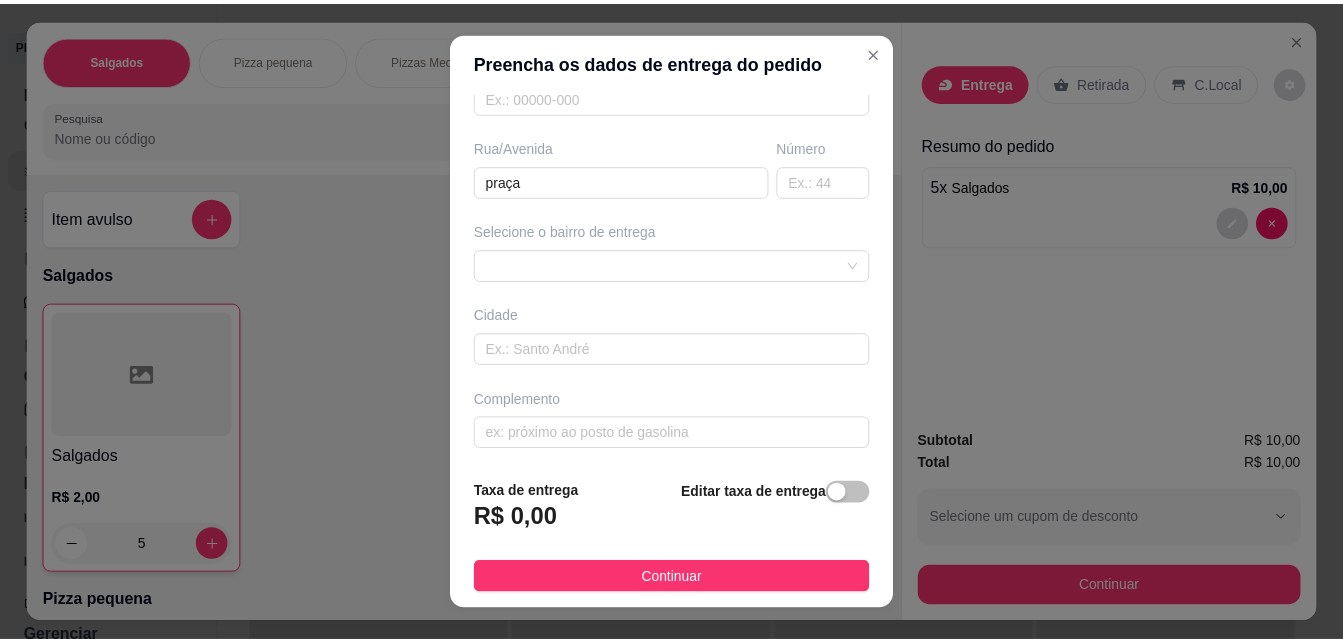 scroll, scrollTop: 302, scrollLeft: 0, axis: vertical 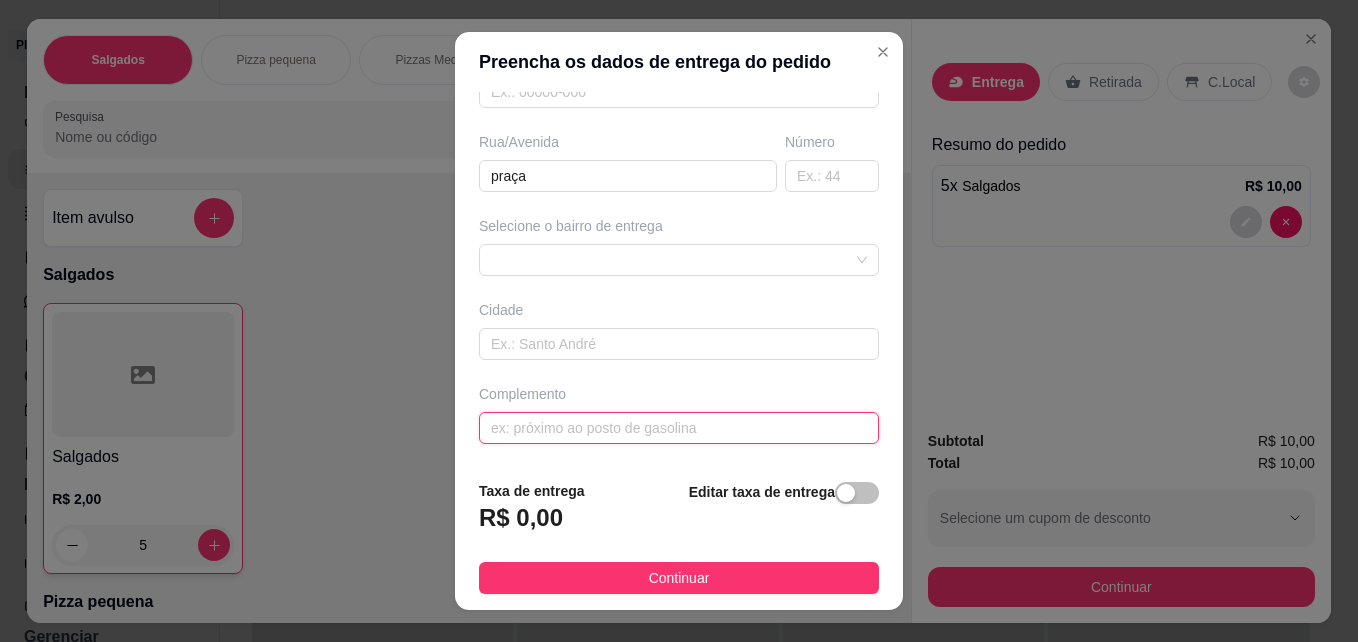 click at bounding box center [679, 428] 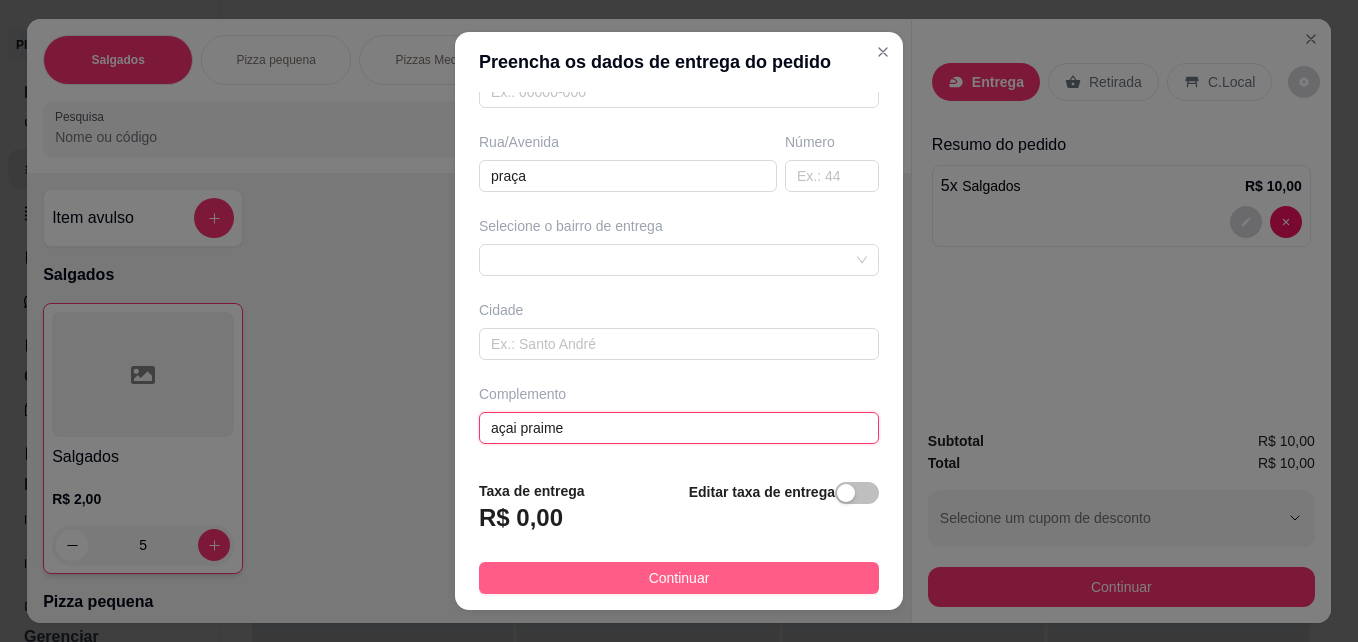 type on "açai praime" 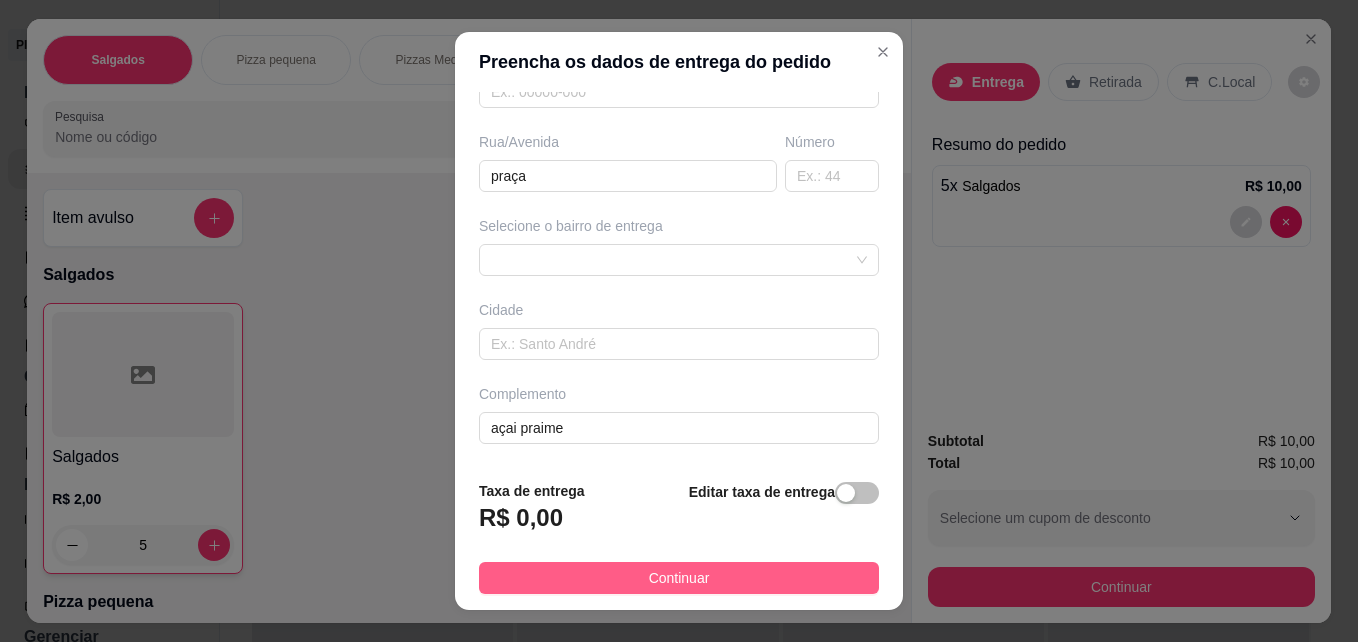 click on "Continuar" at bounding box center [679, 578] 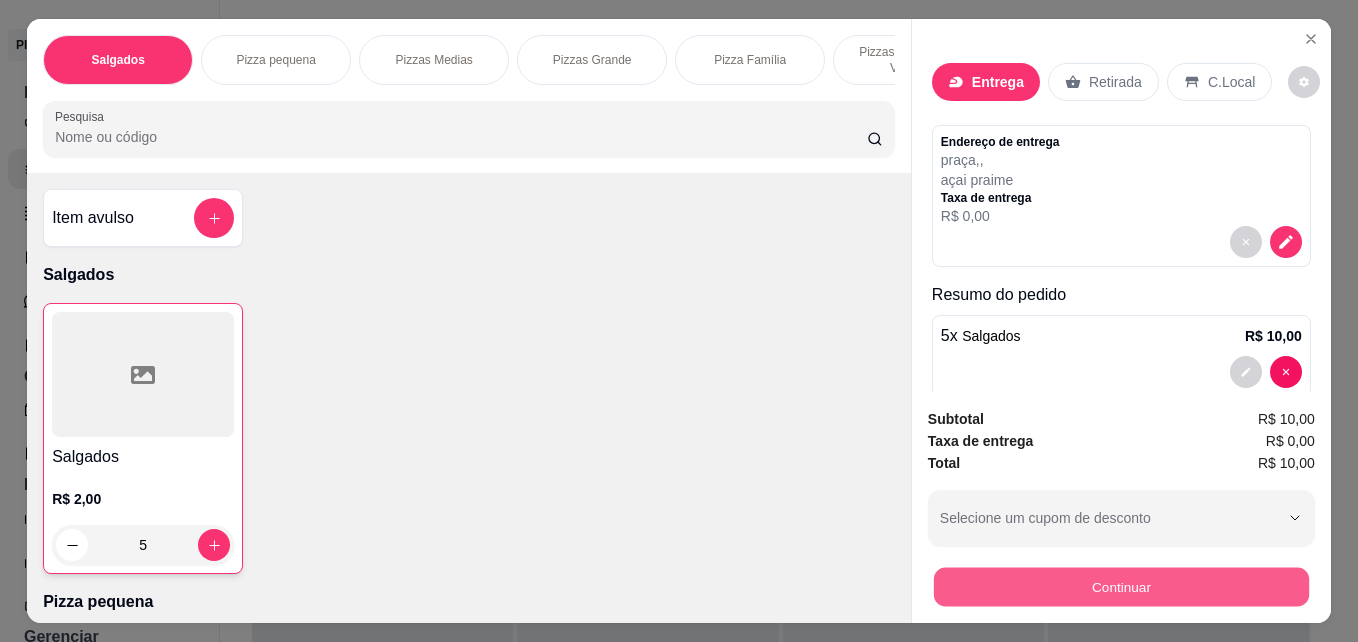 click on "Continuar" at bounding box center (1121, 586) 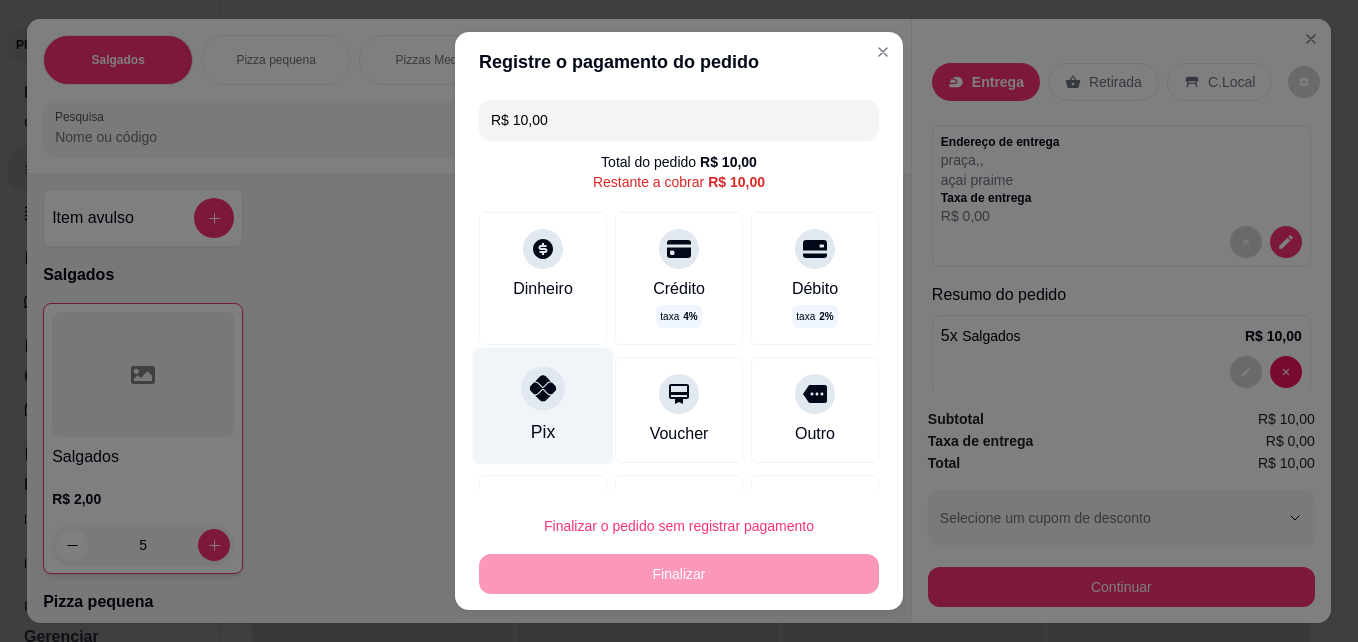 click at bounding box center (543, 389) 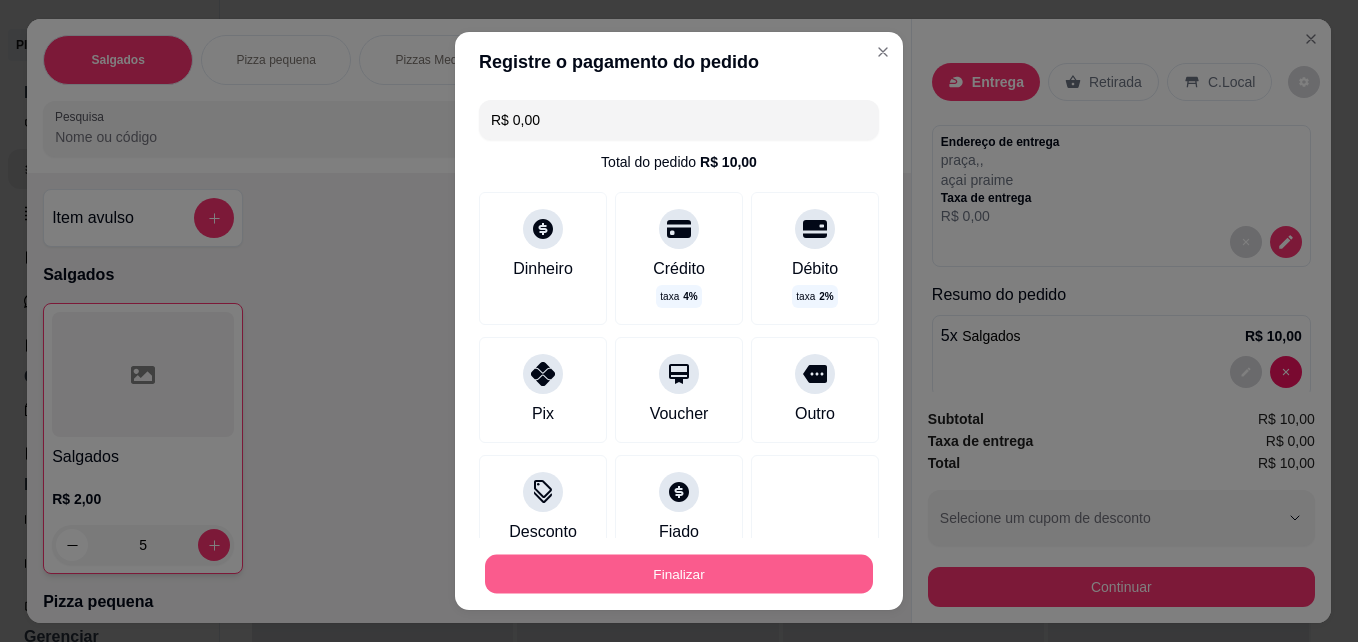 click on "Finalizar" at bounding box center [679, 574] 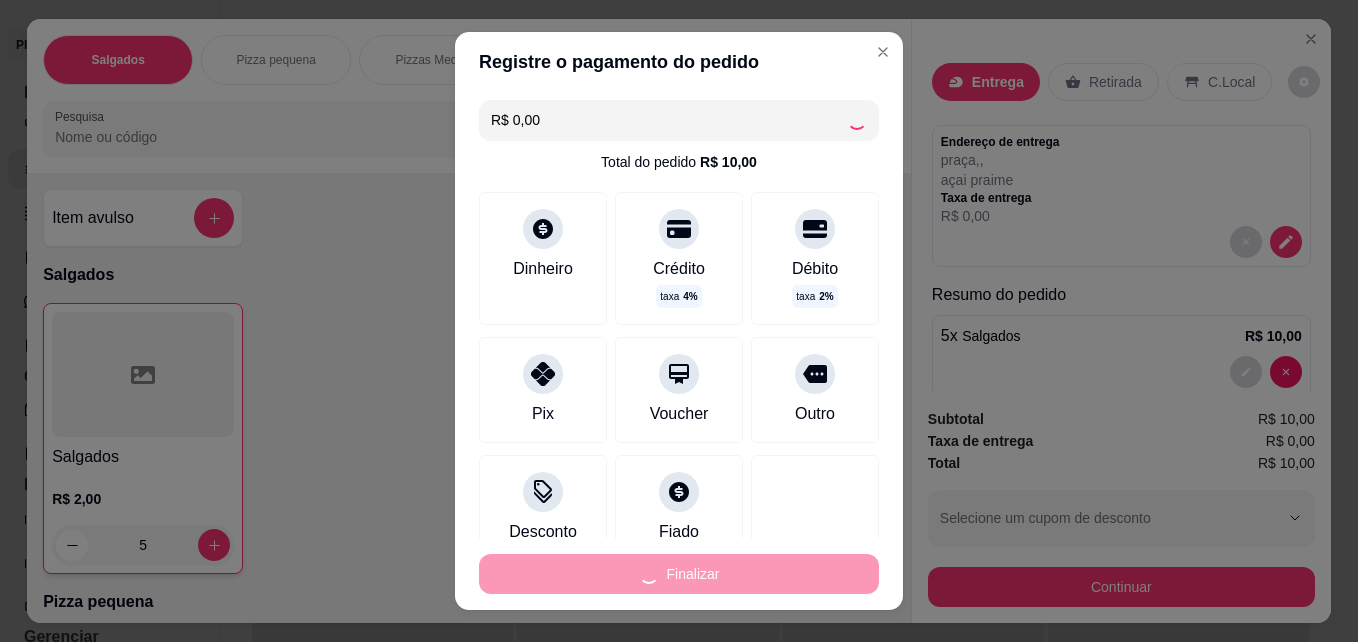 type on "0" 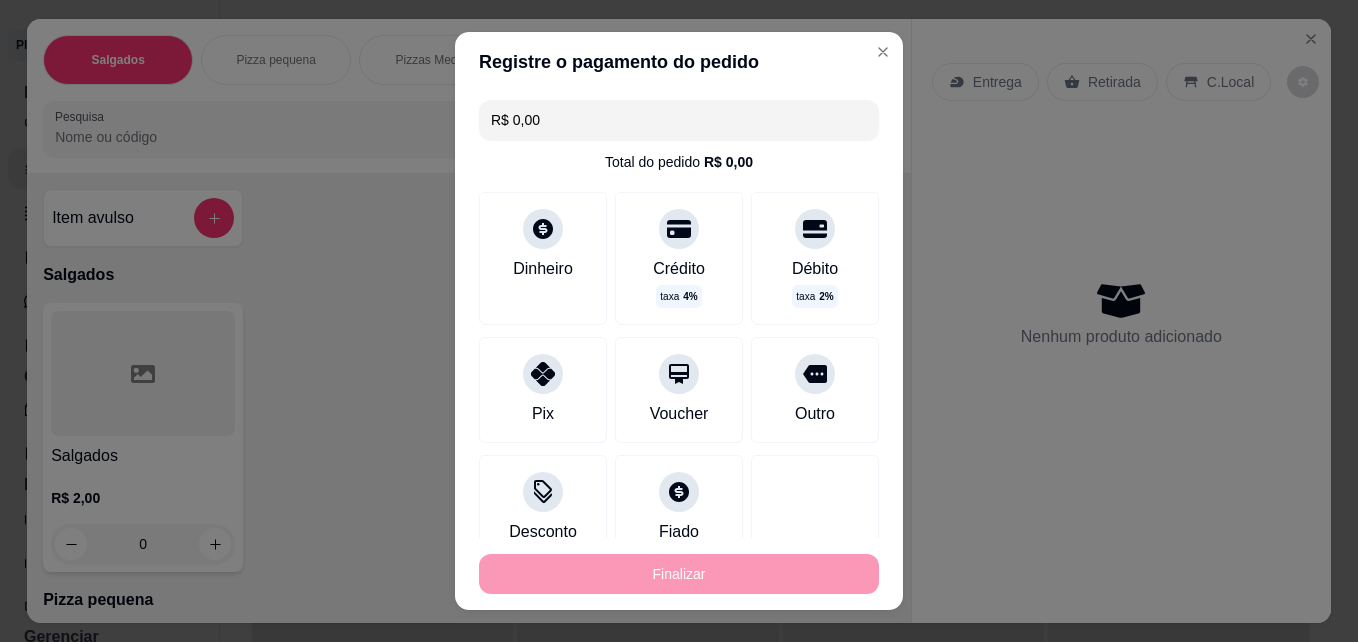 type on "-R$ 10,00" 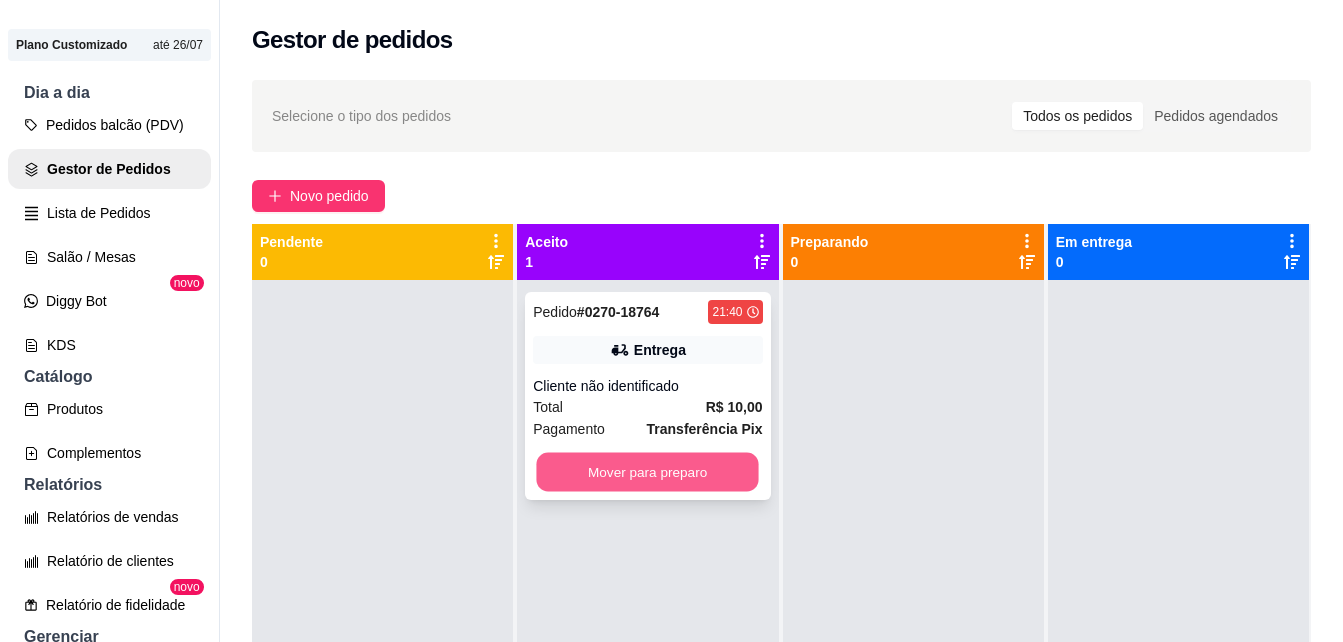 click on "Mover para preparo" at bounding box center (648, 472) 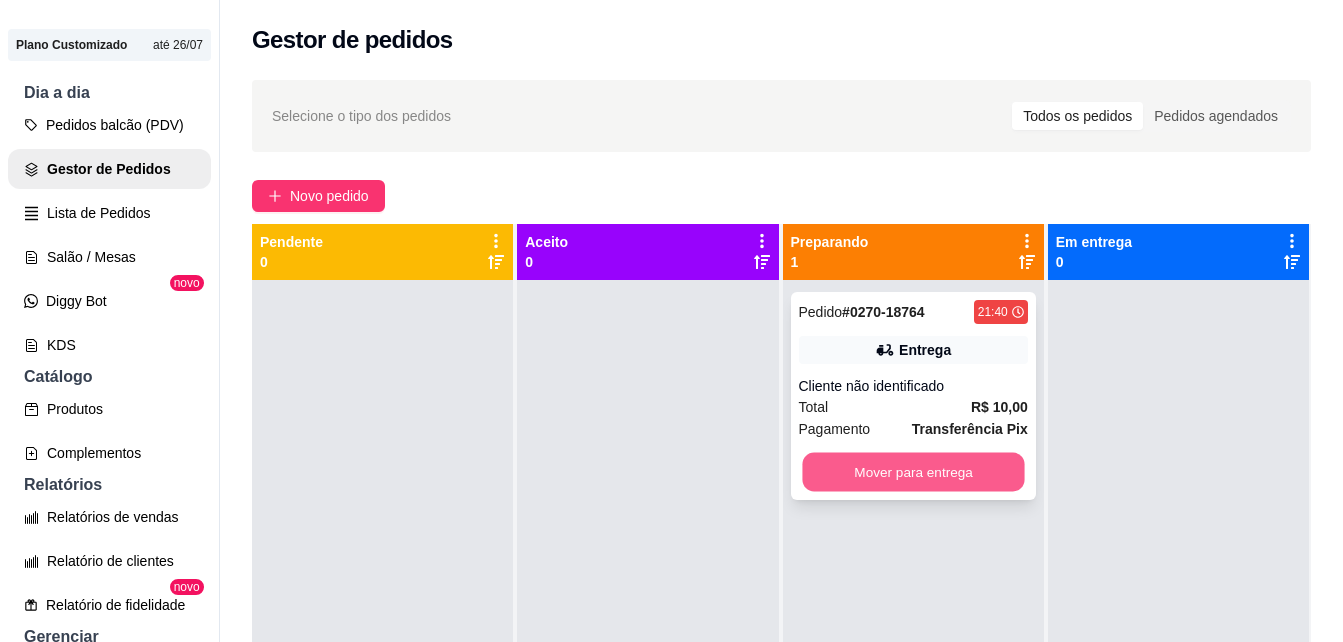 click on "Mover para entrega" at bounding box center (913, 472) 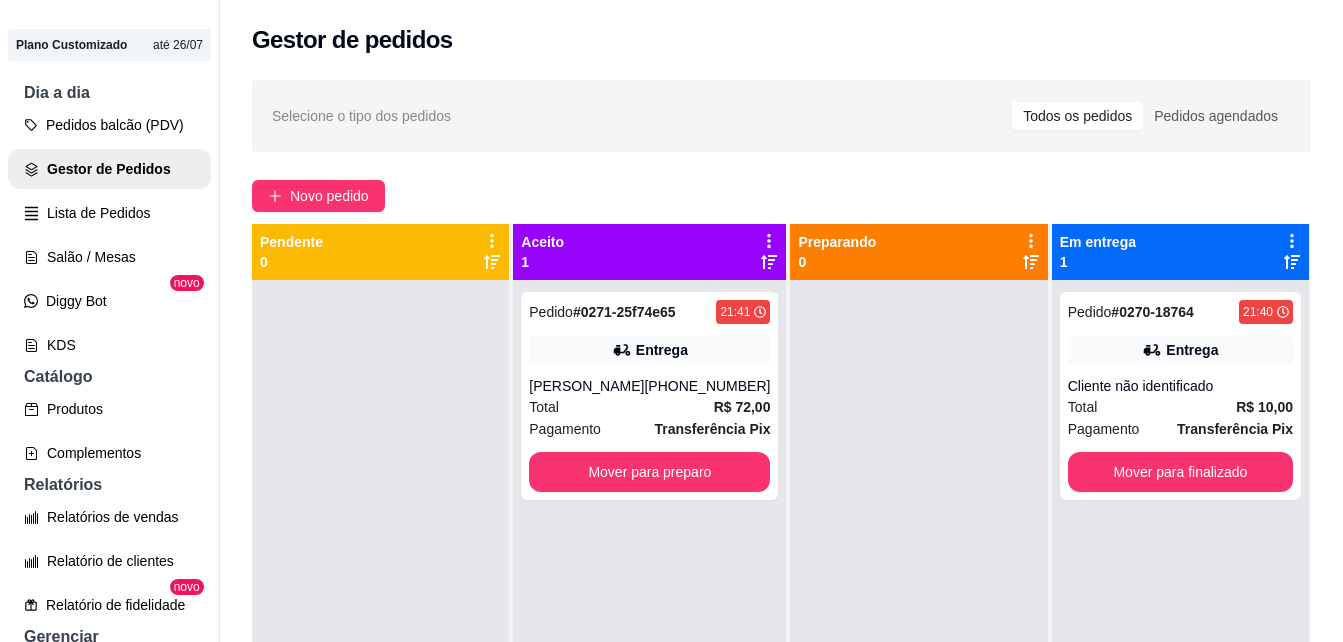 scroll, scrollTop: 32, scrollLeft: 0, axis: vertical 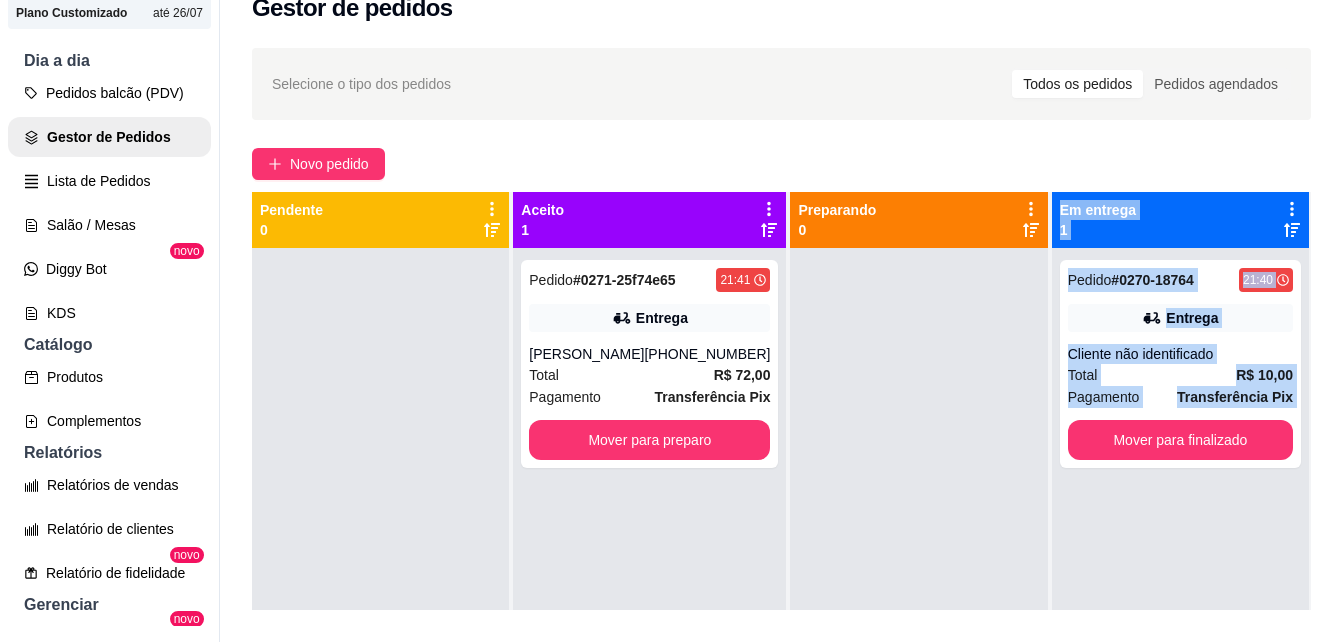 drag, startPoint x: 957, startPoint y: 424, endPoint x: 1071, endPoint y: 693, distance: 292.1592 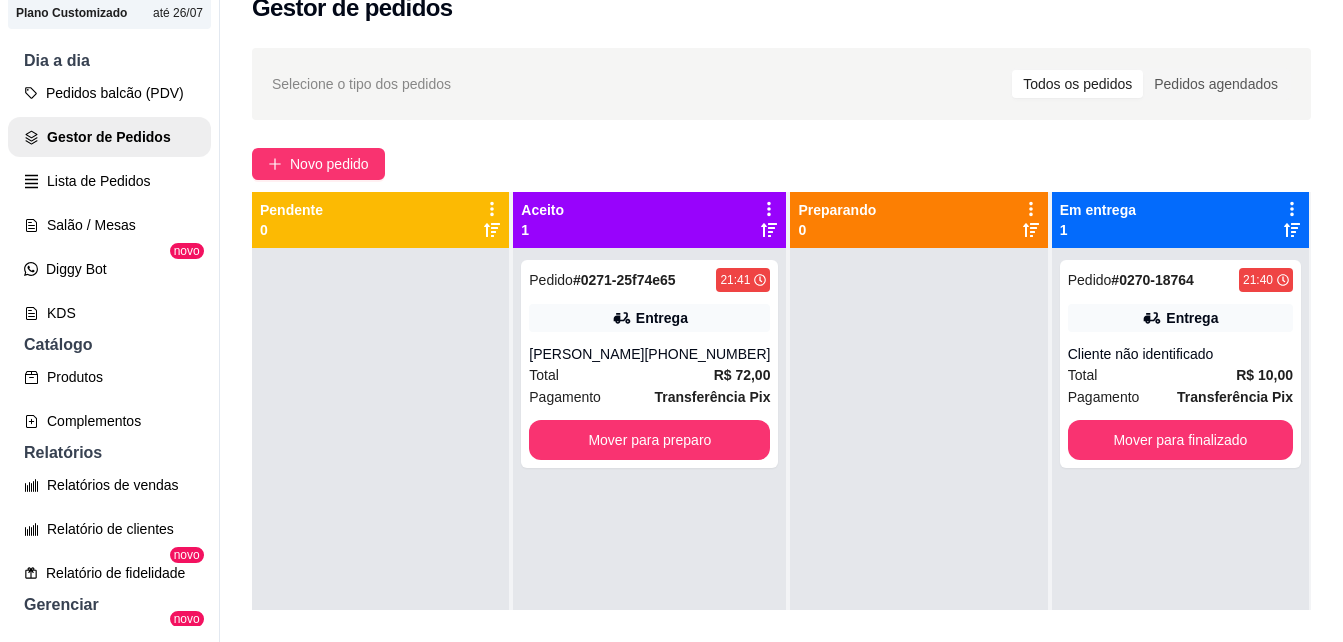 click at bounding box center [918, 569] 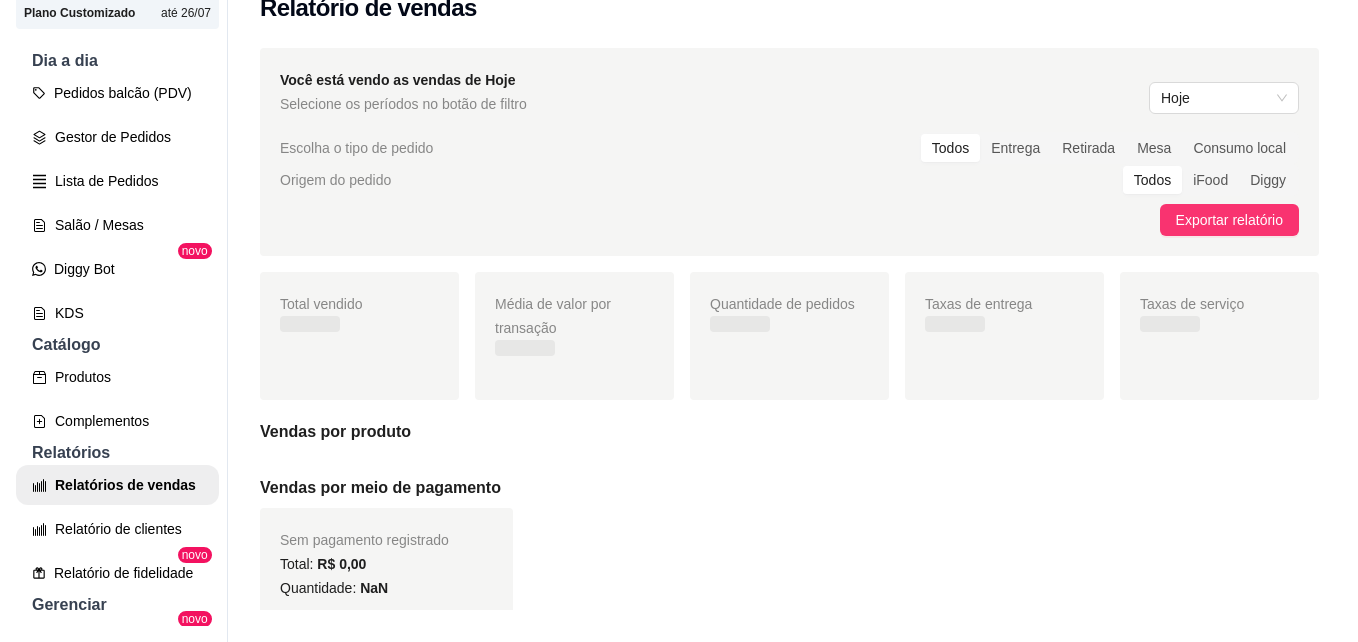 scroll, scrollTop: 0, scrollLeft: 0, axis: both 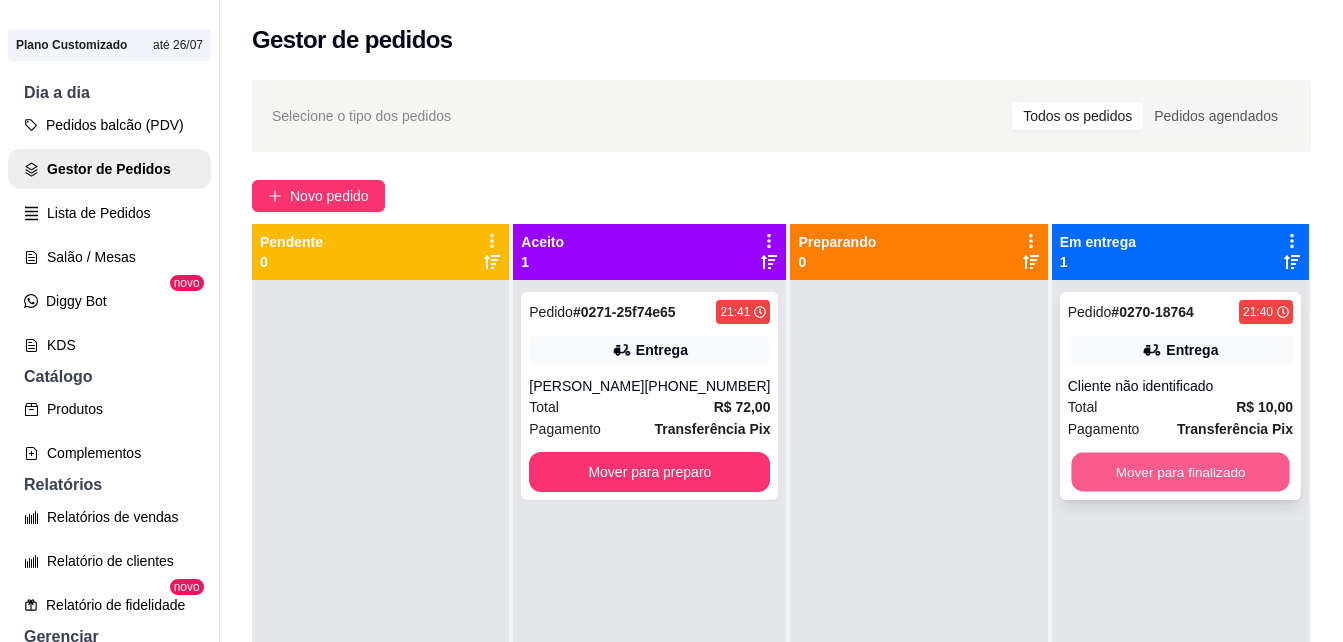 click on "Mover para finalizado" at bounding box center (1180, 472) 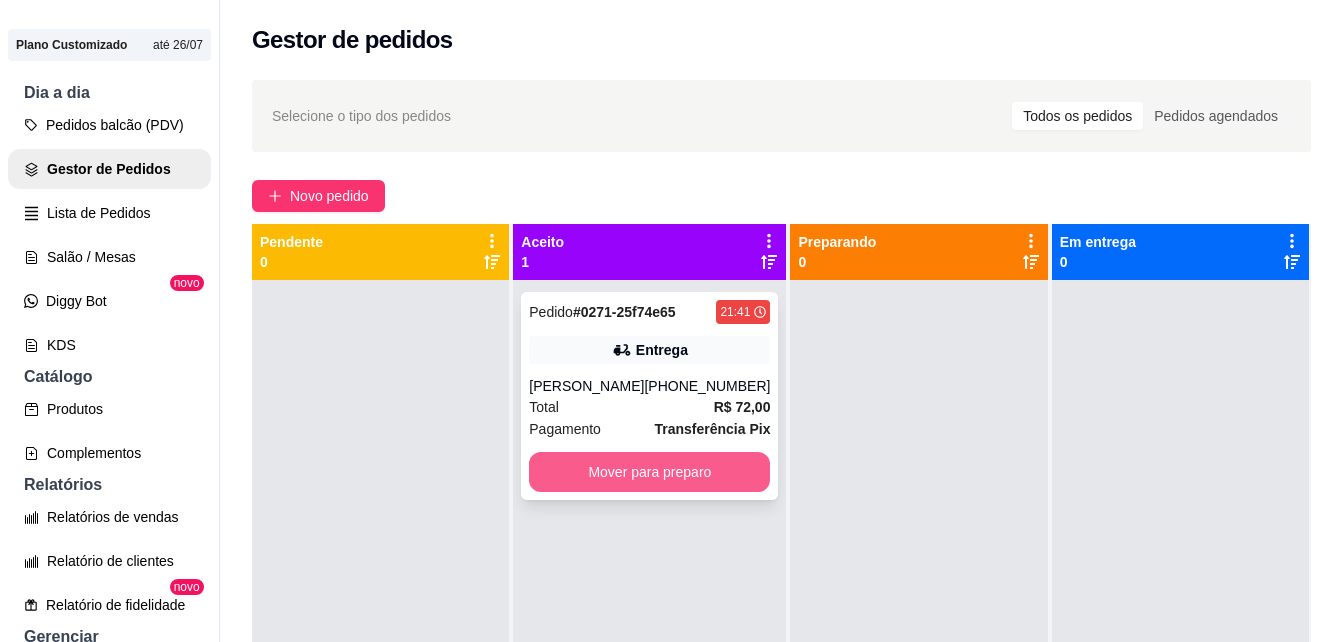 click on "Mover para preparo" at bounding box center [649, 472] 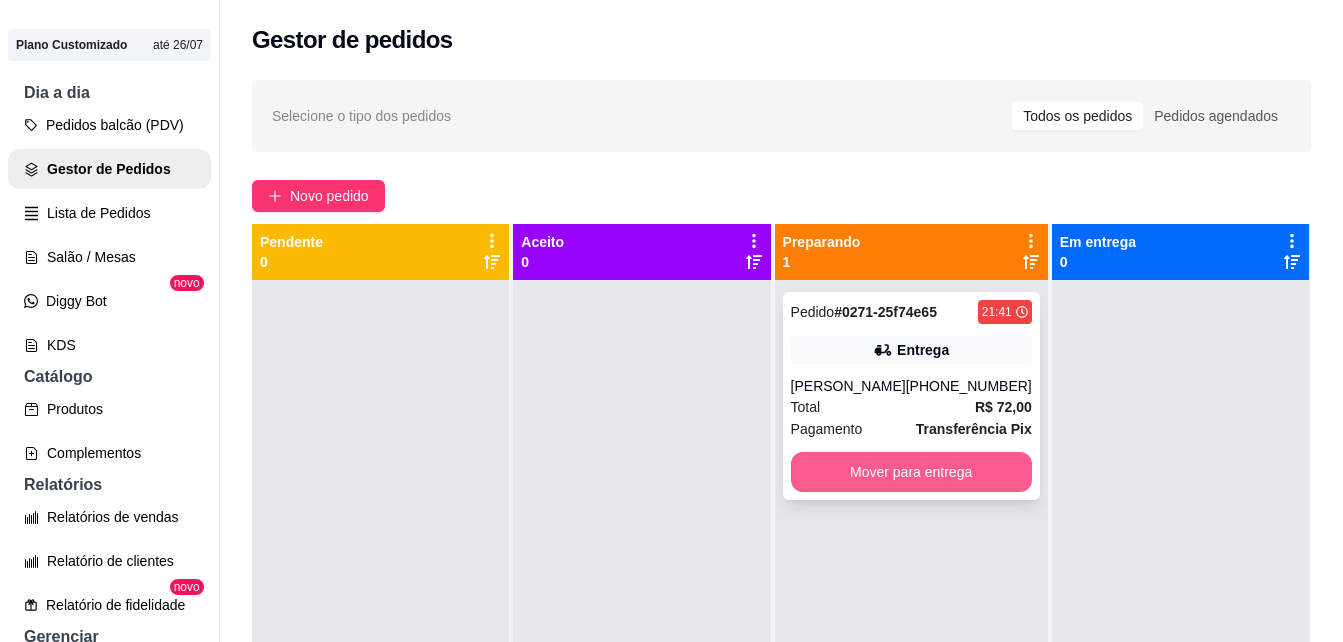 click on "Mover para entrega" at bounding box center (911, 472) 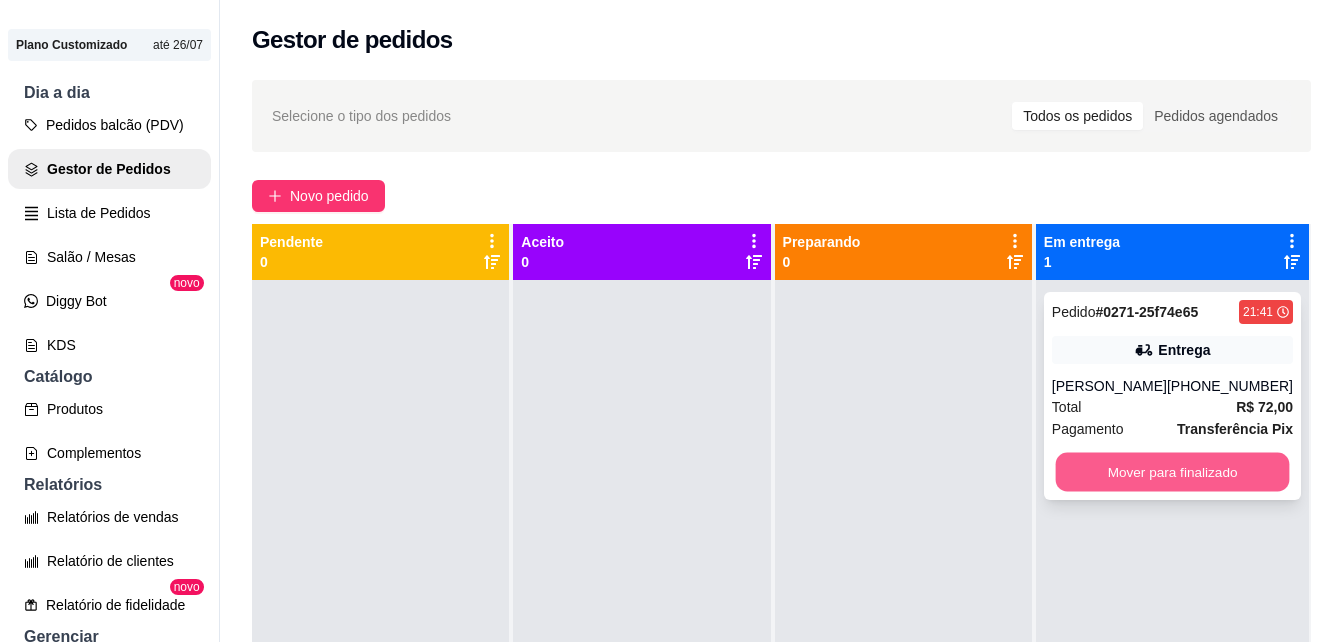 click on "Mover para finalizado" at bounding box center [1172, 472] 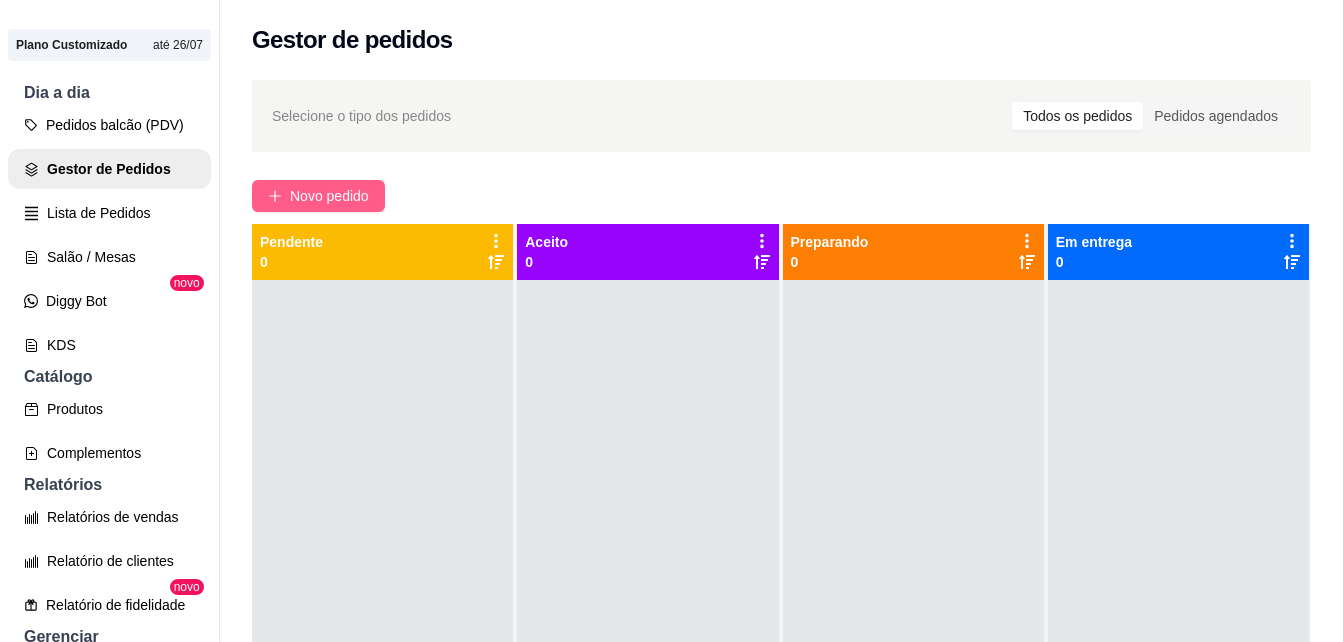 click on "Novo pedido" at bounding box center [318, 196] 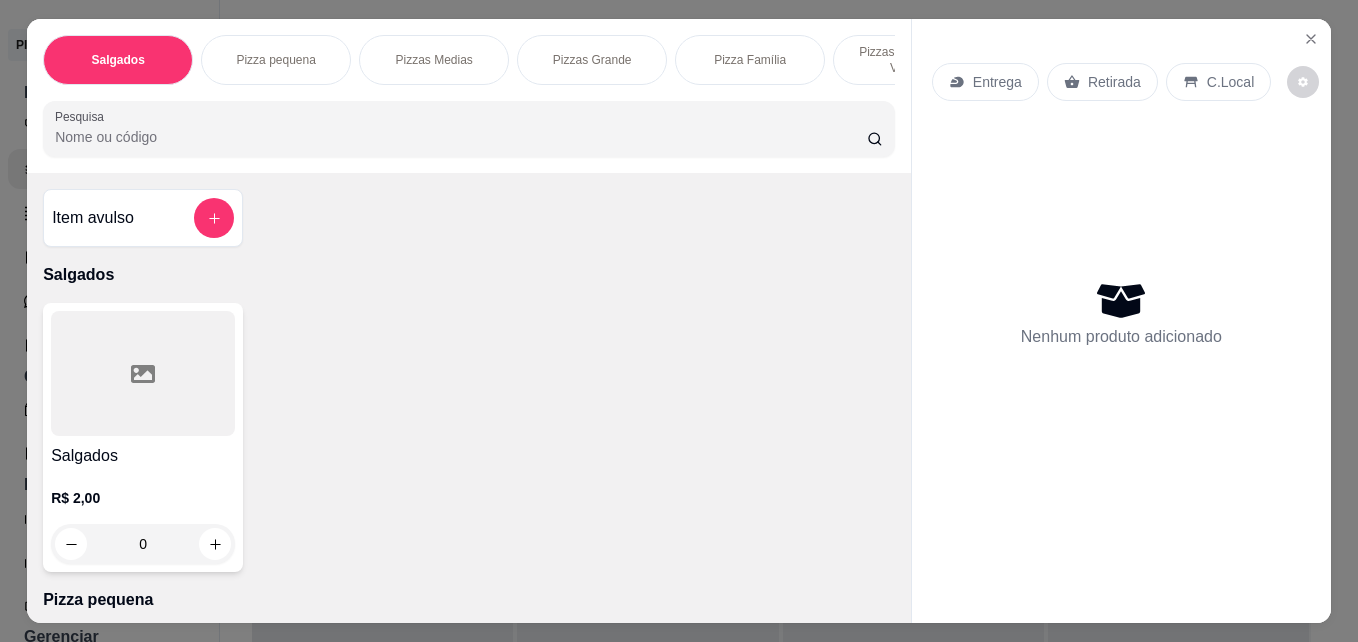 scroll, scrollTop: 0, scrollLeft: 745, axis: horizontal 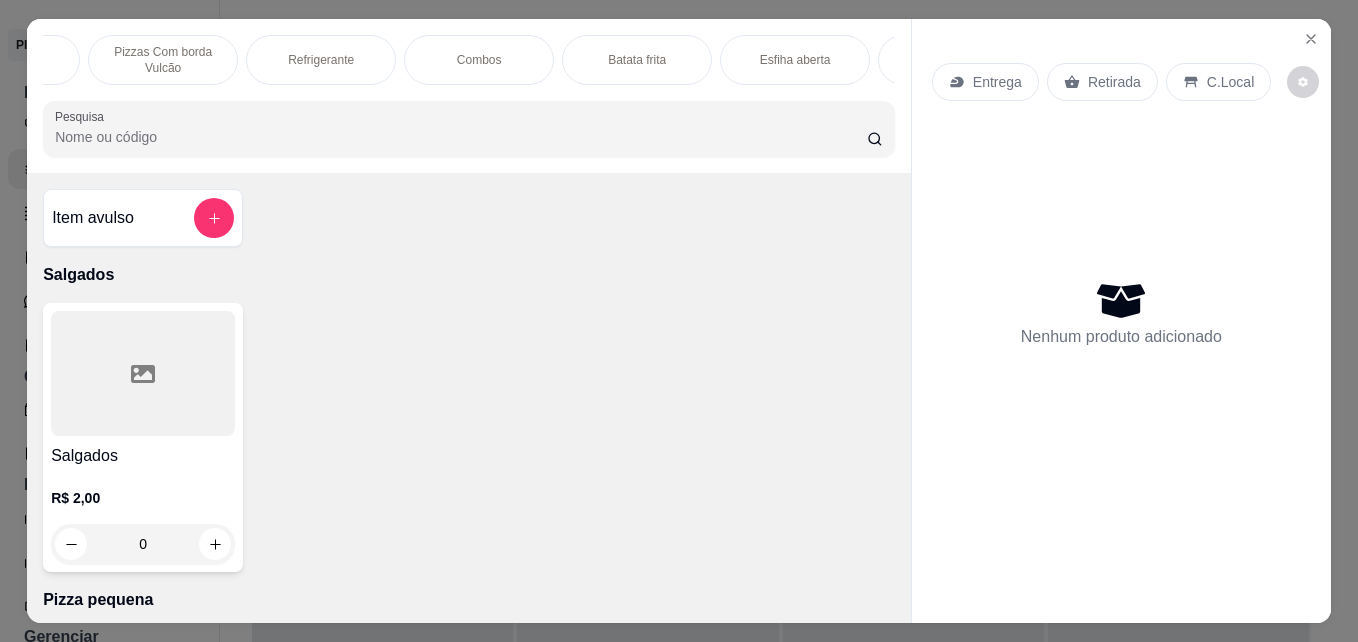 click on "Batata frita" at bounding box center [637, 60] 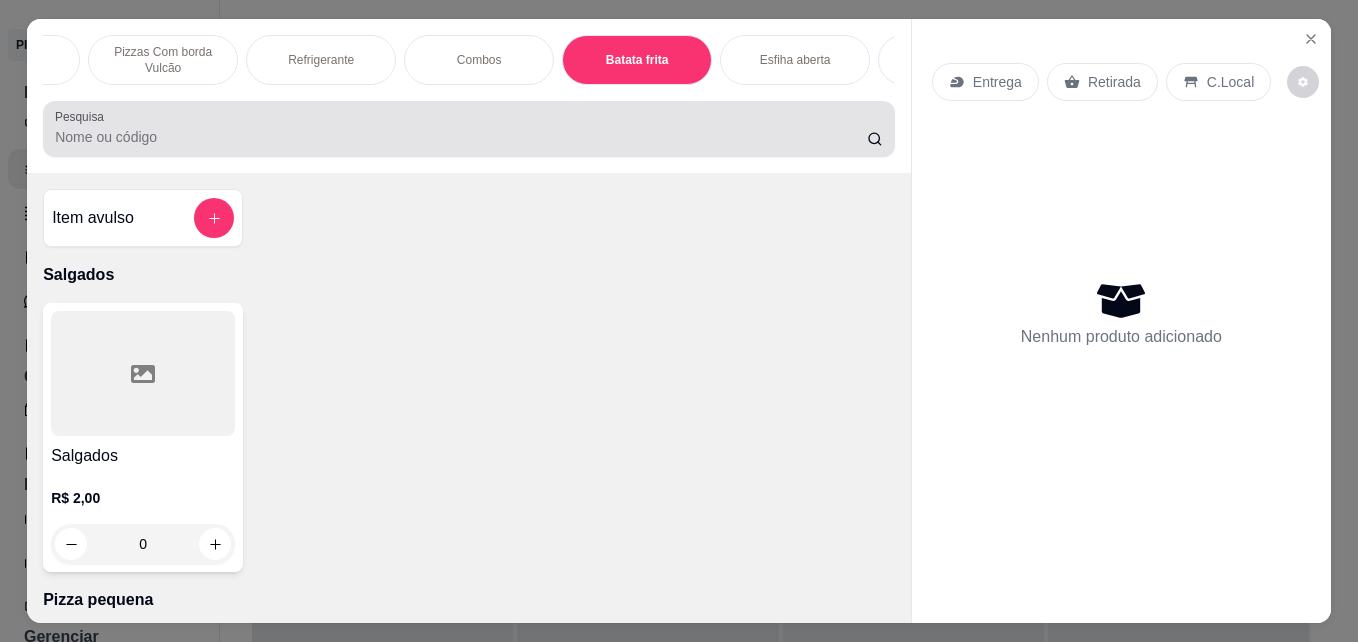 scroll, scrollTop: 4103, scrollLeft: 0, axis: vertical 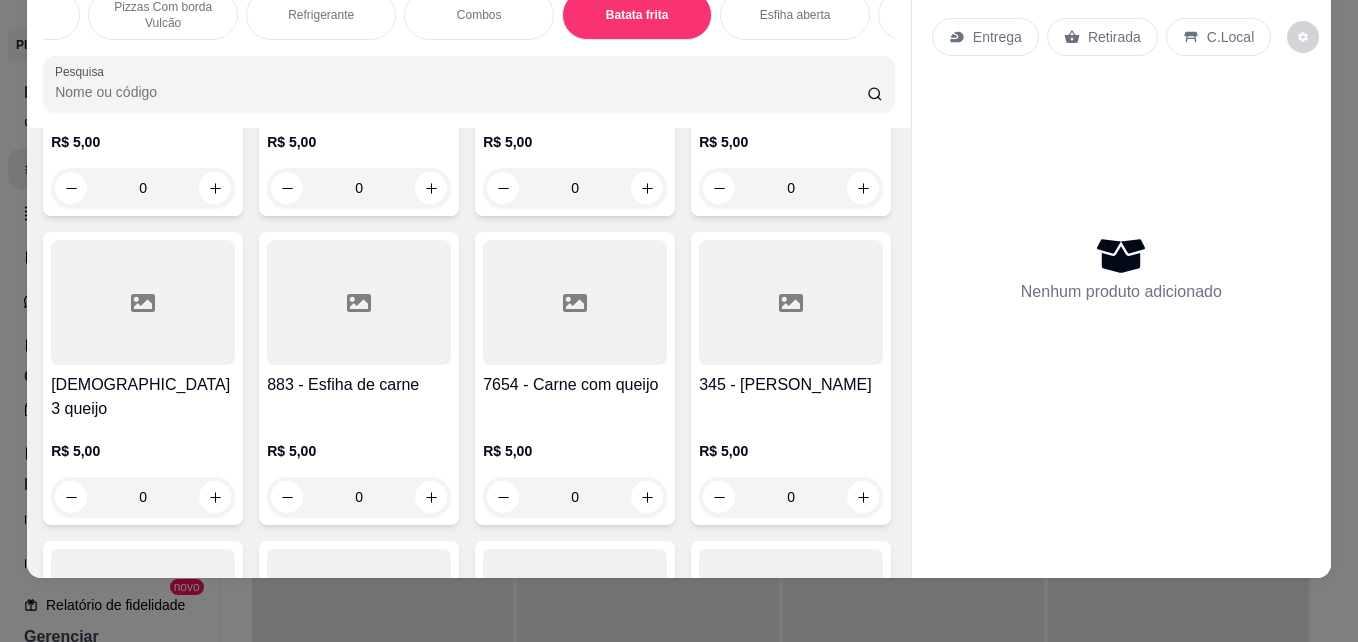 click on "124 - Batata frita 300 gms" at bounding box center [143, -261] 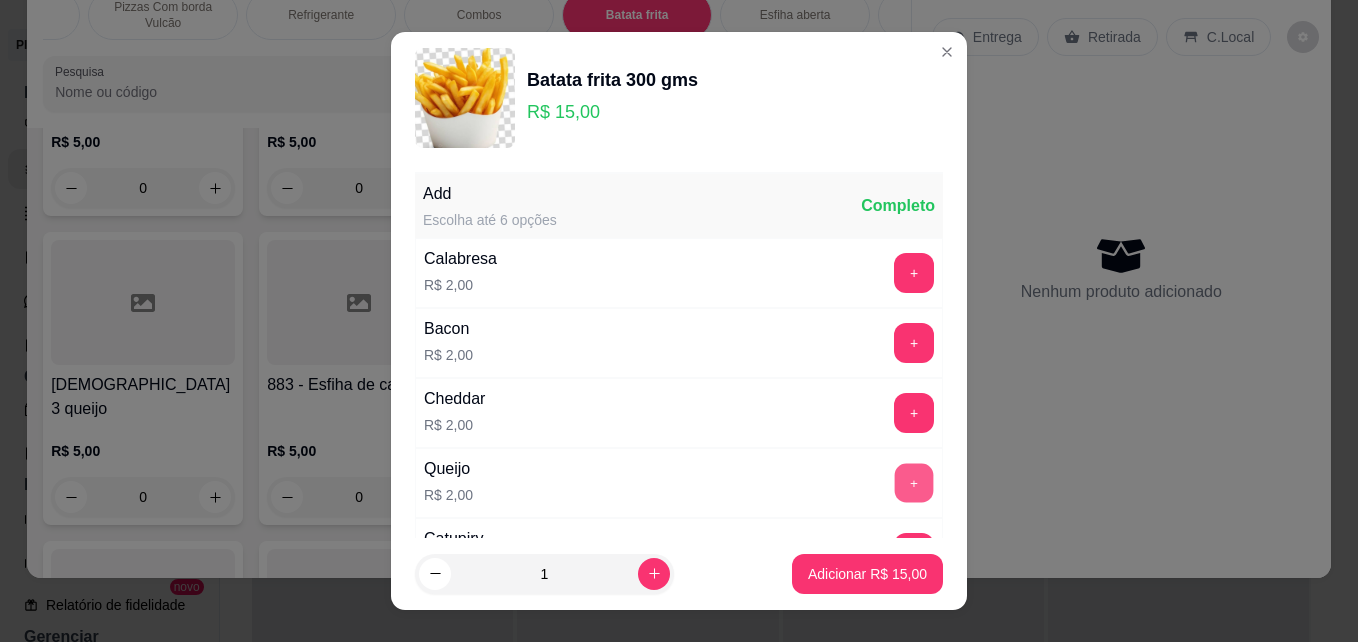 click on "+" at bounding box center (914, 483) 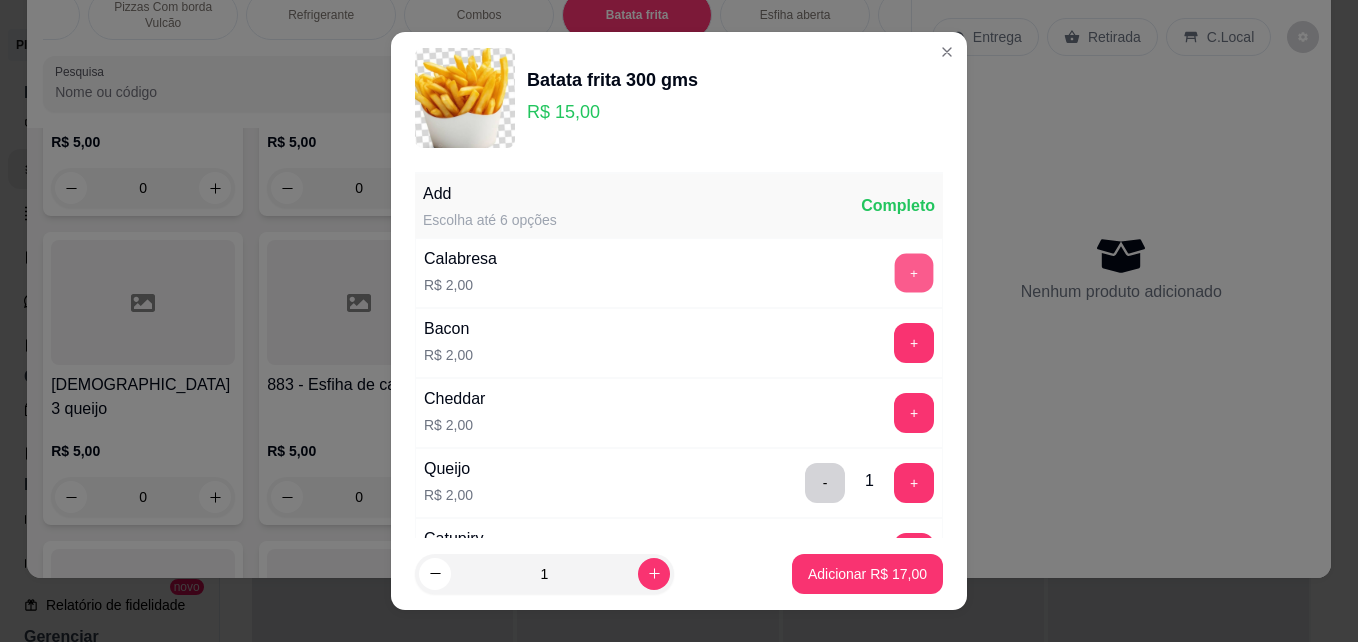 click on "+" at bounding box center [914, 273] 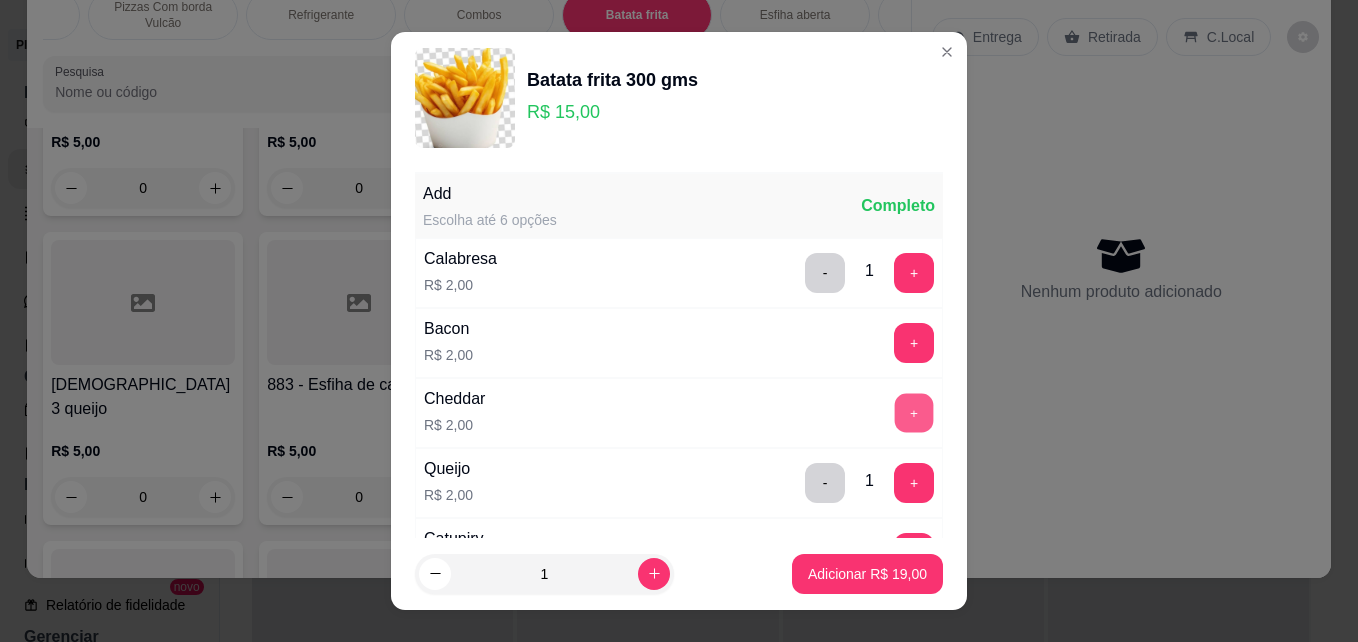 click on "+" at bounding box center (914, 413) 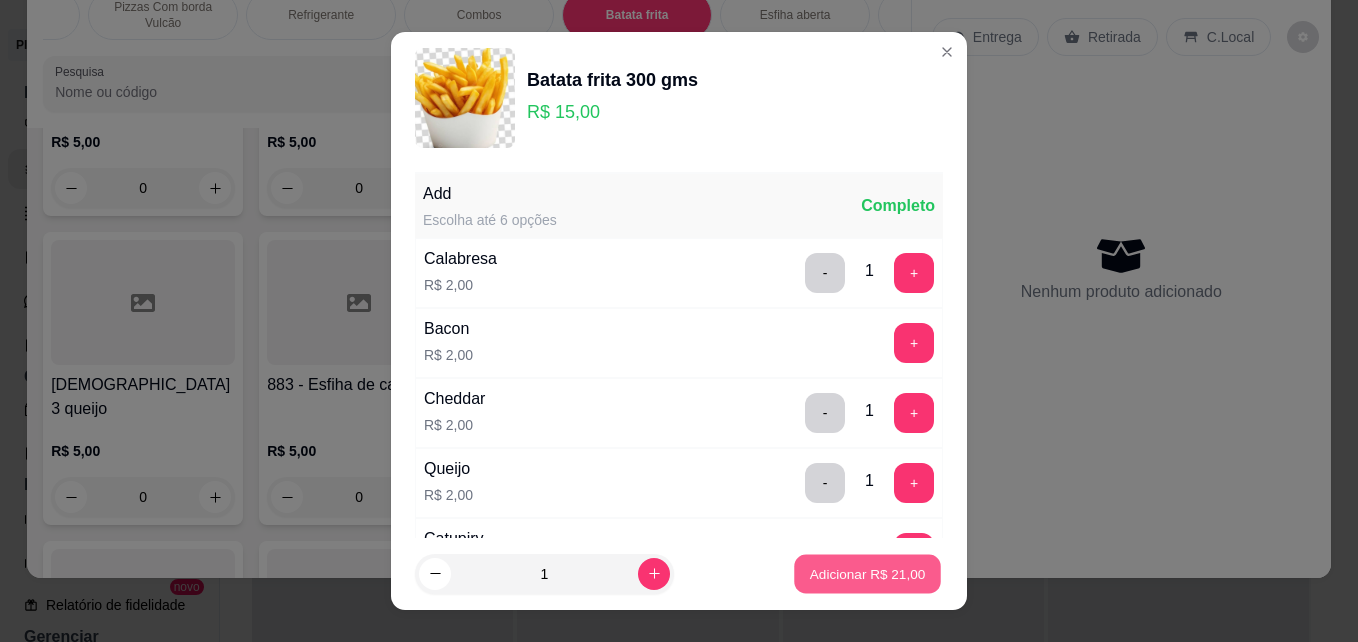 click on "Adicionar   R$ 21,00" at bounding box center [868, 573] 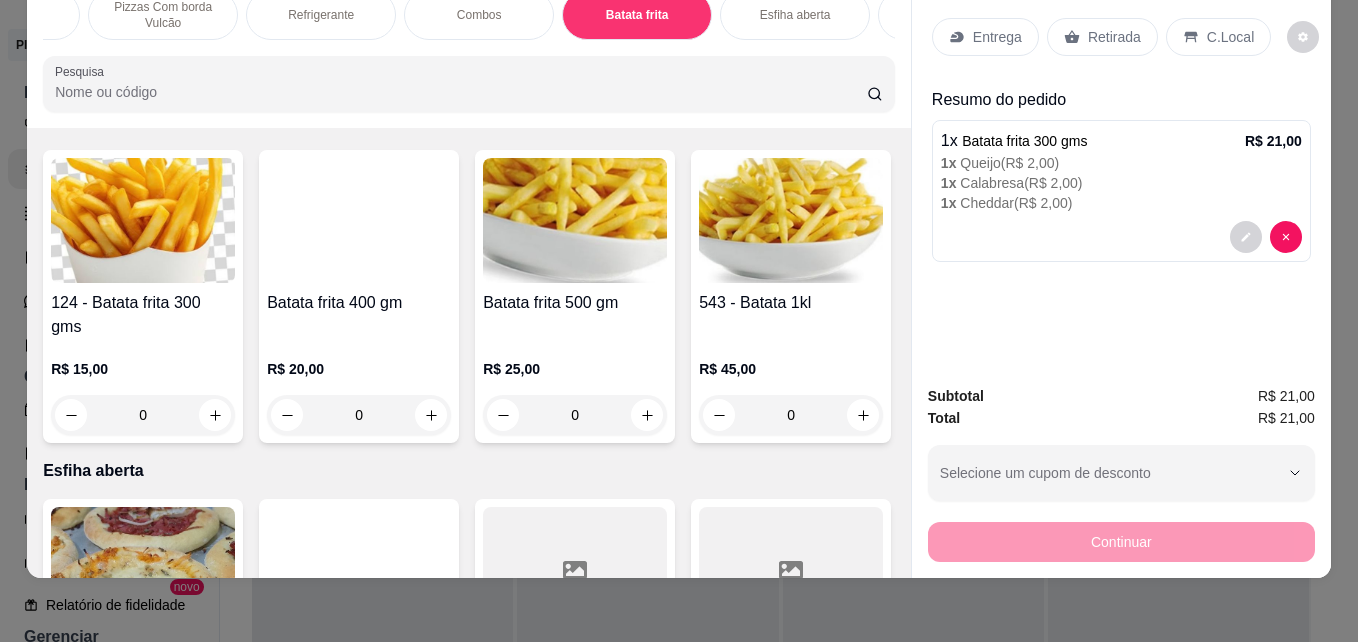 scroll, scrollTop: 3503, scrollLeft: 0, axis: vertical 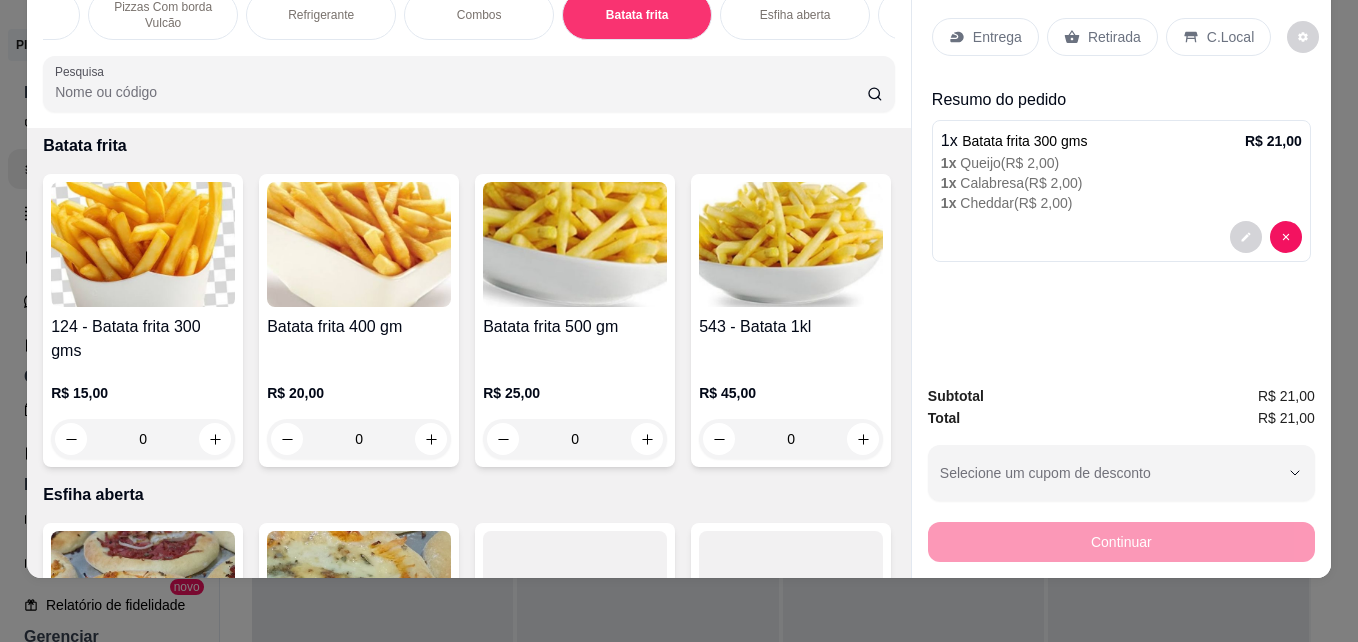 click on "0" at bounding box center [791, -195] 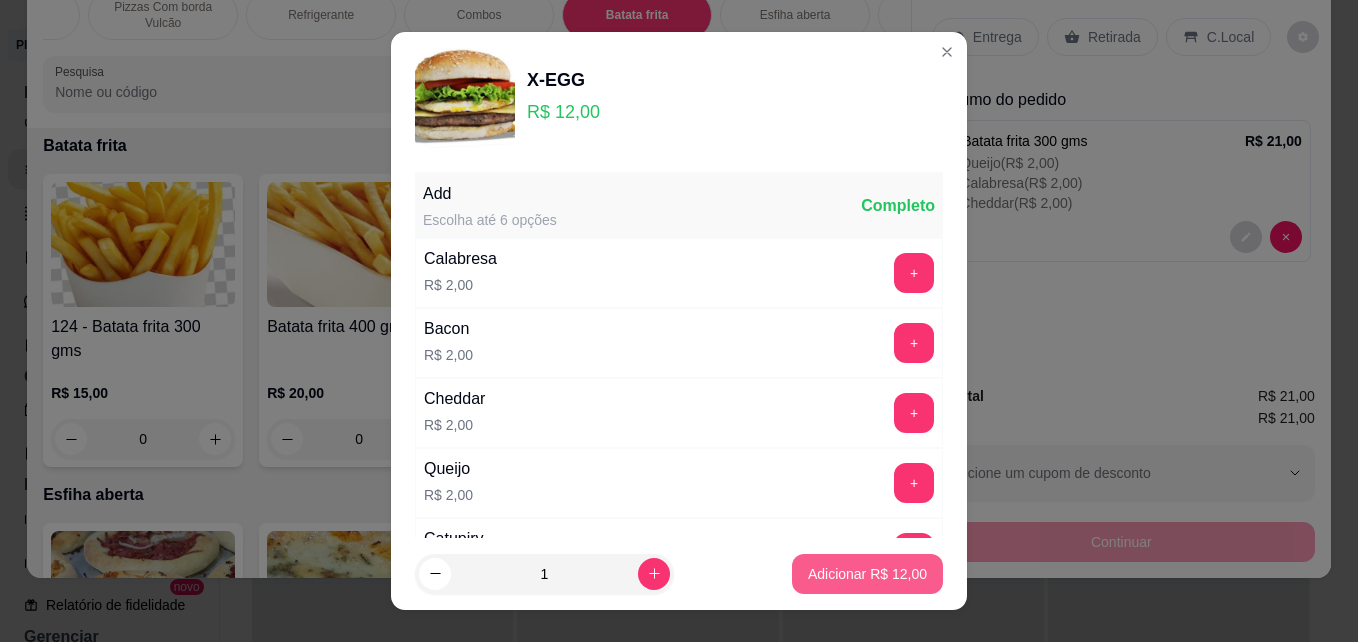 click on "Adicionar   R$ 12,00" at bounding box center (867, 574) 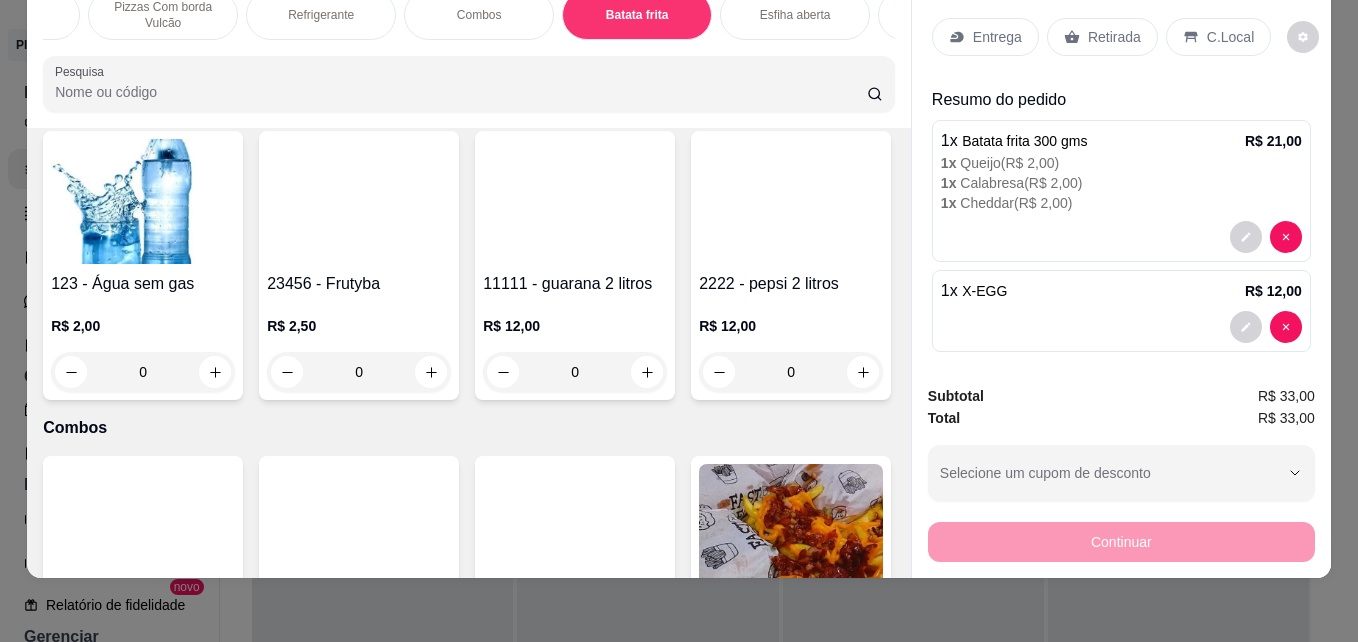 scroll, scrollTop: 2303, scrollLeft: 0, axis: vertical 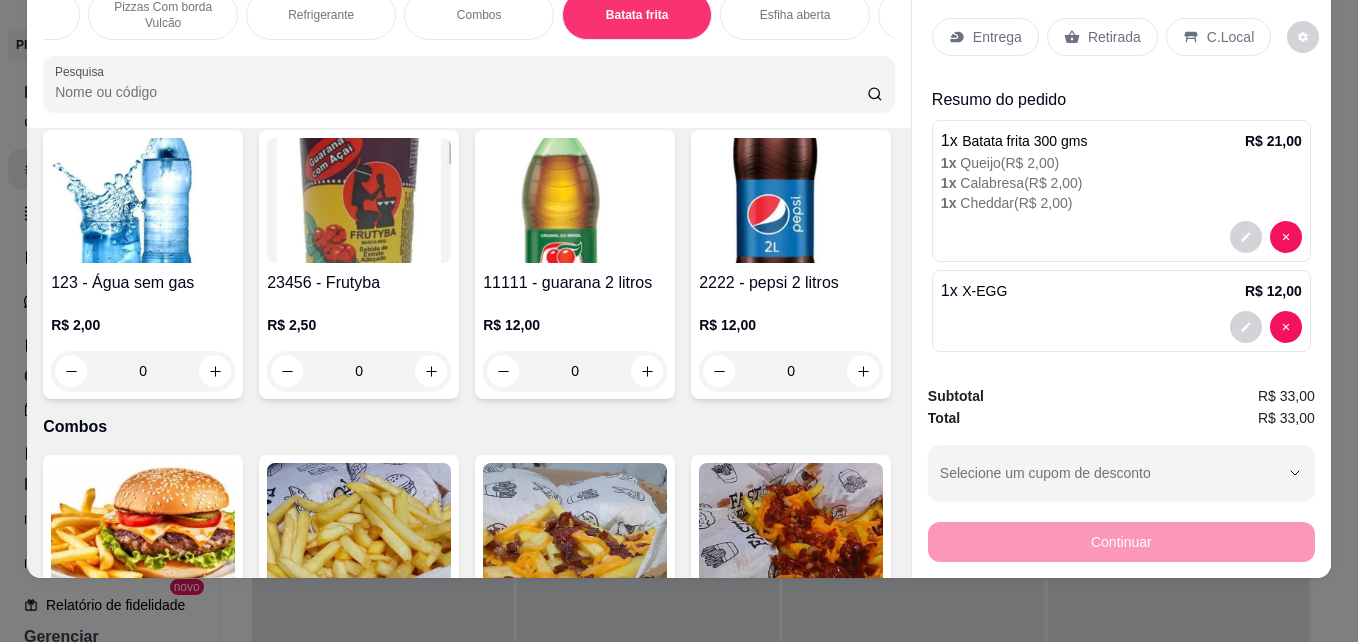 click 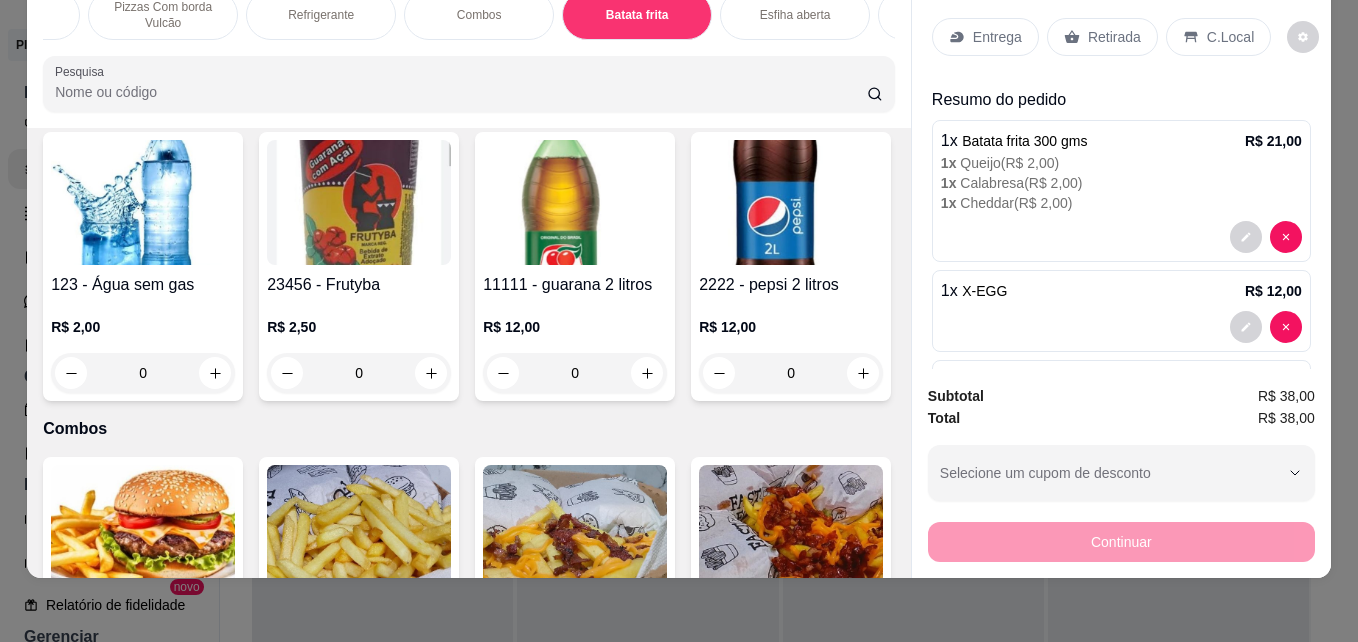 click on "Retirada" at bounding box center [1102, 37] 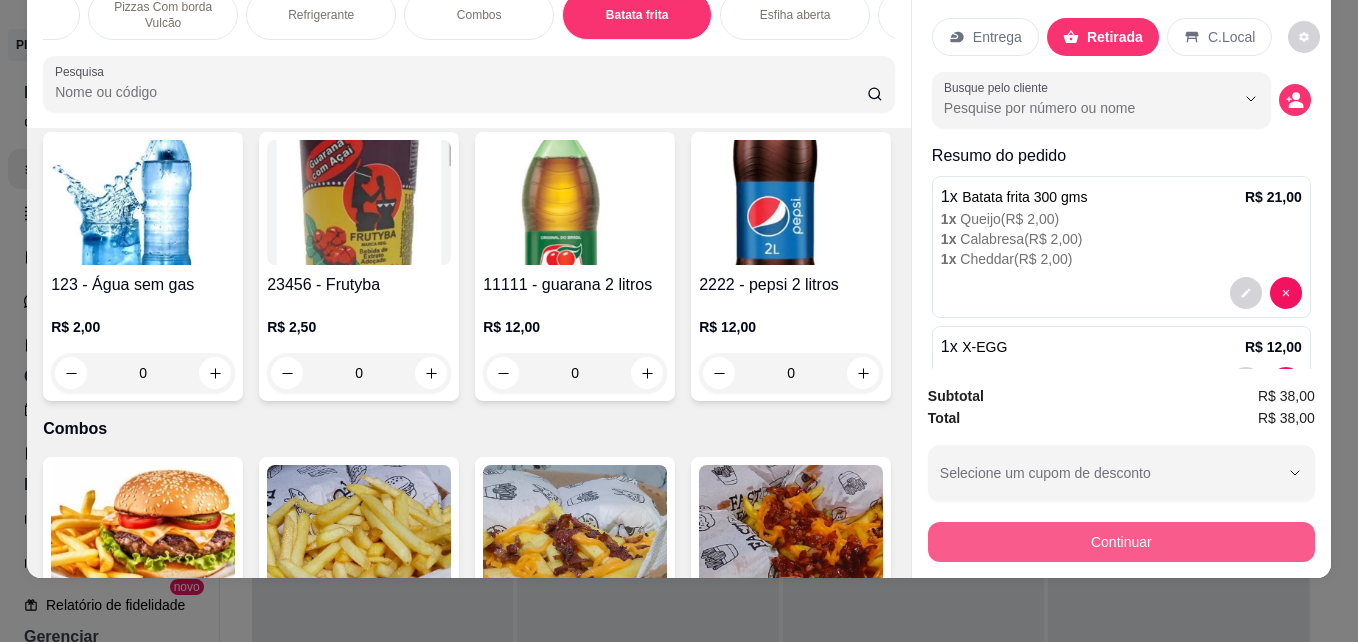 click on "Continuar" at bounding box center (1121, 542) 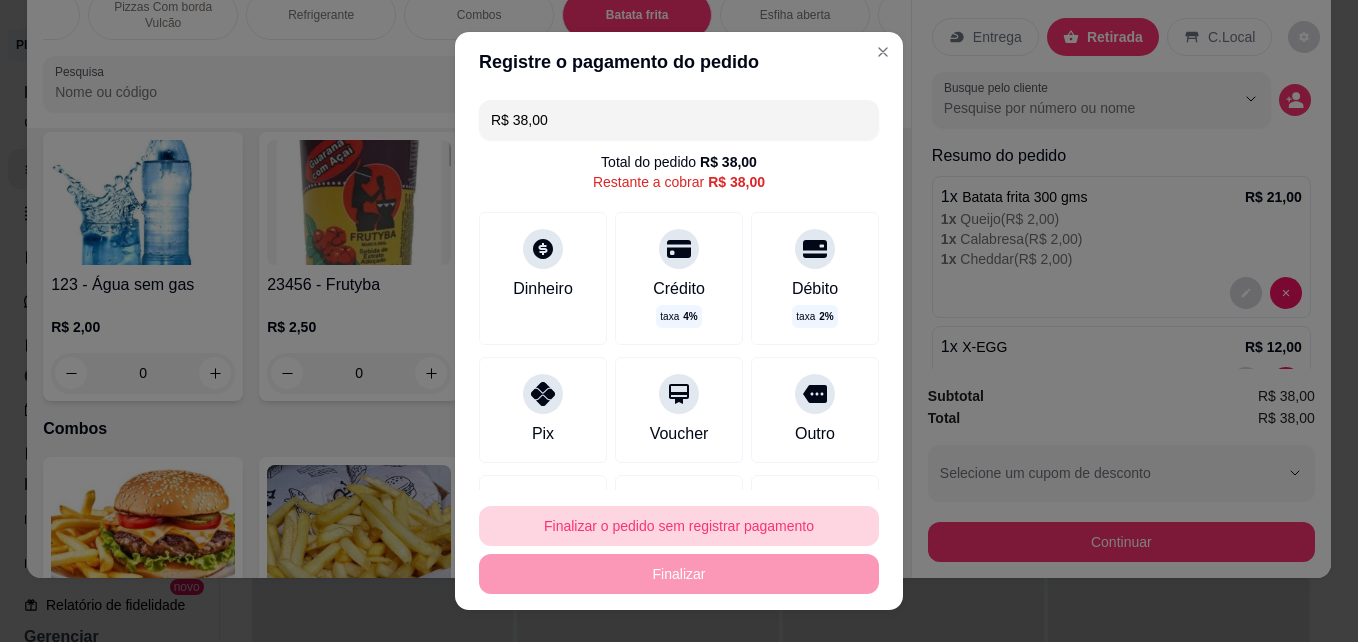 click on "Finalizar o pedido sem registrar pagamento" at bounding box center (679, 526) 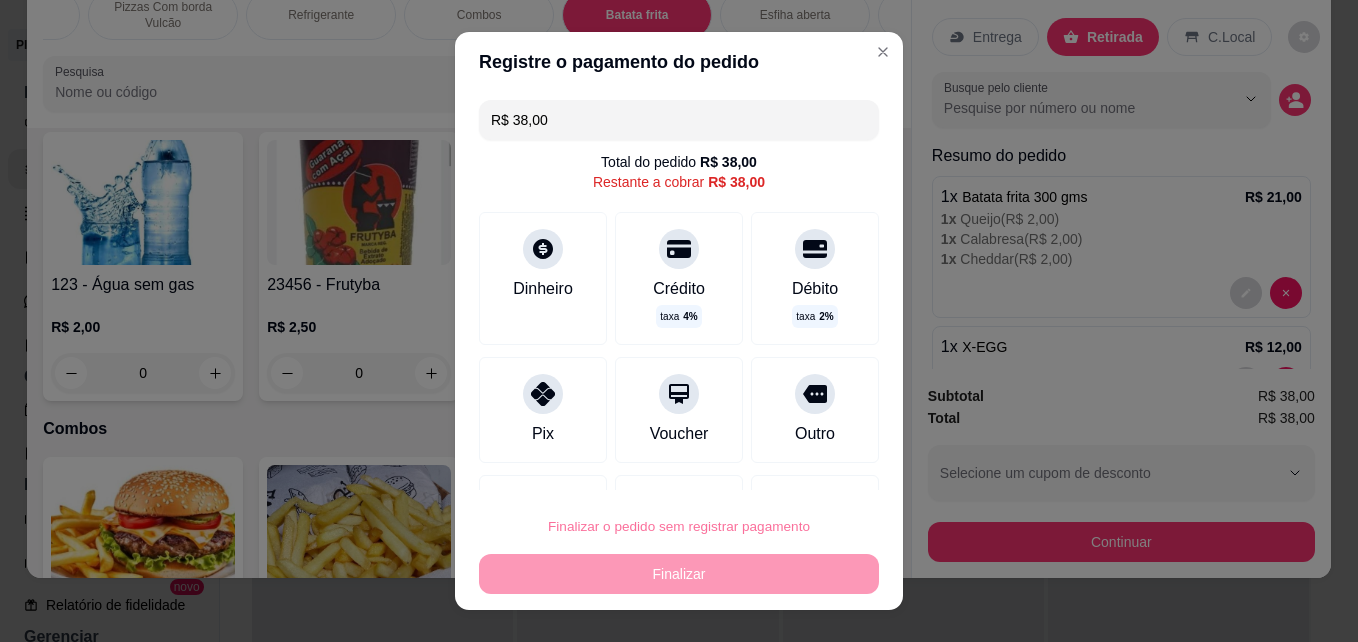 click on "Confirmar" at bounding box center (793, 469) 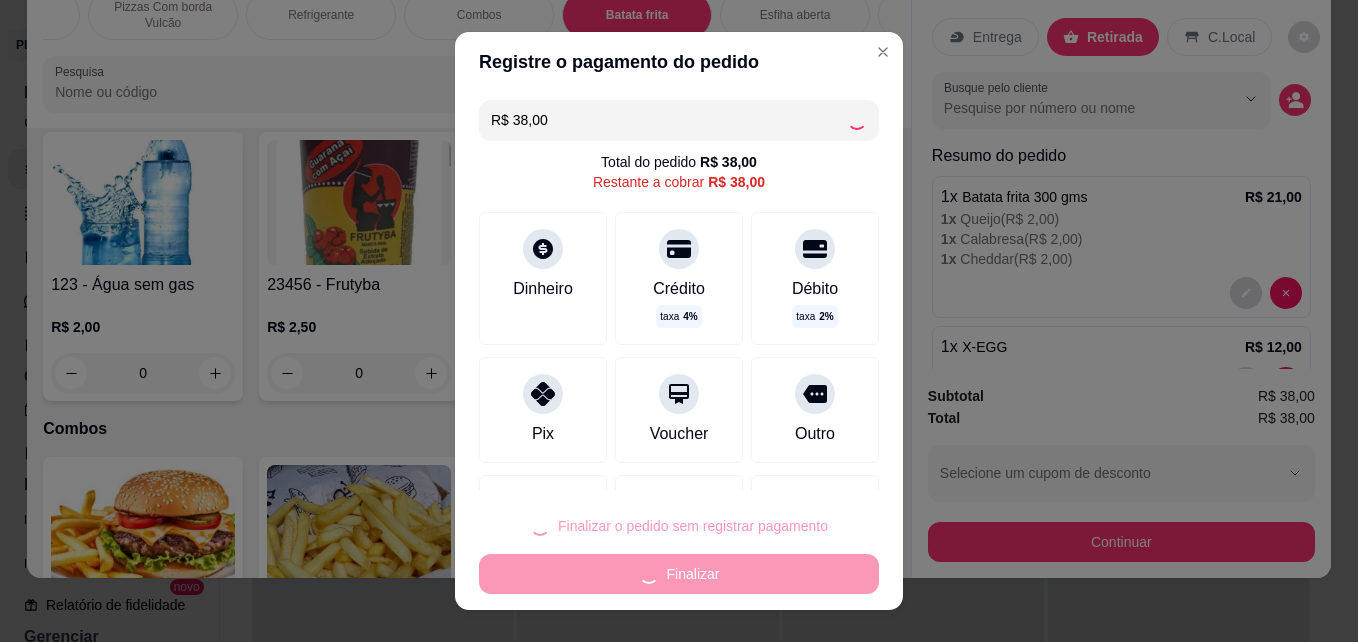 type on "0" 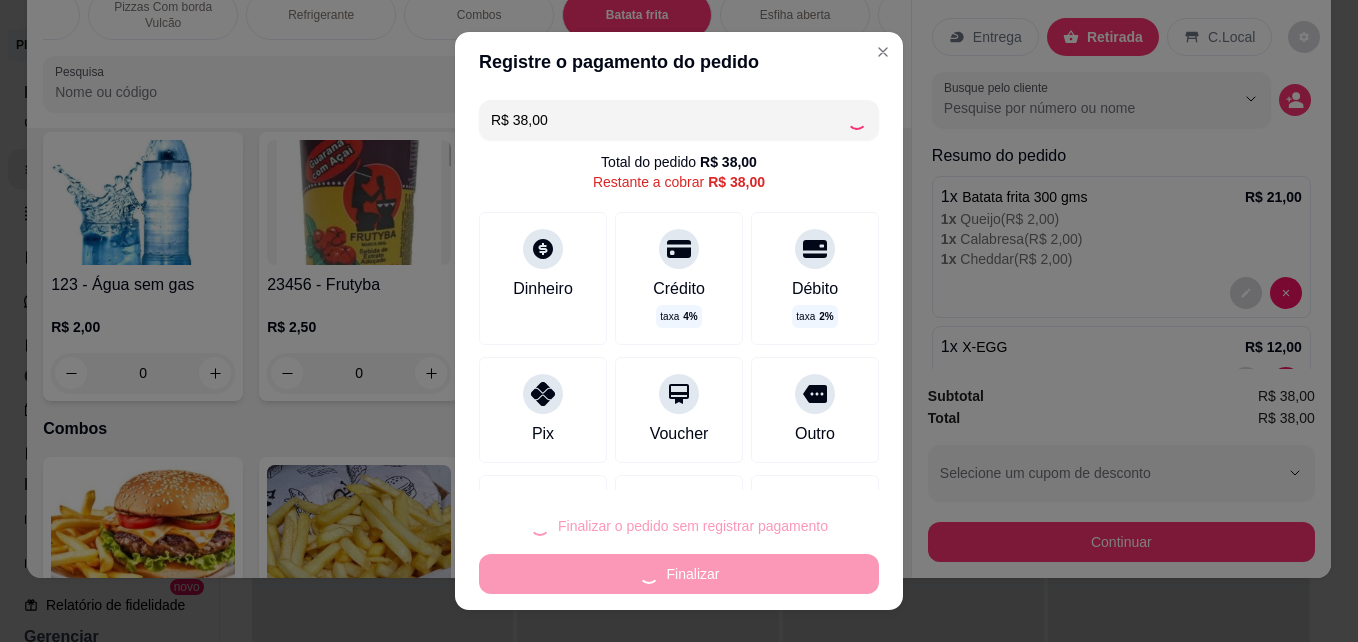 type on "0" 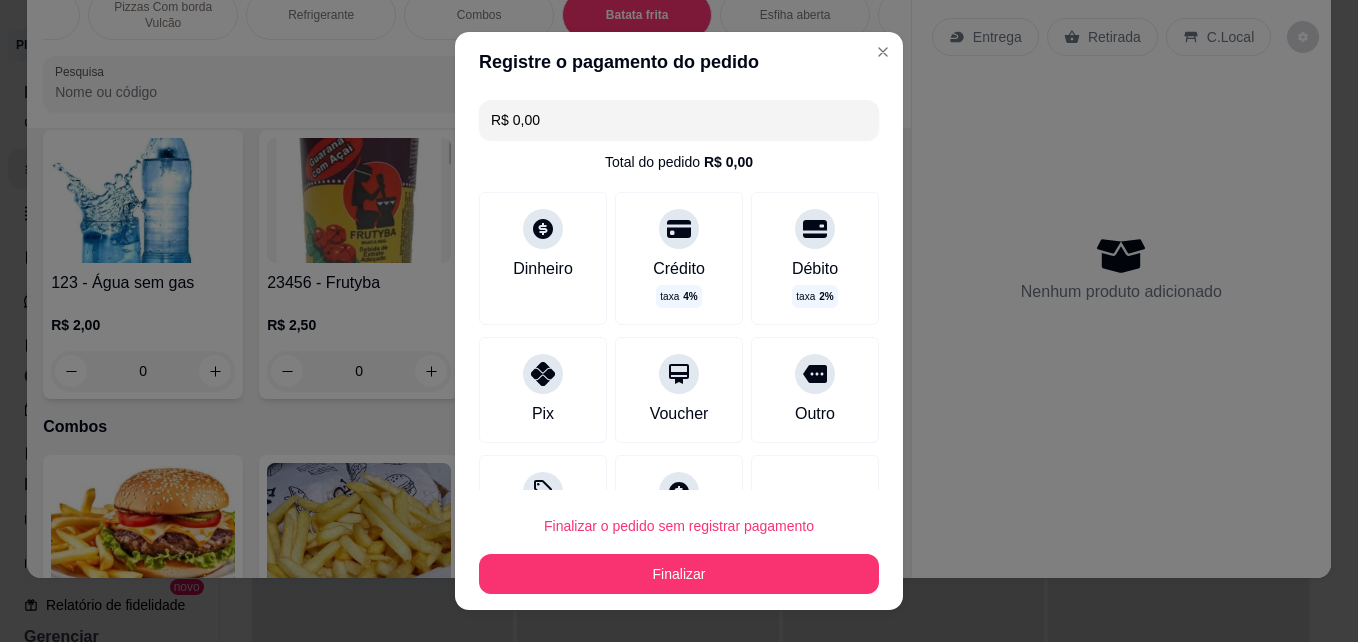 type on "R$ 0,00" 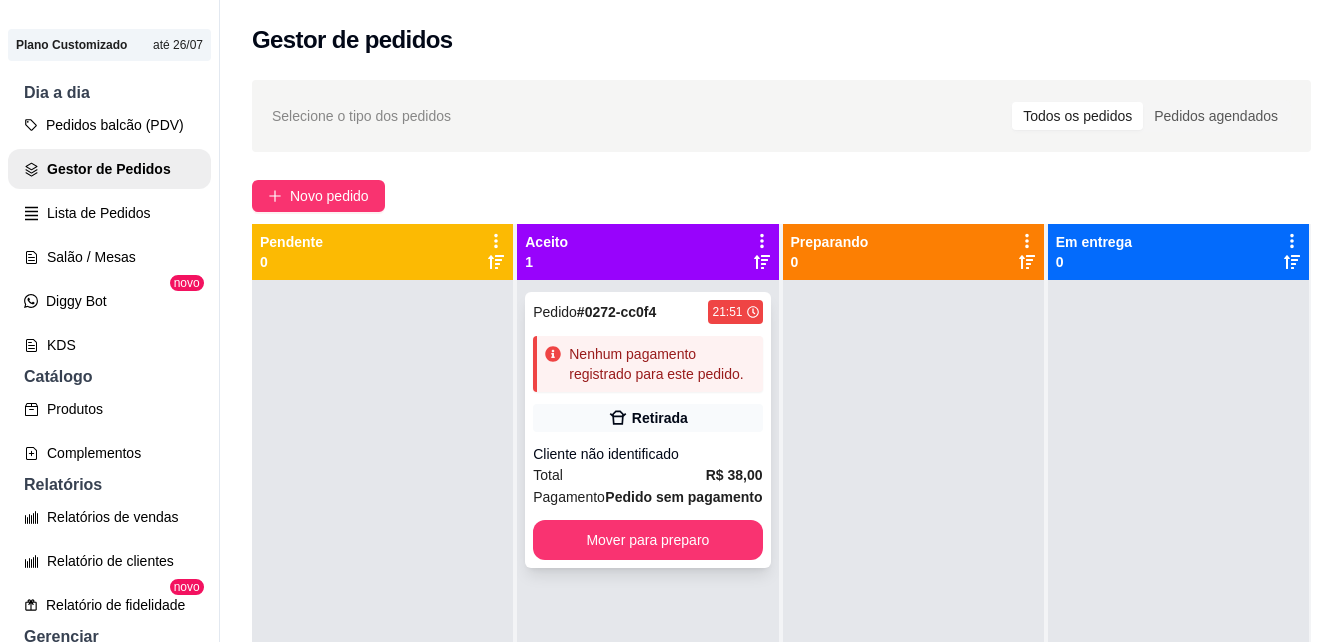 click on "Pedido  # 0272-cc0f4 21:51 Nenhum pagamento registrado para este pedido. Retirada Cliente não identificado Total R$ 38,00 Pagamento Pedido sem pagamento Mover para preparo" at bounding box center (647, 430) 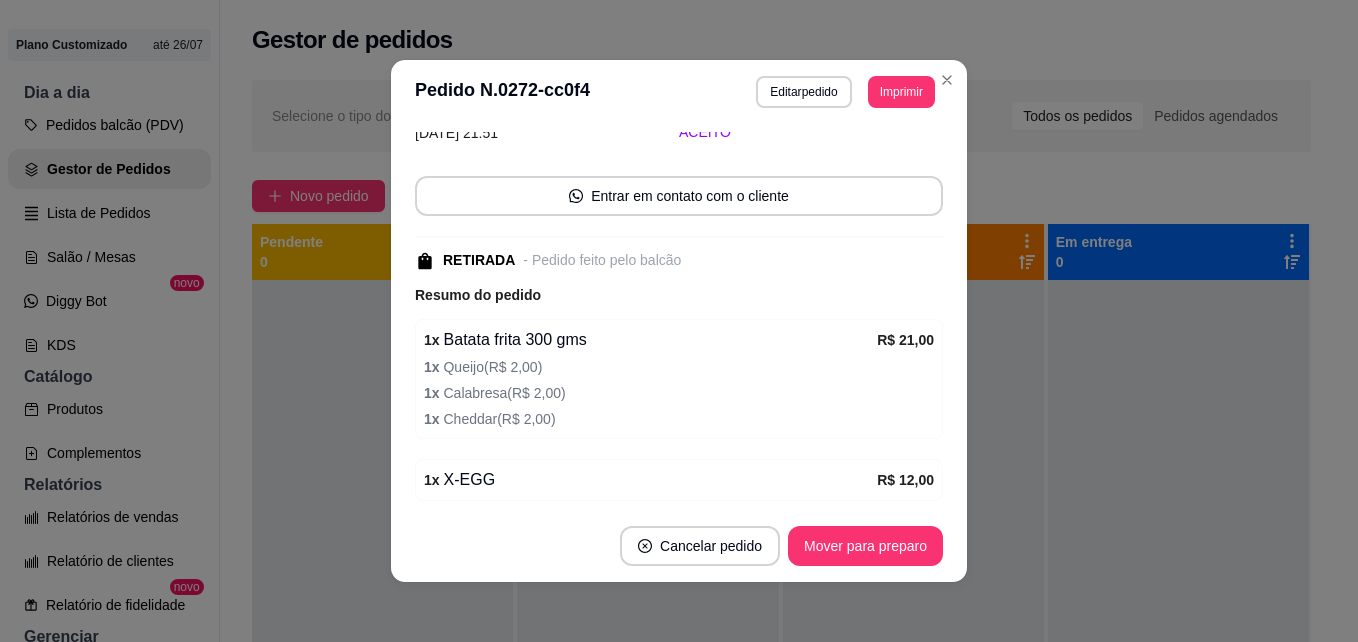 scroll, scrollTop: 305, scrollLeft: 0, axis: vertical 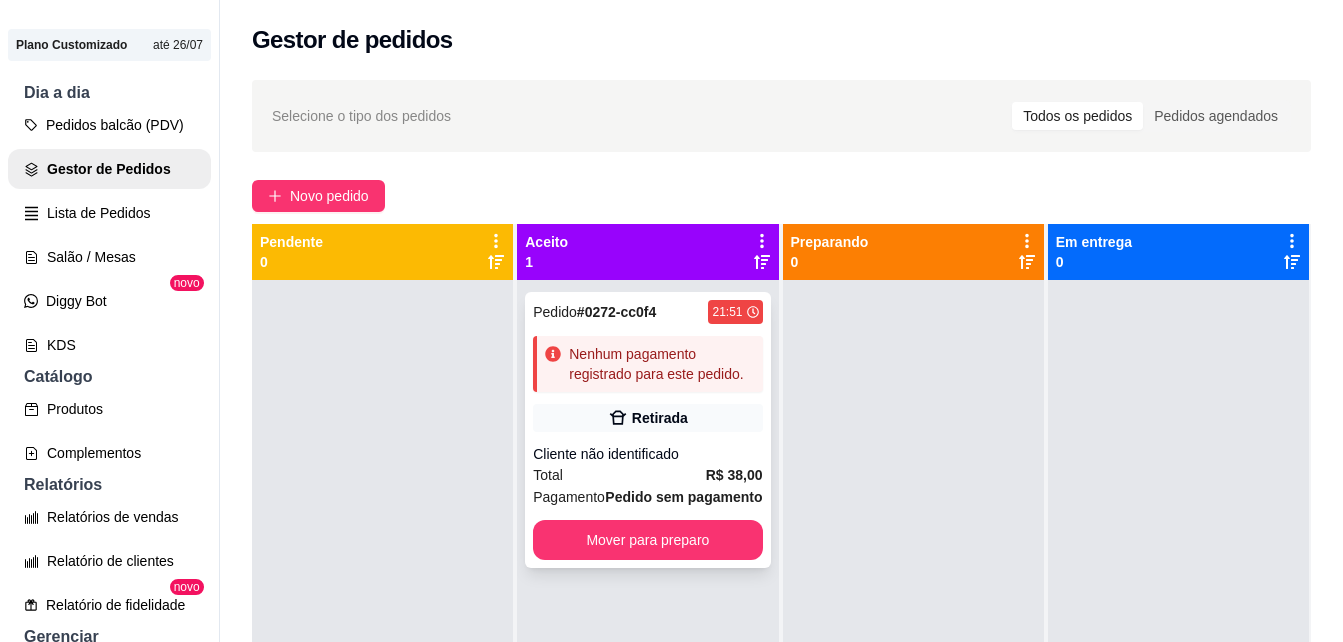 click on "Nenhum pagamento registrado para este pedido." at bounding box center (661, 364) 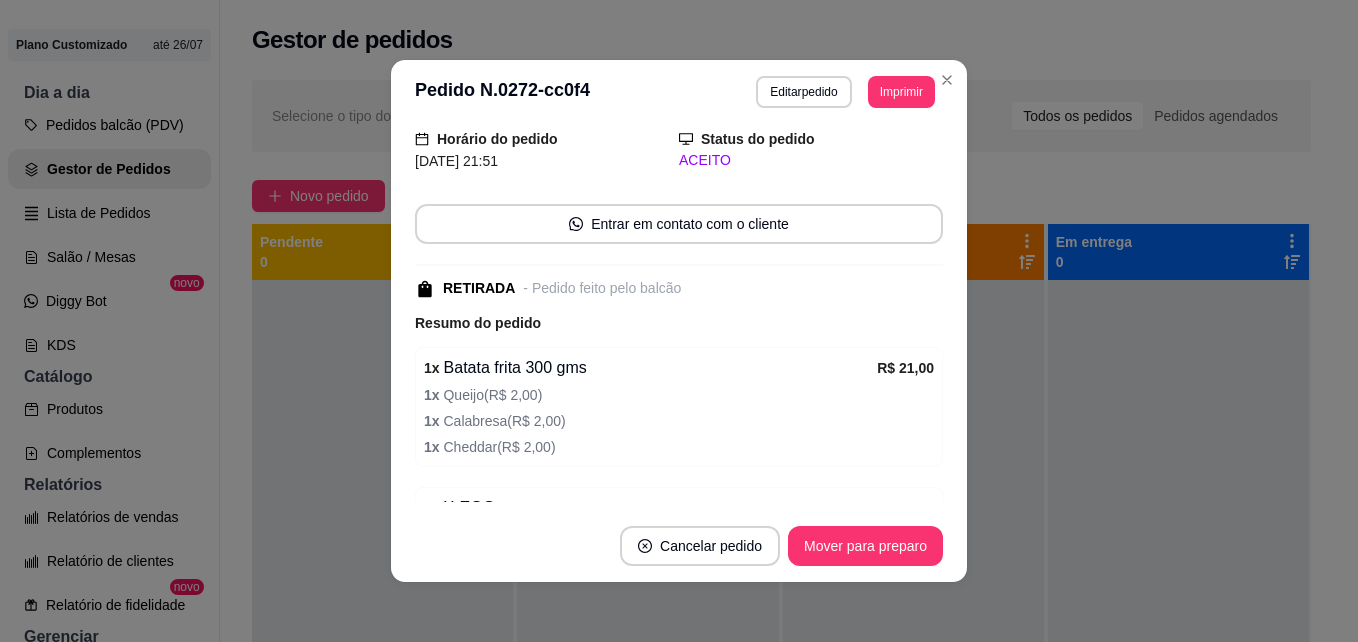 scroll, scrollTop: 305, scrollLeft: 0, axis: vertical 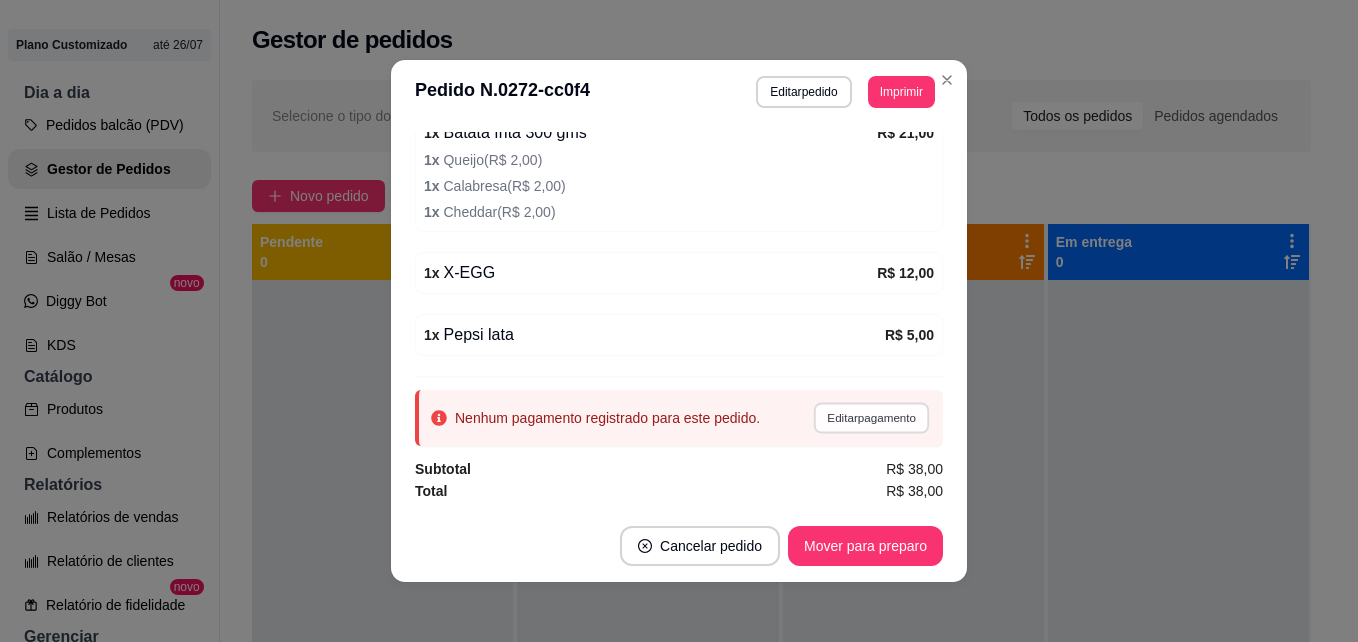 click on "Editar  pagamento" at bounding box center [871, 417] 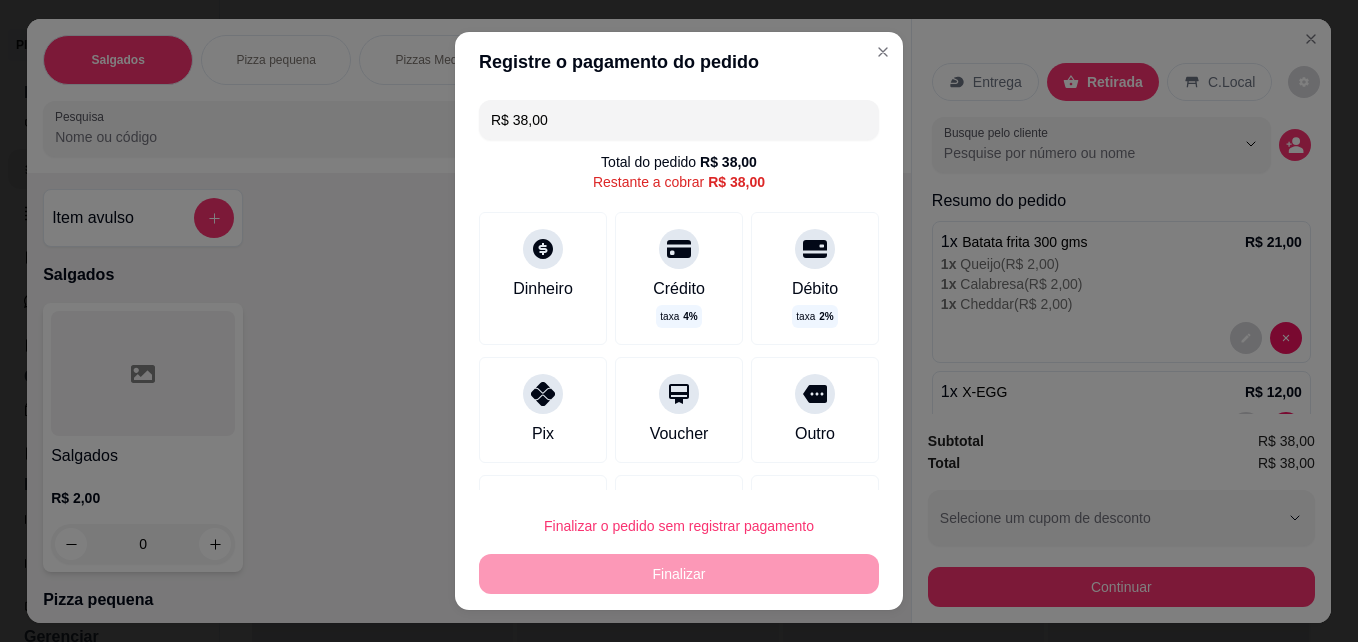 drag, startPoint x: 558, startPoint y: 130, endPoint x: 453, endPoint y: 144, distance: 105.92922 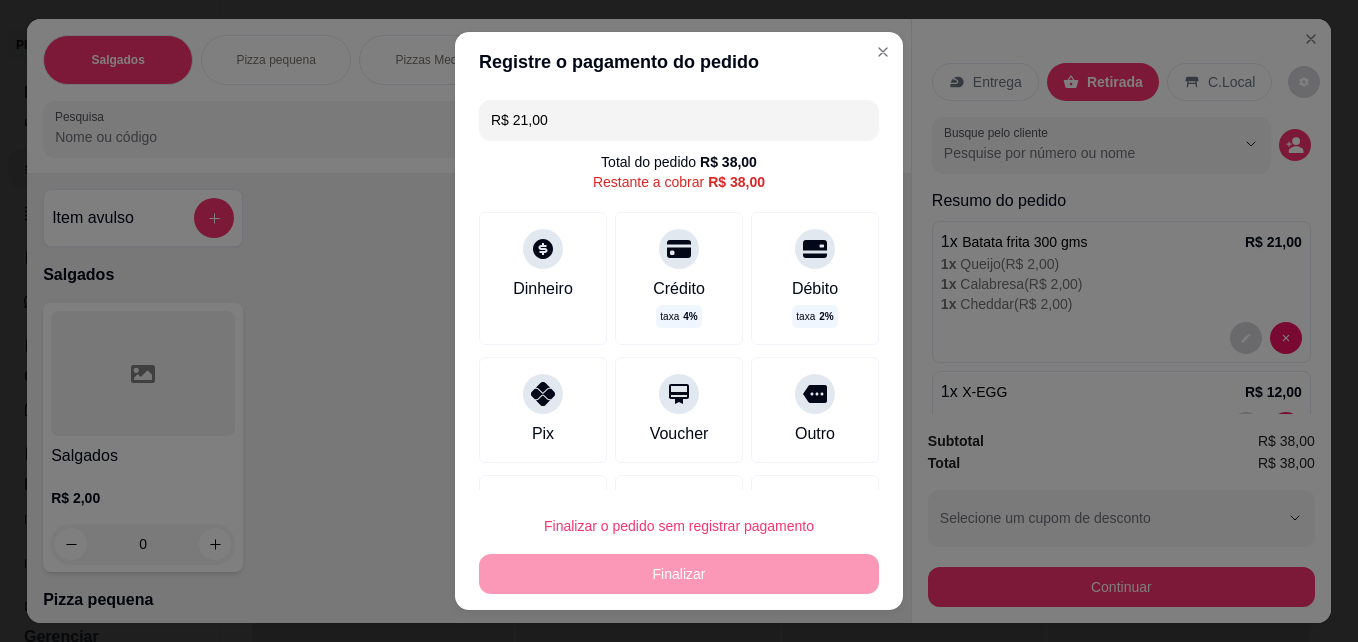 drag, startPoint x: 536, startPoint y: 121, endPoint x: 485, endPoint y: 118, distance: 51.088158 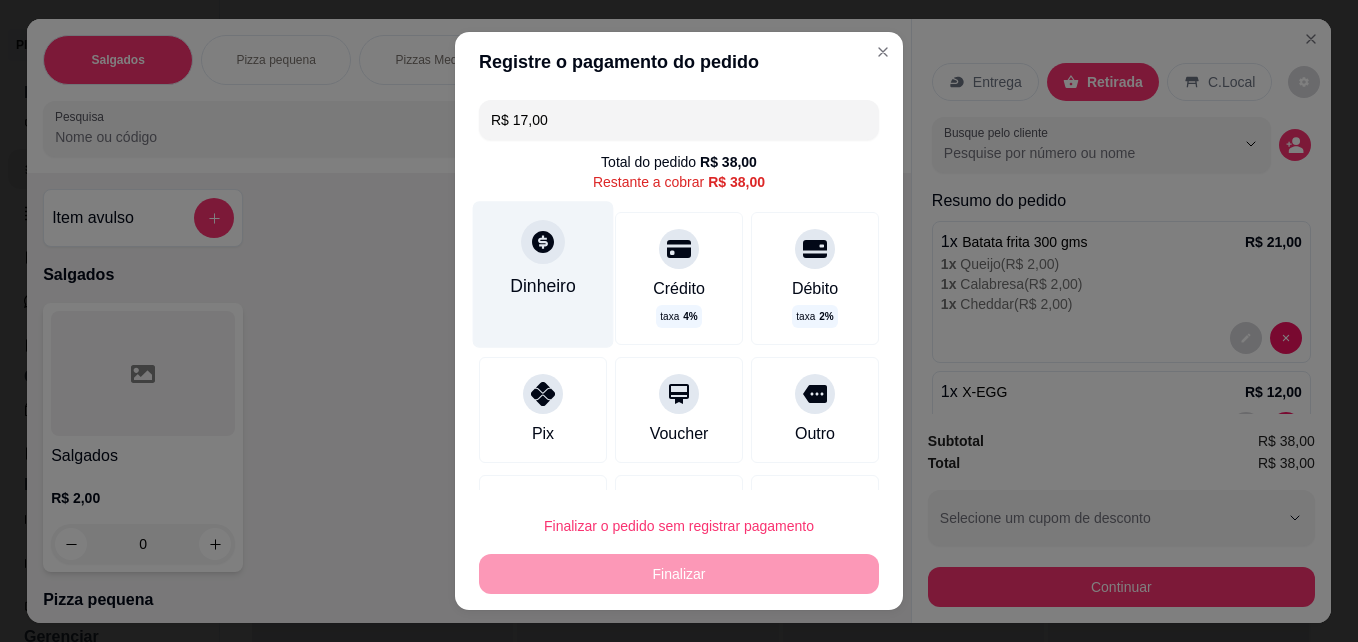 click 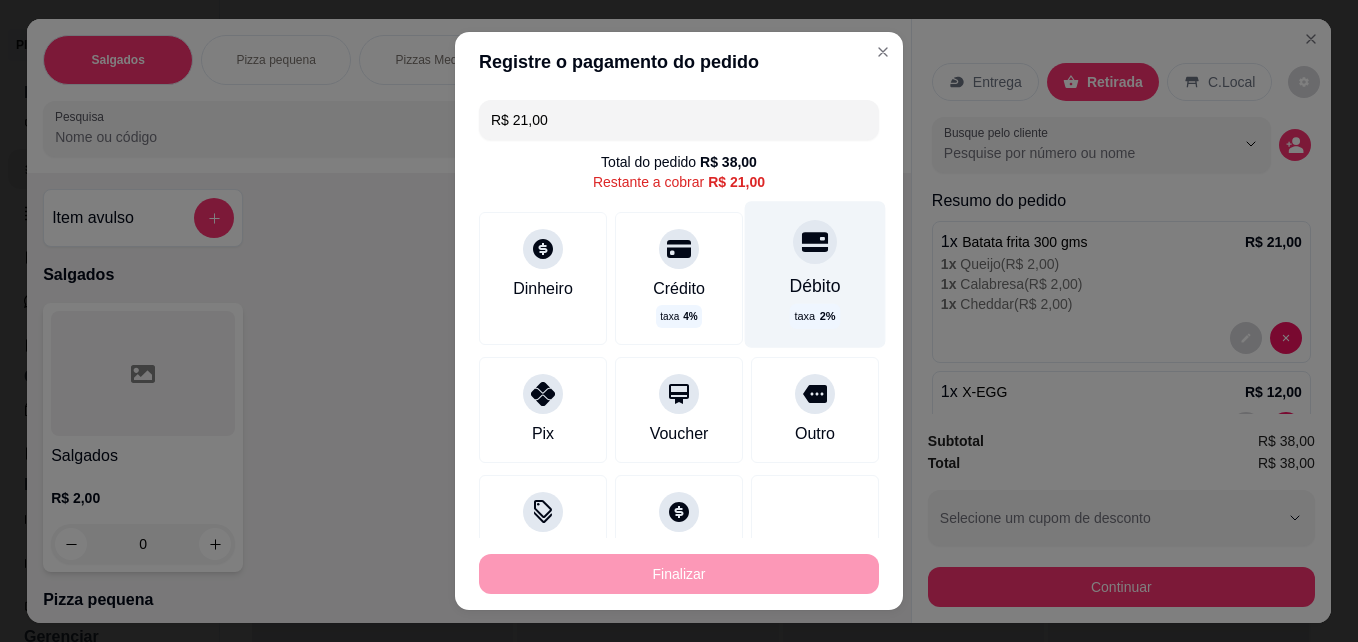 click on "Débito" at bounding box center [815, 286] 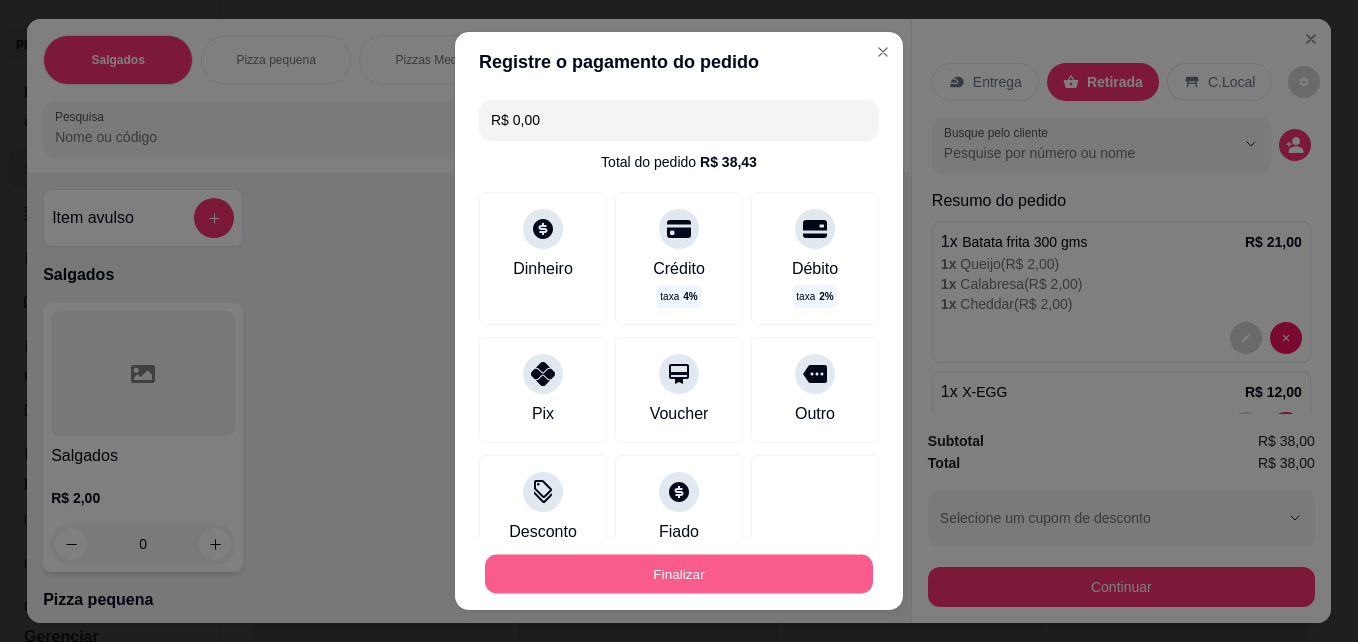 click on "Finalizar" at bounding box center [679, 574] 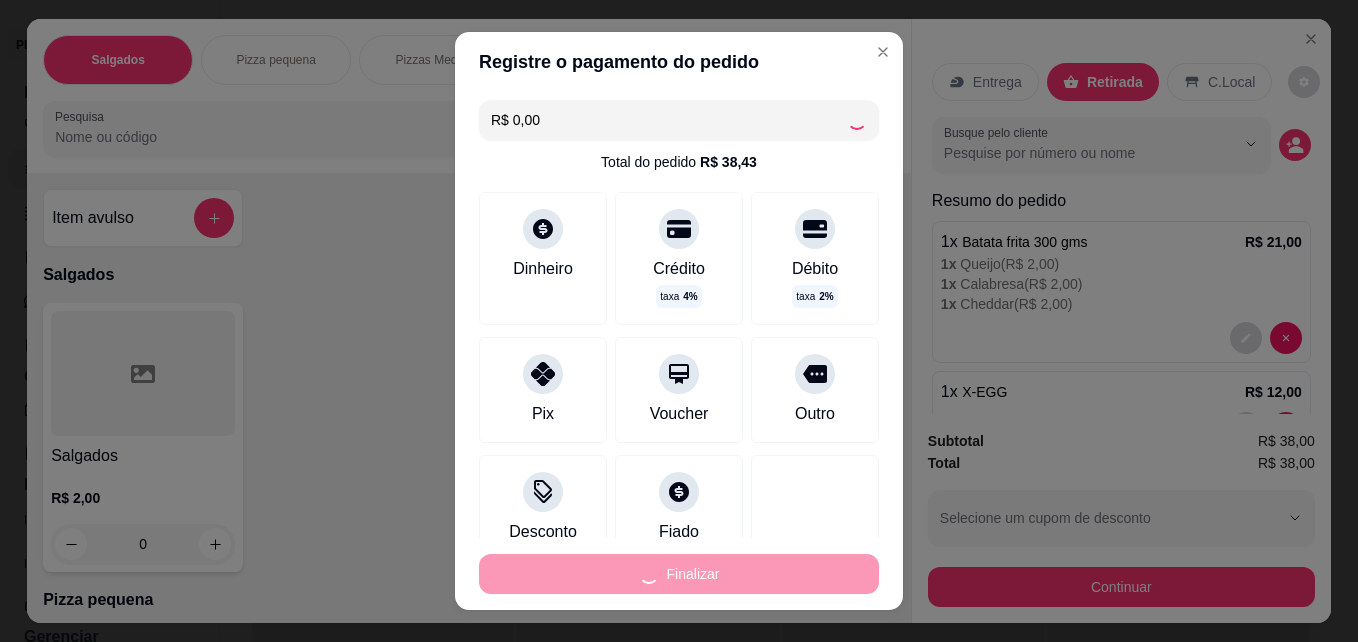 type on "0" 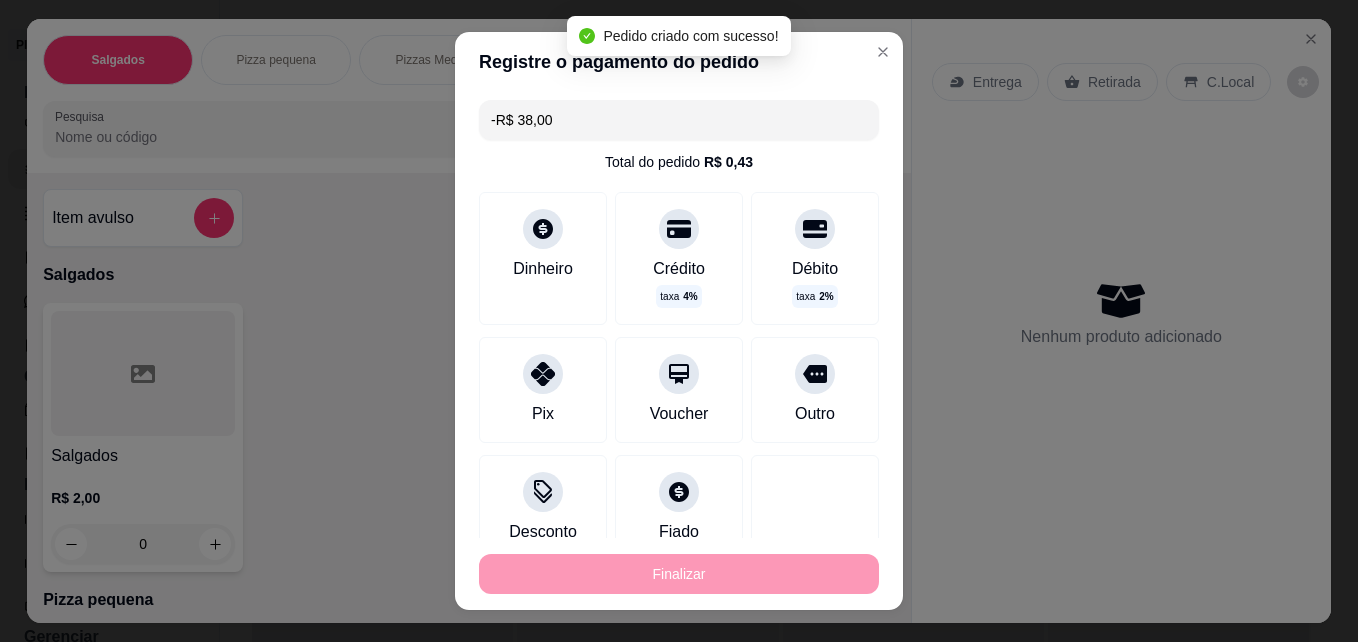 scroll, scrollTop: 415, scrollLeft: 0, axis: vertical 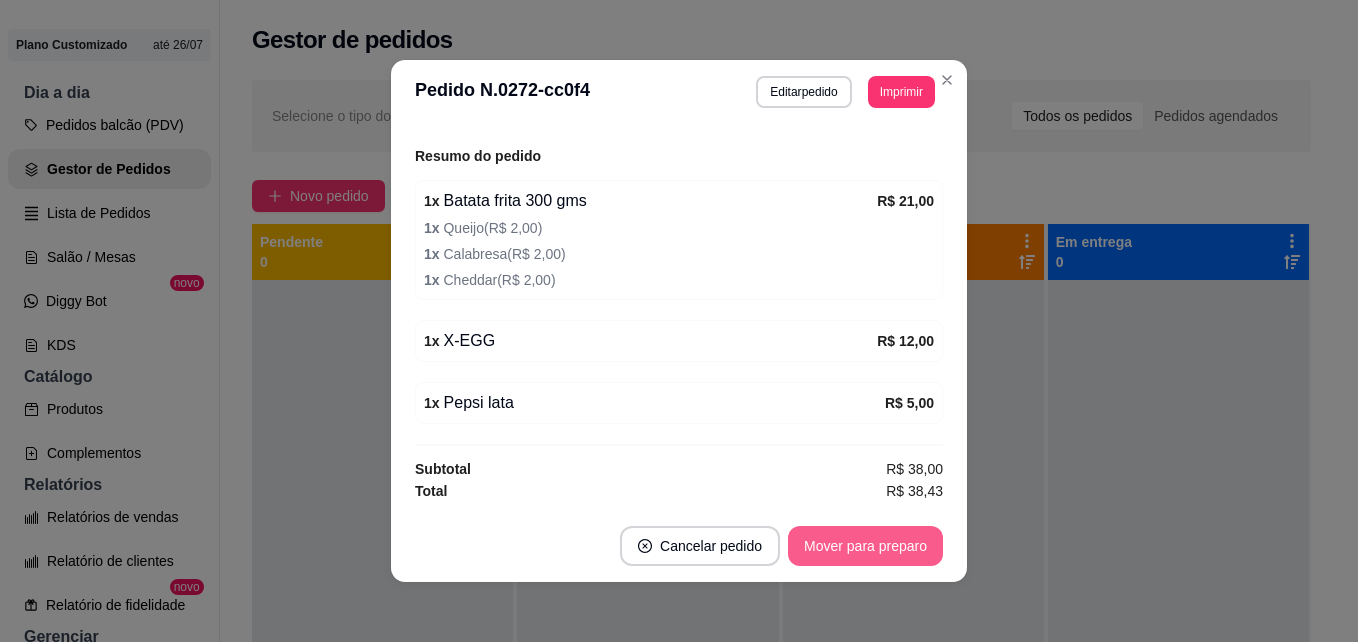 click on "Mover para preparo" at bounding box center (865, 546) 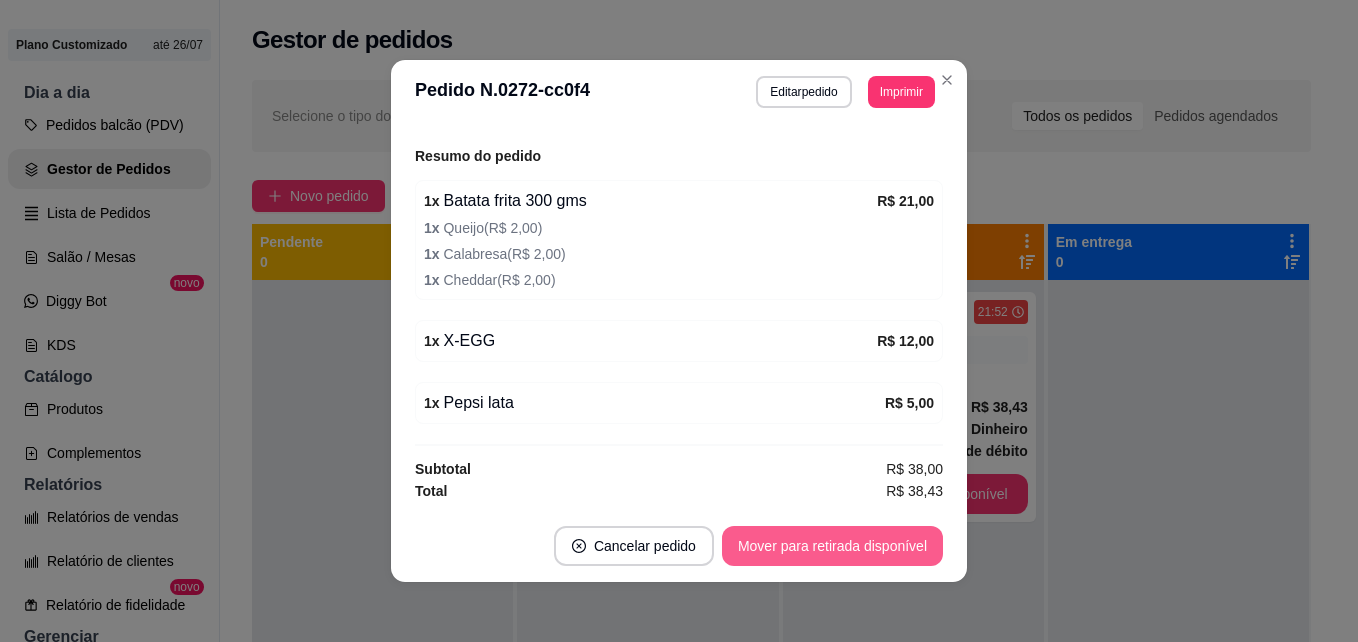 click on "Mover para retirada disponível" at bounding box center (832, 546) 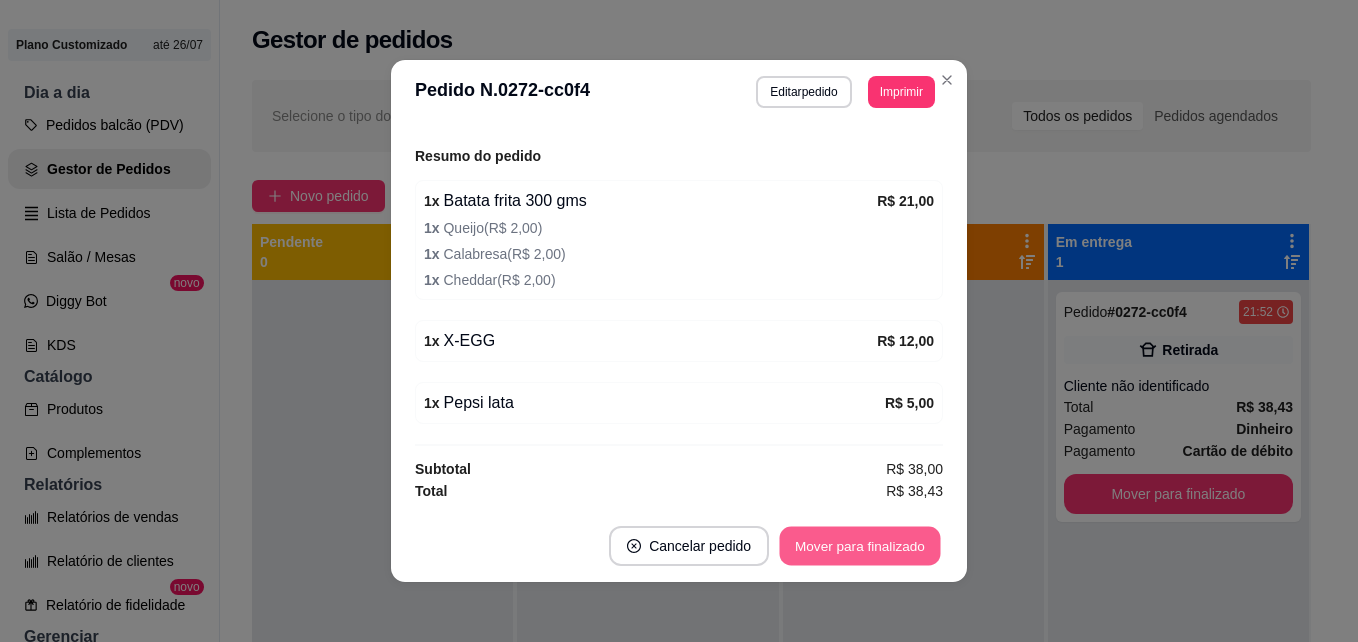 click on "Mover para finalizado" at bounding box center (860, 546) 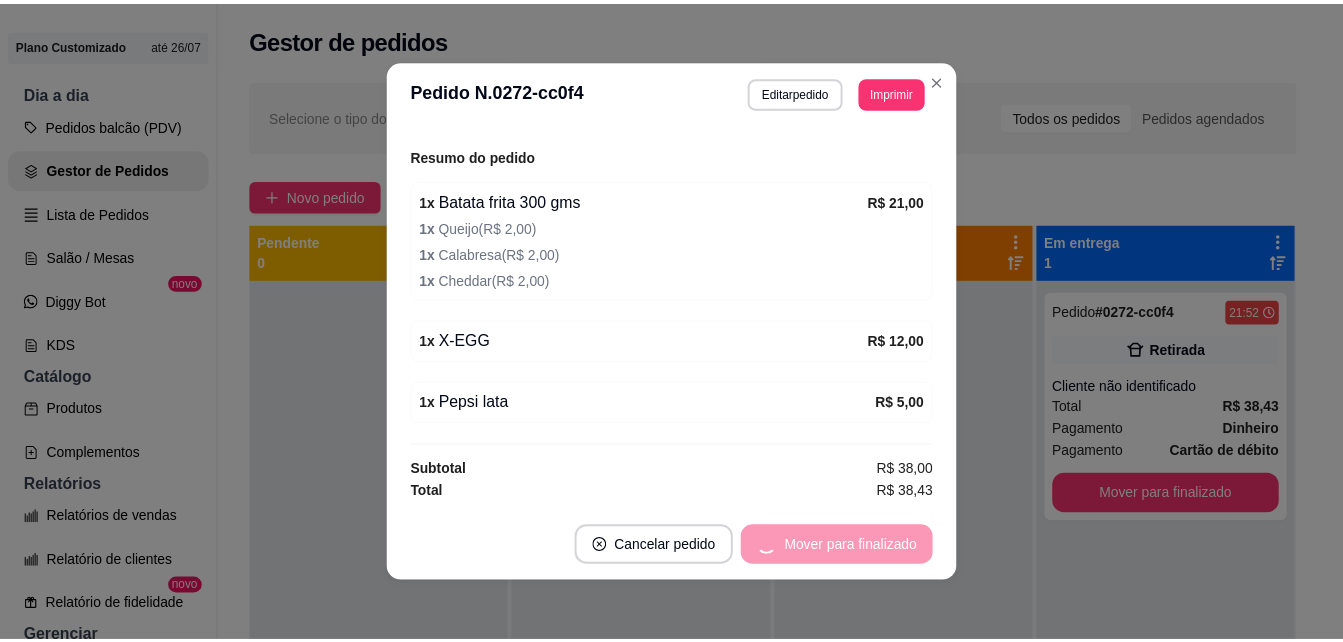 scroll, scrollTop: 309, scrollLeft: 0, axis: vertical 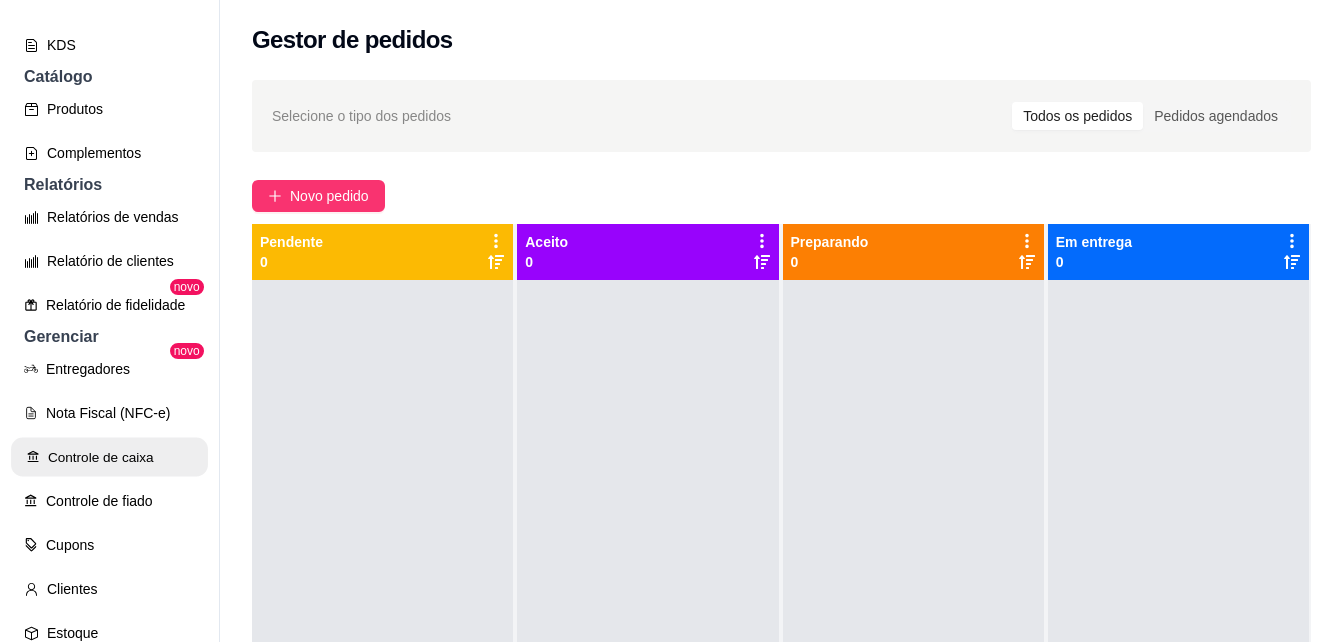 click on "Controle de caixa" at bounding box center [109, 457] 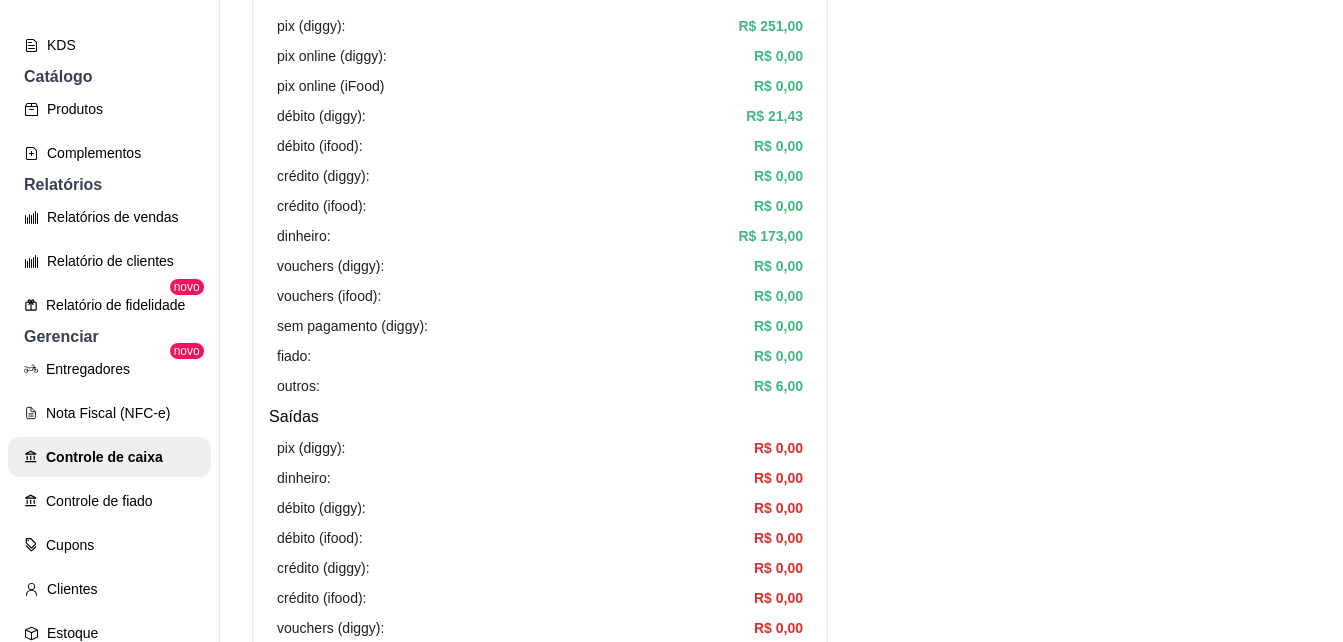scroll, scrollTop: 0, scrollLeft: 0, axis: both 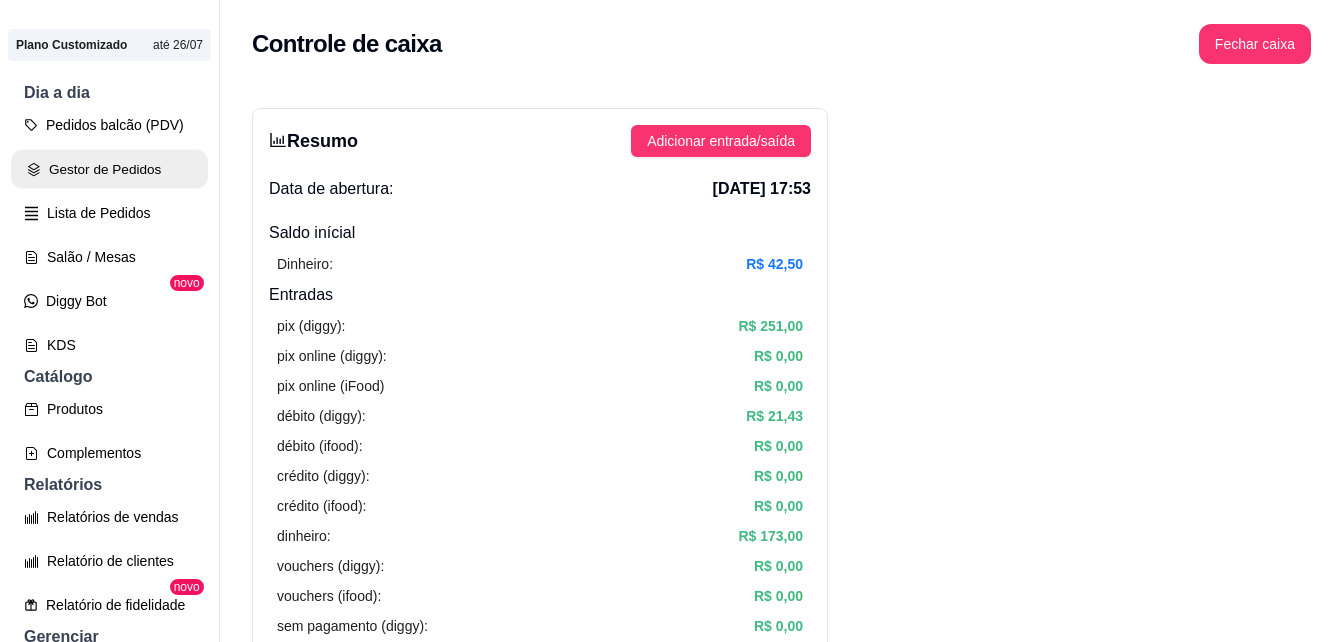 click on "Gestor de Pedidos" at bounding box center [109, 169] 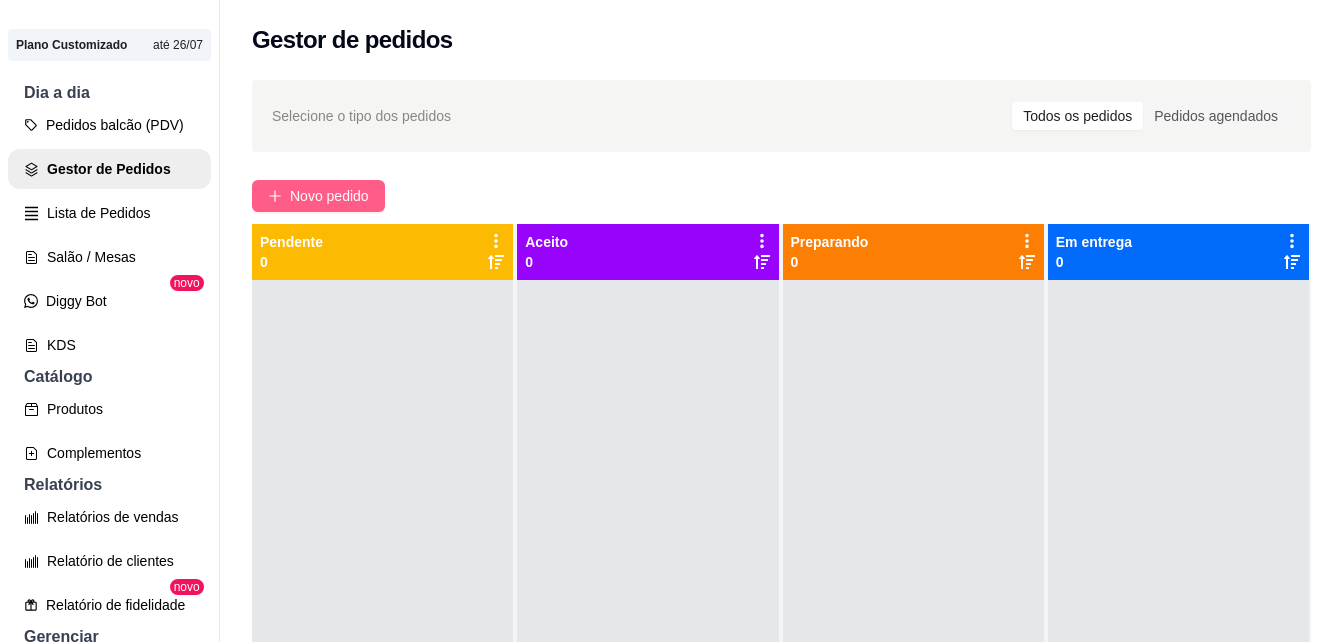 click on "Novo pedido" at bounding box center (329, 196) 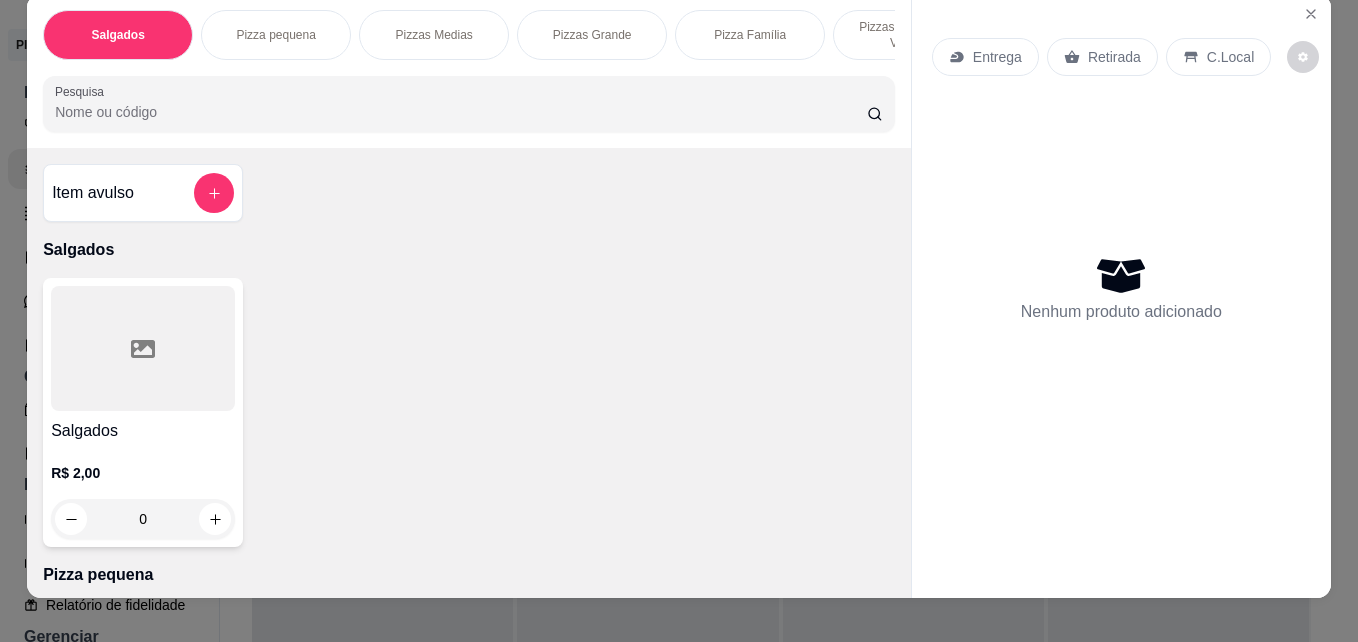 scroll, scrollTop: 0, scrollLeft: 0, axis: both 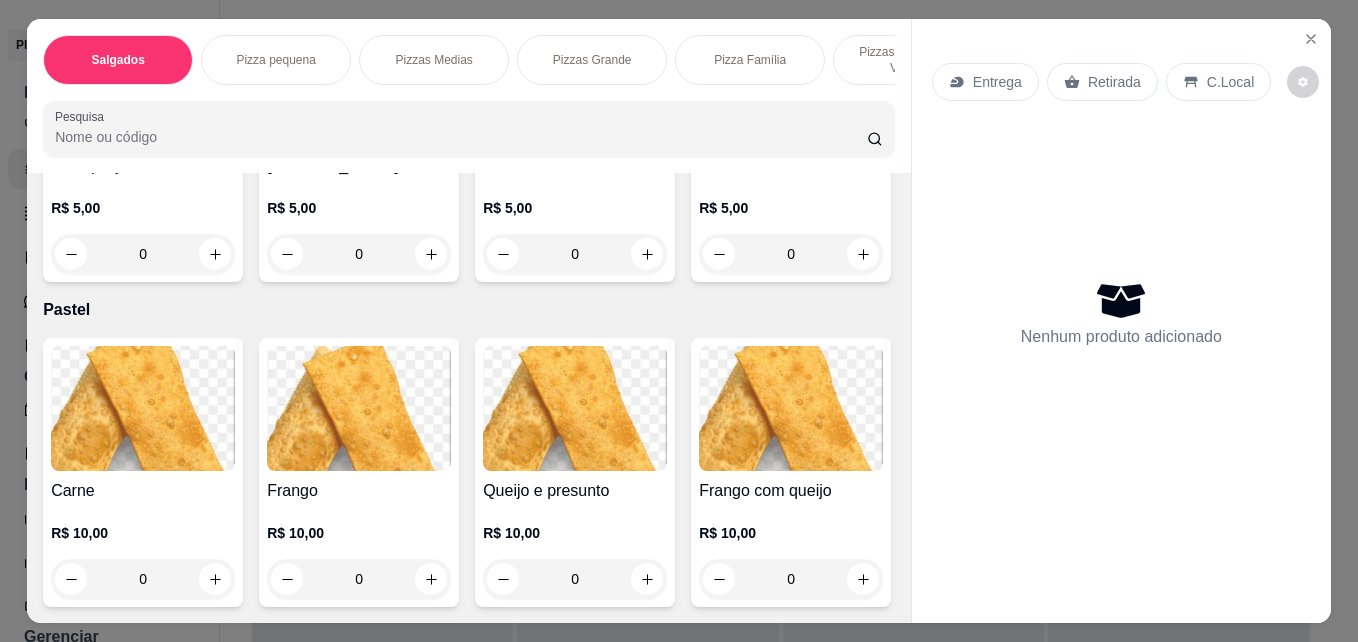 drag, startPoint x: 542, startPoint y: 222, endPoint x: 417, endPoint y: 124, distance: 158.8364 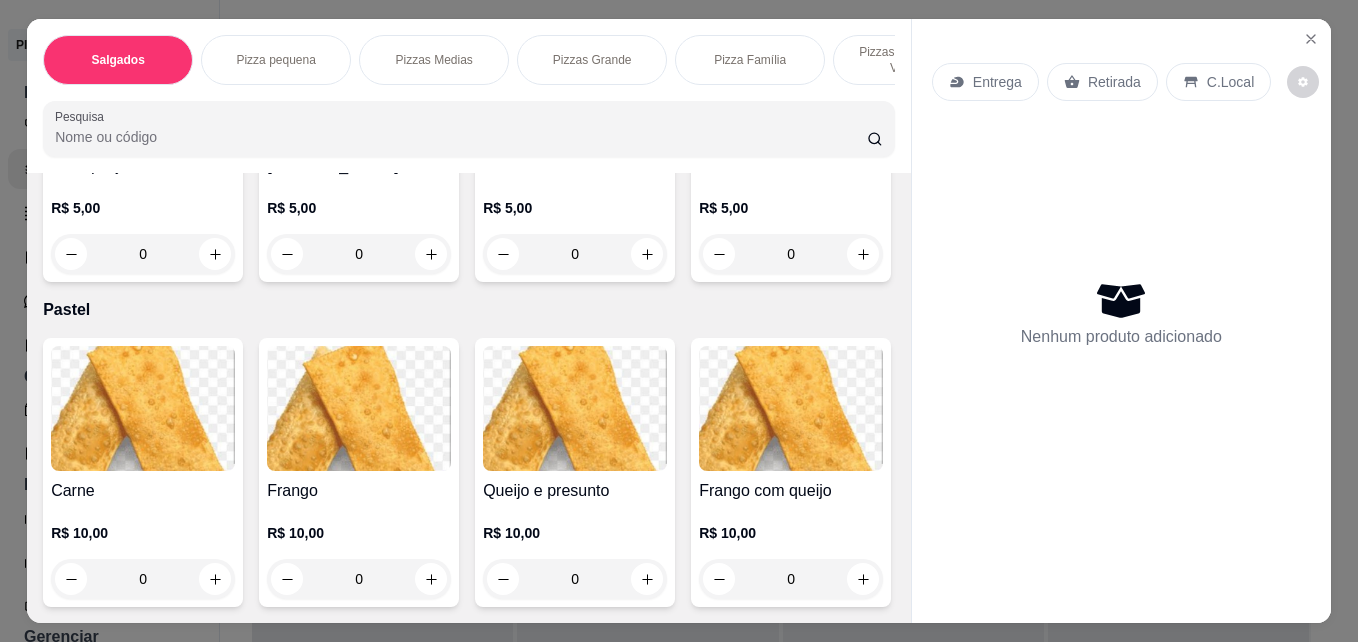 click at bounding box center [469, 129] 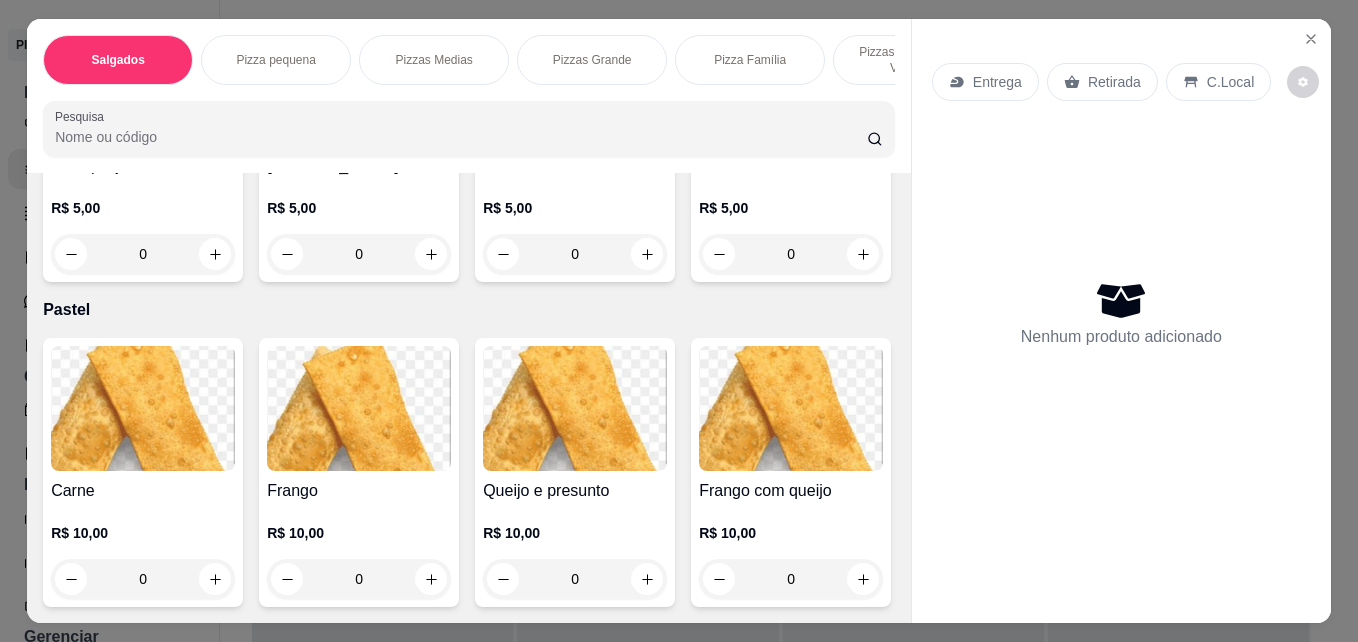 scroll, scrollTop: 5000, scrollLeft: 0, axis: vertical 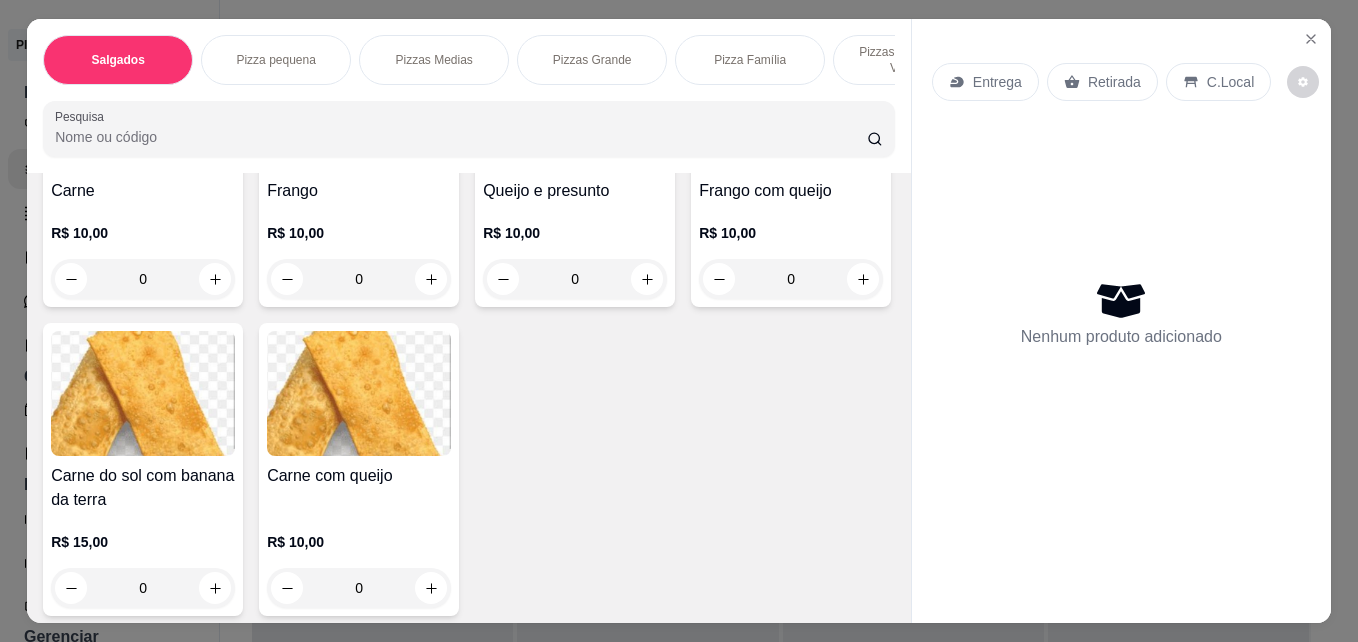 click at bounding box center [359, -550] 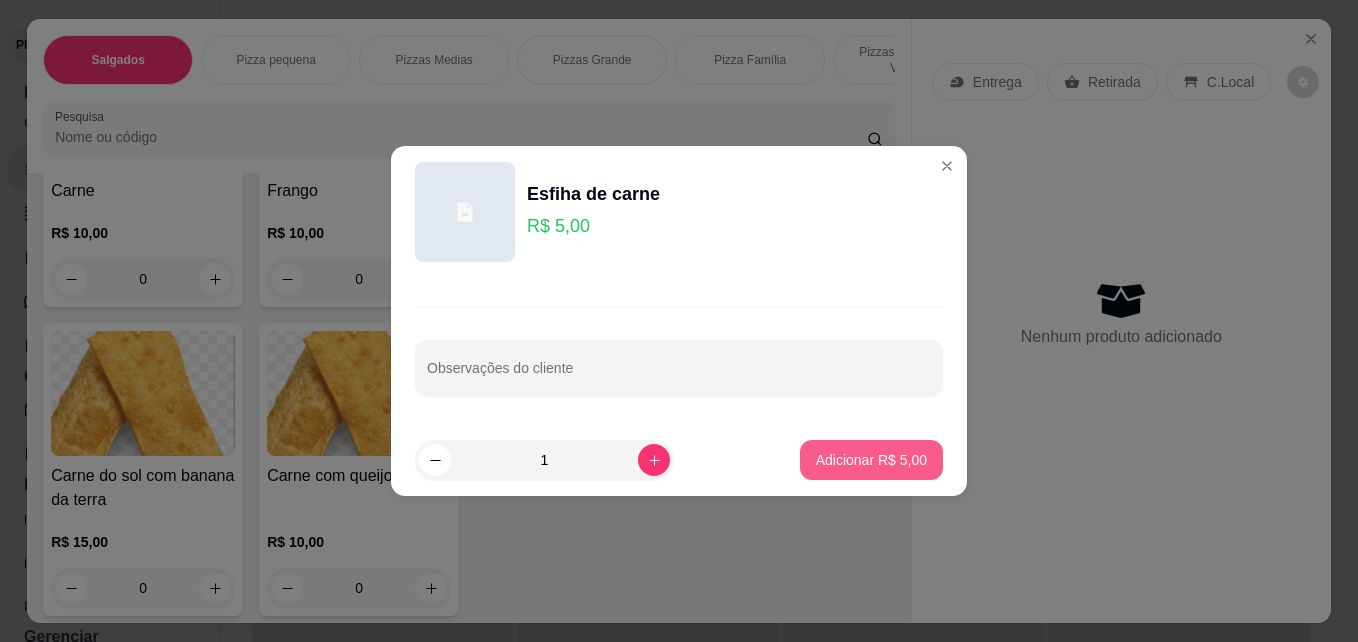 click on "Adicionar   R$ 5,00" at bounding box center (871, 460) 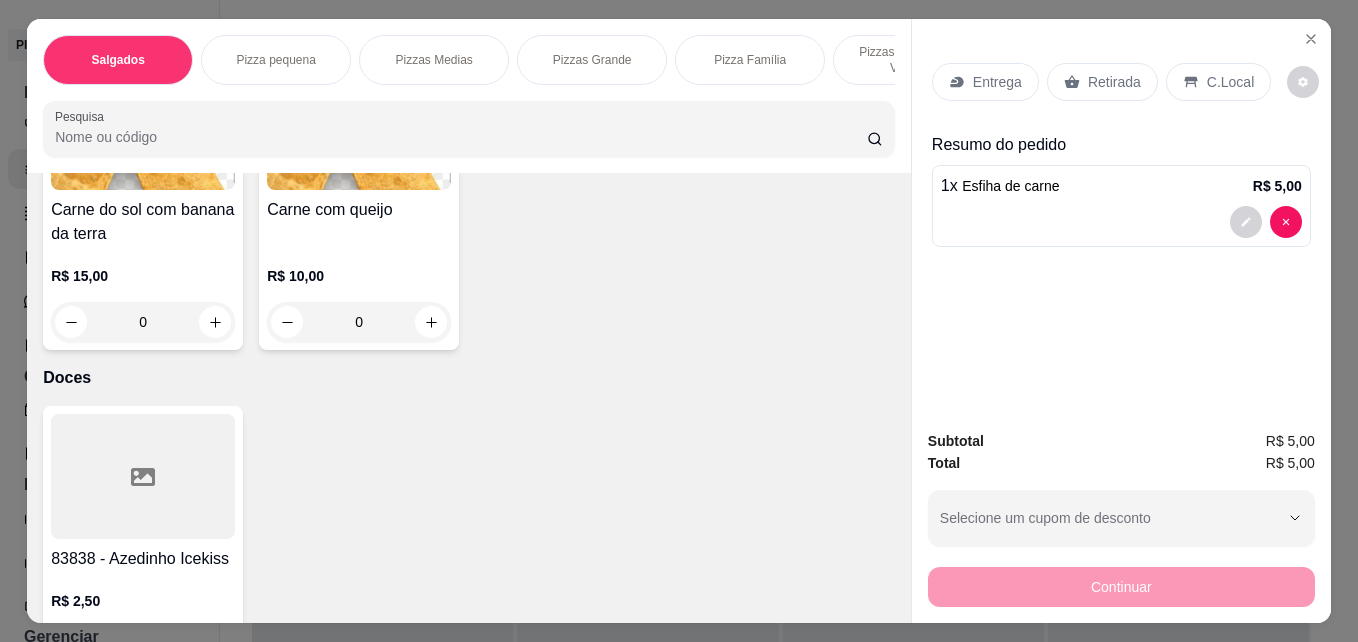 scroll, scrollTop: 5200, scrollLeft: 0, axis: vertical 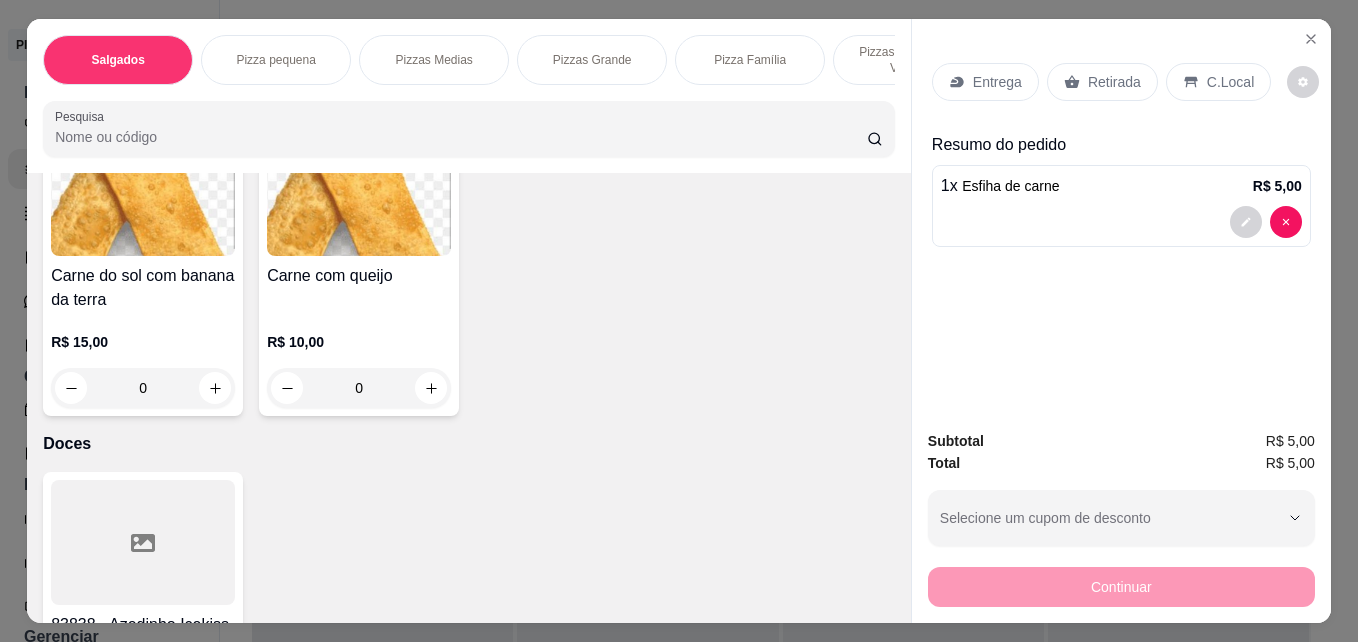 click at bounding box center (791, -750) 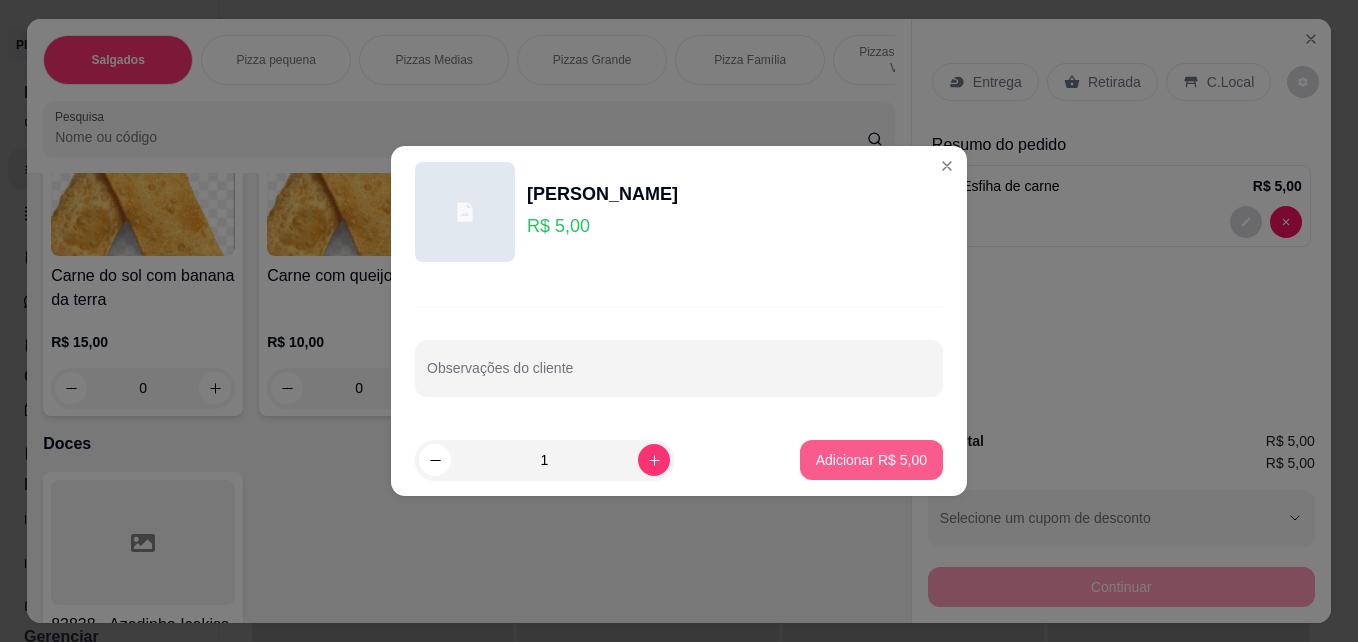 click on "Adicionar   R$ 5,00" at bounding box center (871, 460) 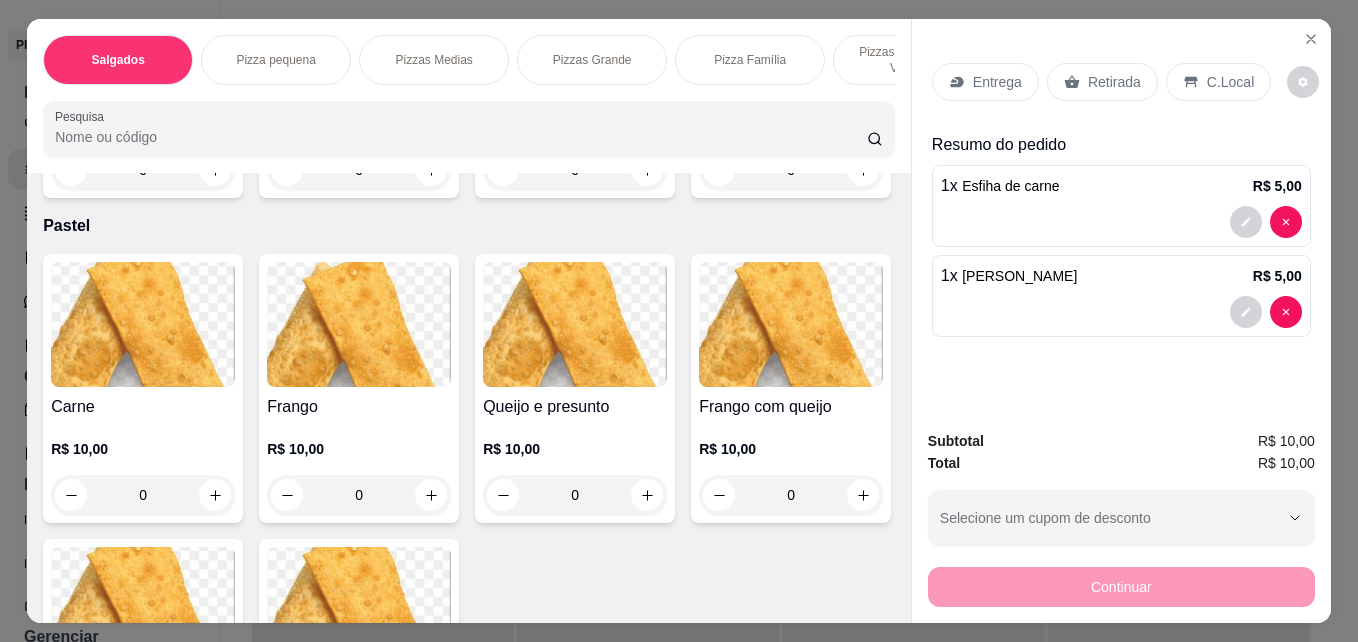 scroll, scrollTop: 4700, scrollLeft: 0, axis: vertical 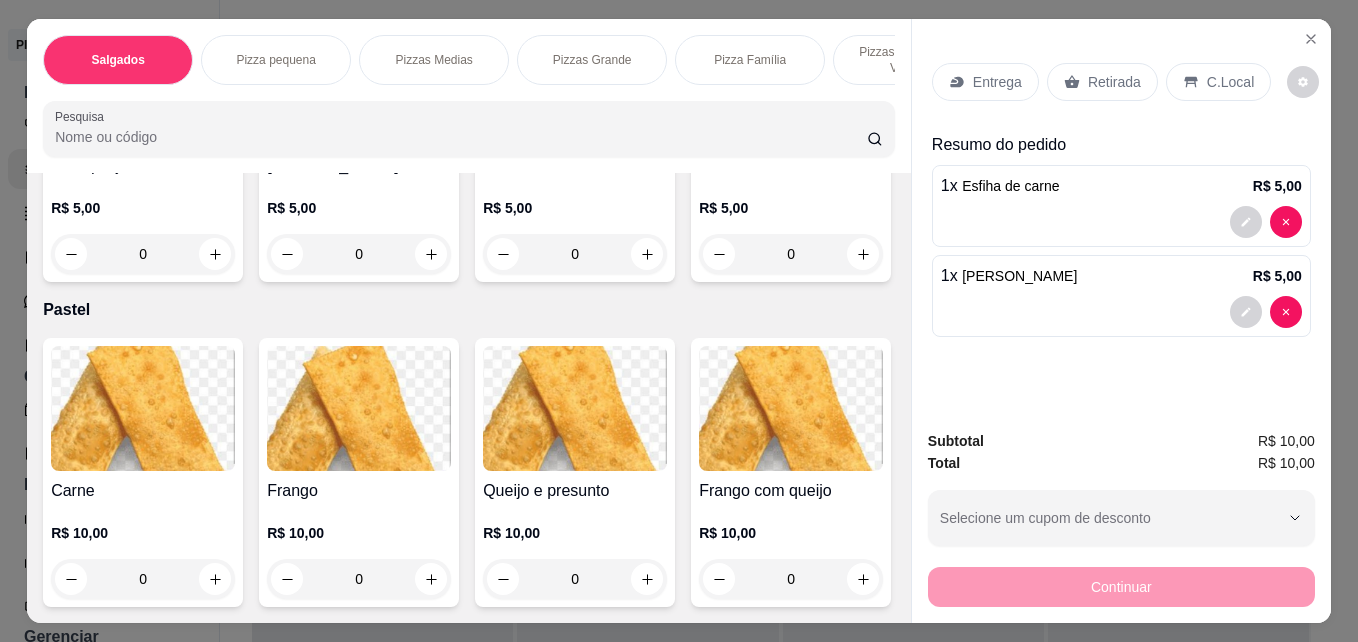 click at bounding box center (143, -559) 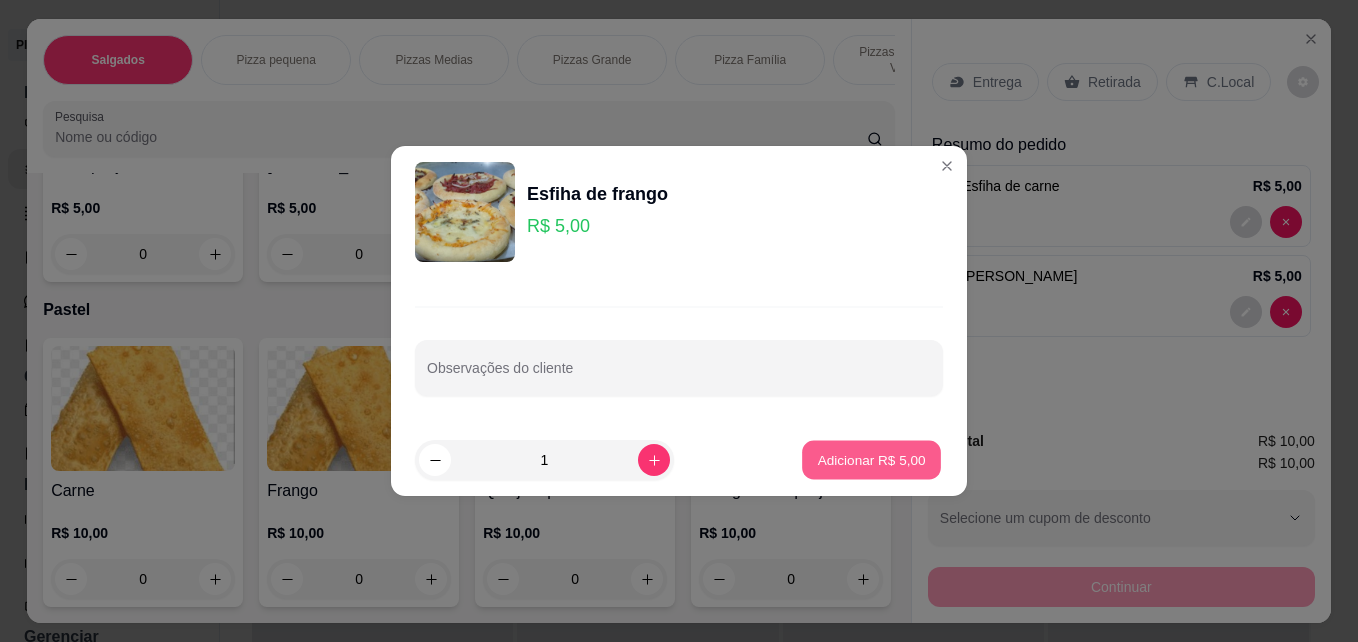 click on "Adicionar   R$ 5,00" at bounding box center (871, 459) 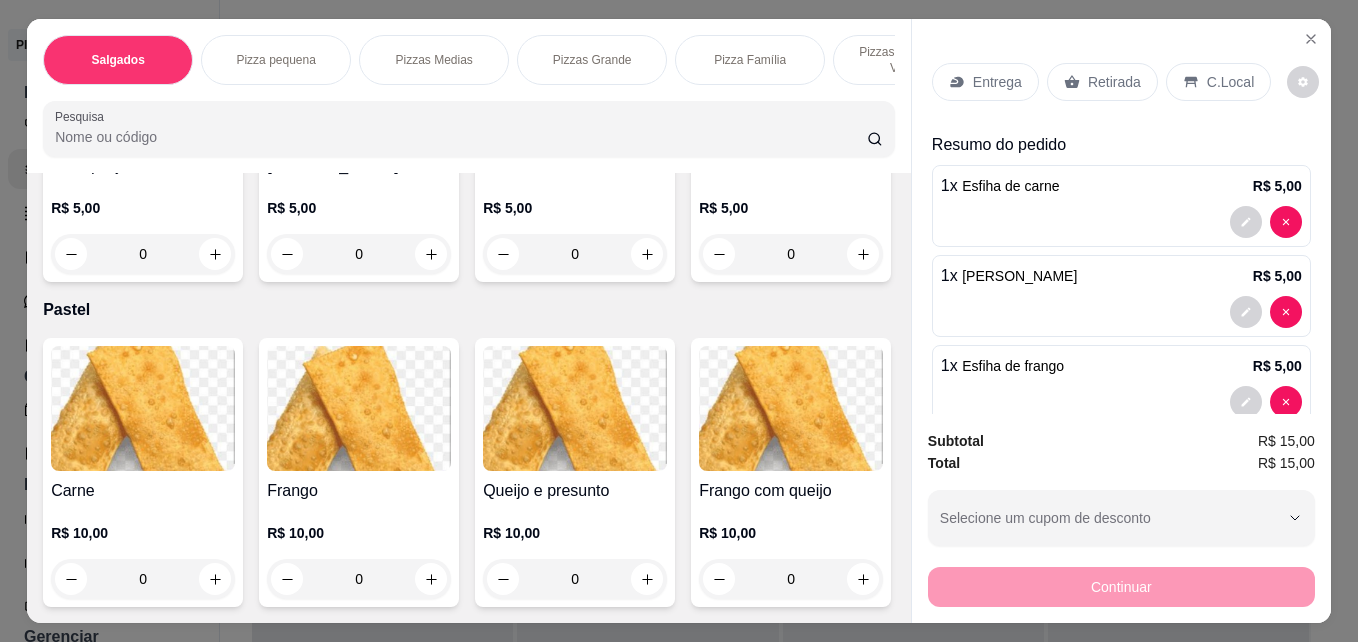 click at bounding box center (359, -559) 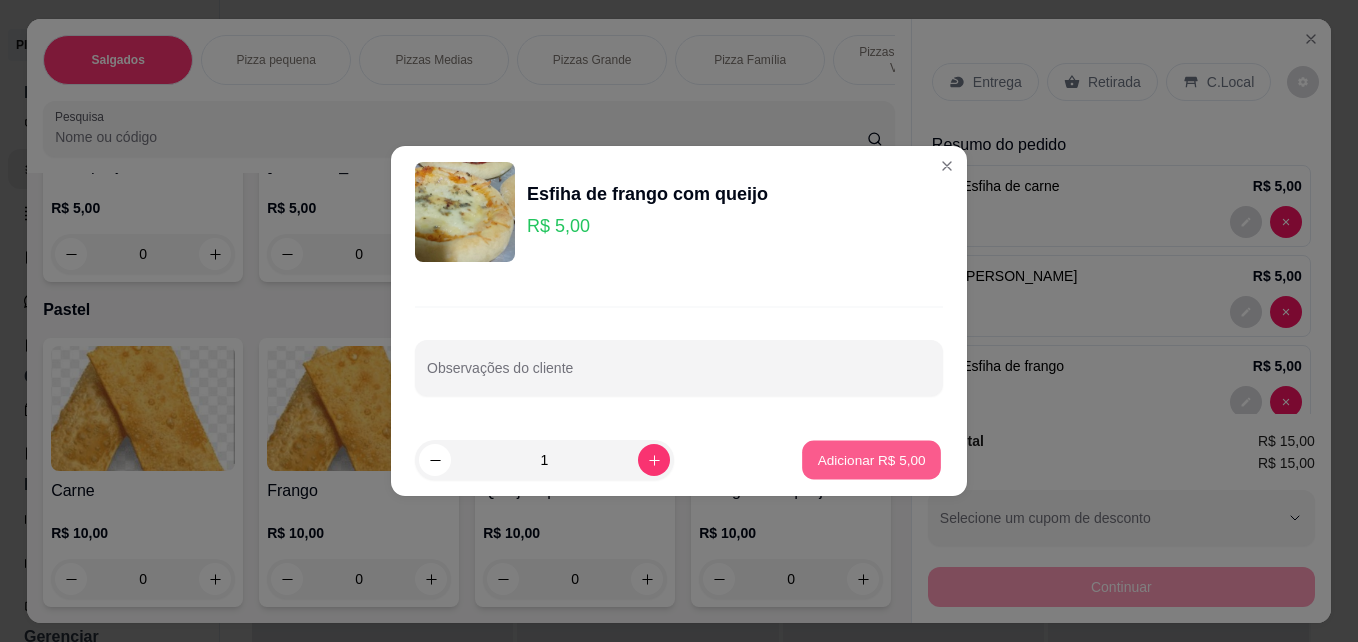 click on "Adicionar   R$ 5,00" at bounding box center (871, 459) 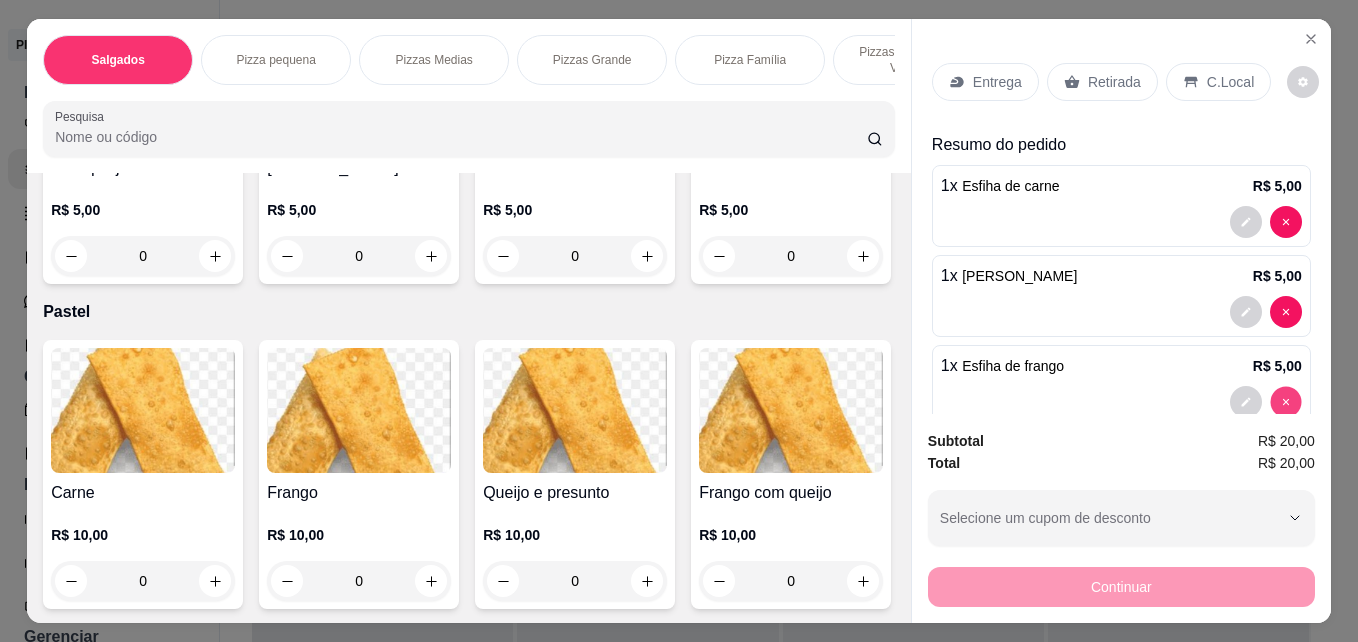 type on "0" 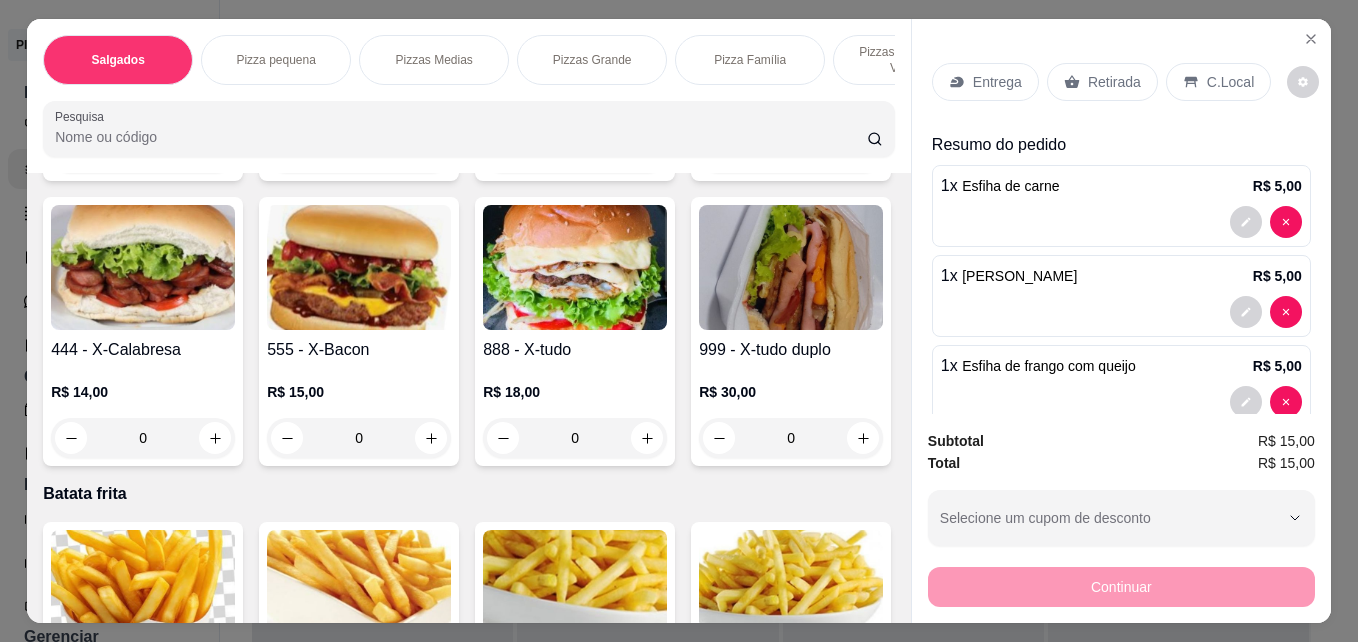 scroll, scrollTop: 3100, scrollLeft: 0, axis: vertical 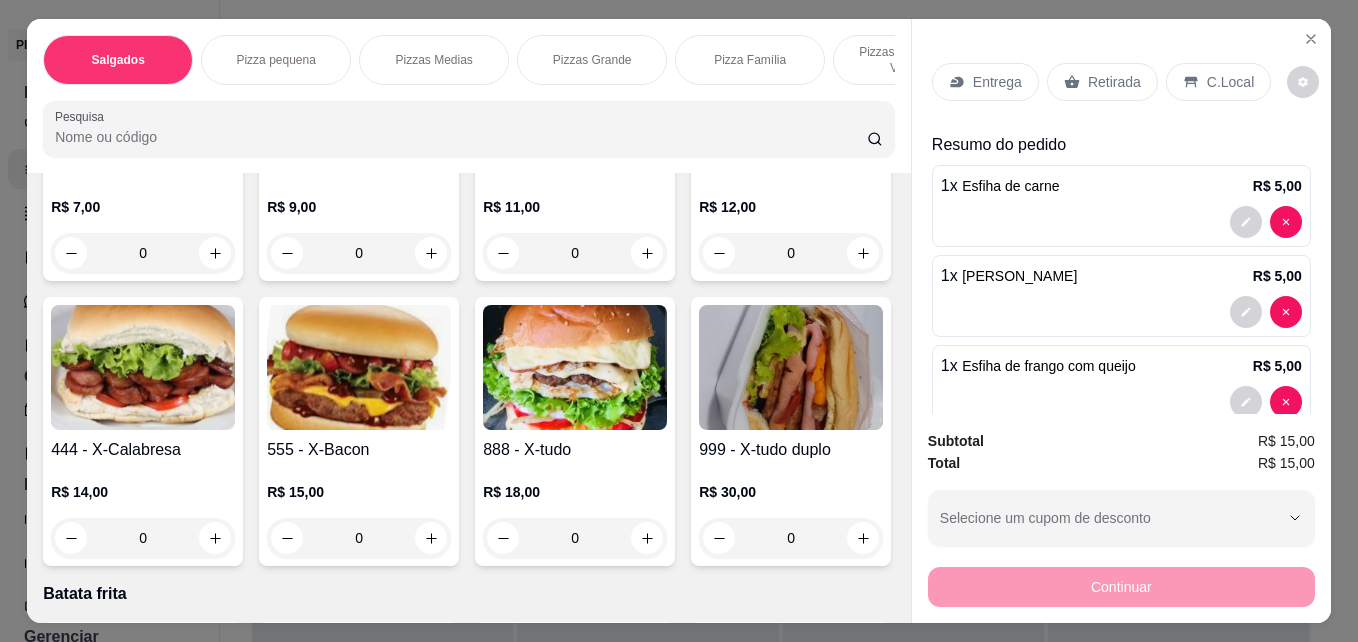drag, startPoint x: 692, startPoint y: 305, endPoint x: 601, endPoint y: 301, distance: 91.08787 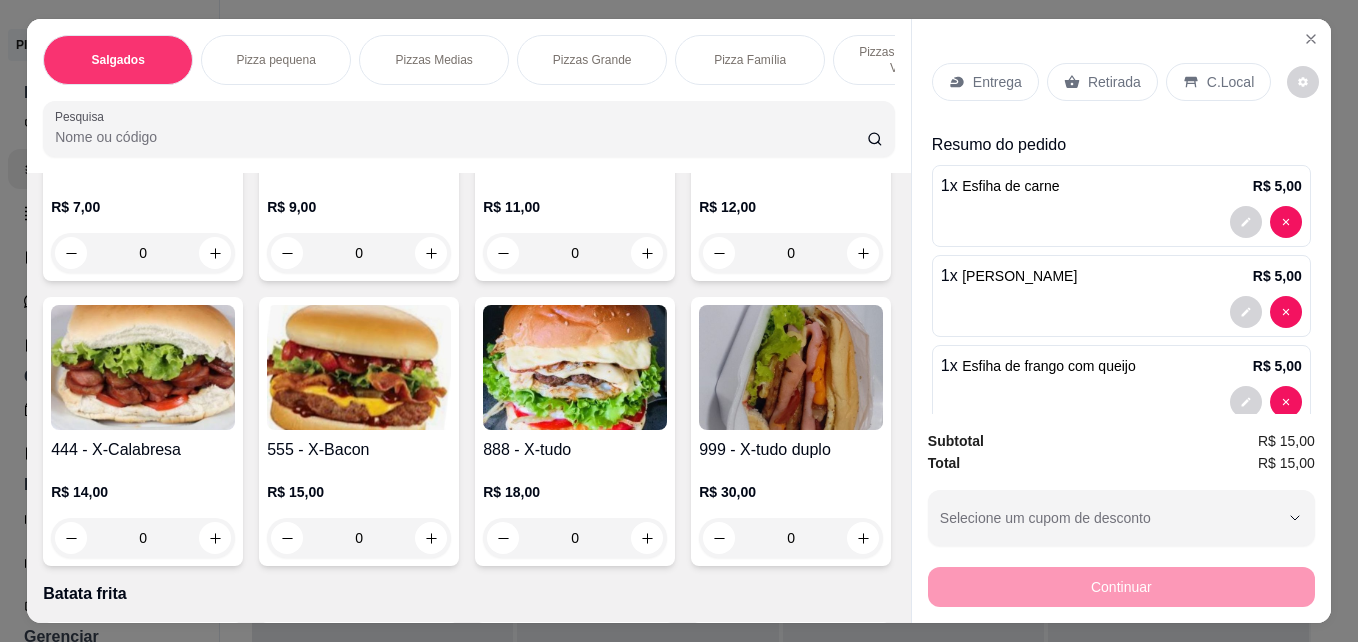 click on "3445788 - Combo 1 x- burguer+ batata frita    R$ 25,00 0 3456 - Combos 2 hambúrguer,batata frita    R$ 35,00 0 232 - Combo 2 Hambúrgueres batata recheada    R$ 40,00 0 5432 - Combo 4 x burguer+ batata frita Recheada   R$ 58,00 0 45667 - X salada    R$ 7,00 0 23456 - X burguer    R$ 9,00 0 223 - X-presunto   R$ 11,00 0 3333 - X-EGG   R$ 12,00 0 444 - X-Calabresa   R$ 14,00 0 555 - X-Bacon   R$ 15,00 0 888 - X-tudo   R$ 18,00 0 999 - X-tudo duplo   R$ 30,00 0" at bounding box center [469, 134] 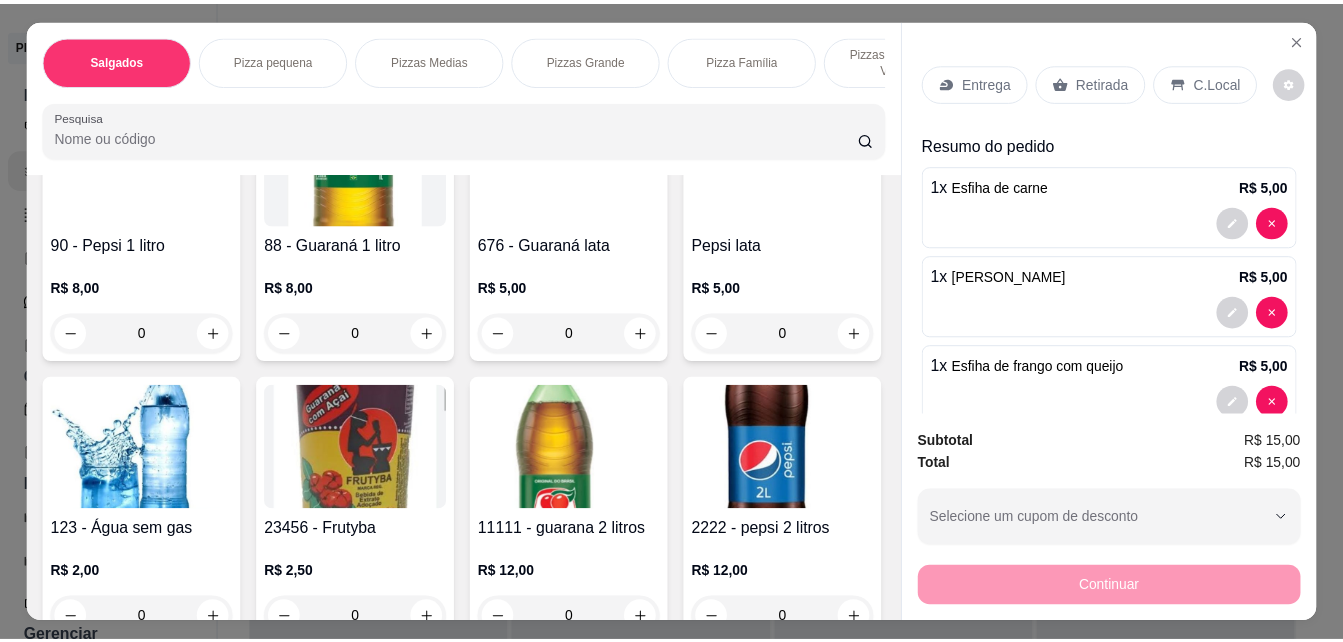 scroll, scrollTop: 2100, scrollLeft: 0, axis: vertical 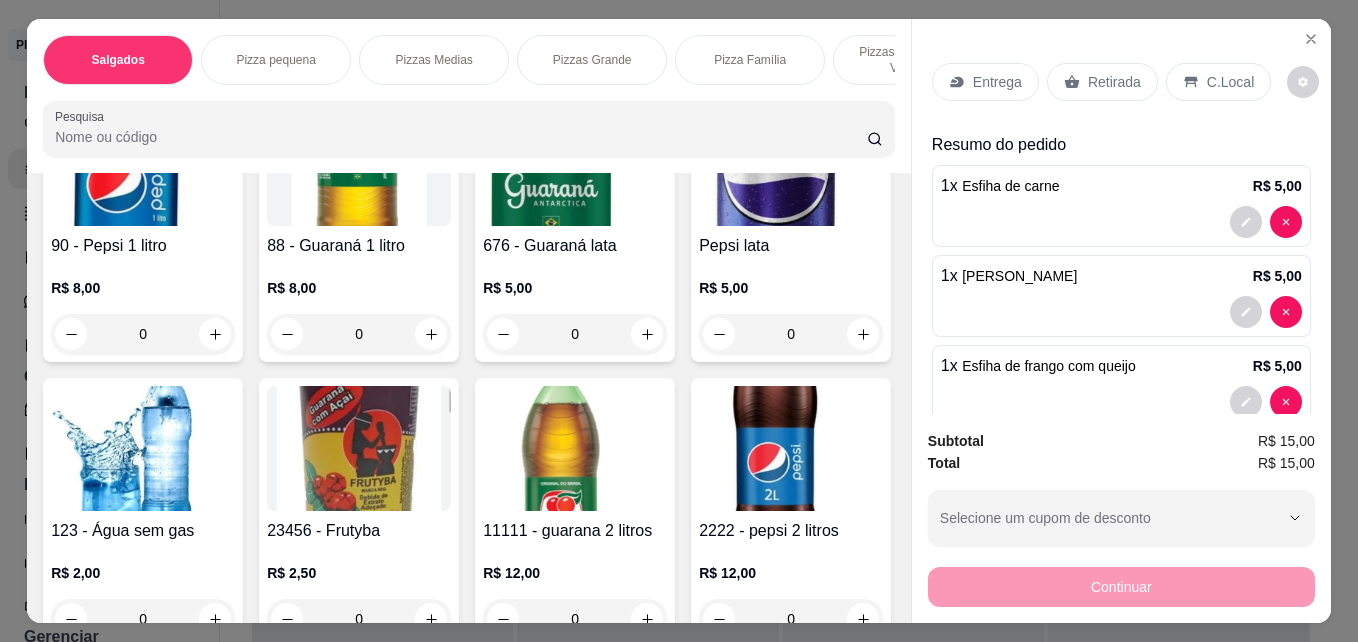 click at bounding box center (791, 163) 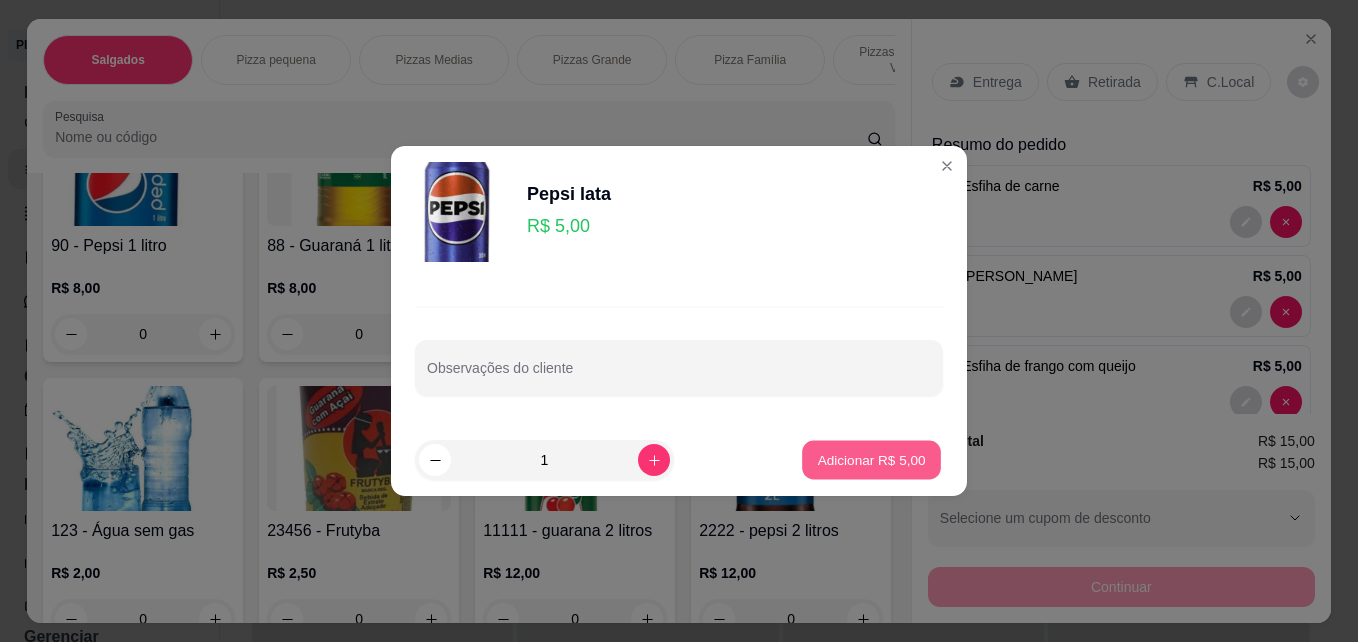 click on "Adicionar   R$ 5,00" at bounding box center [871, 459] 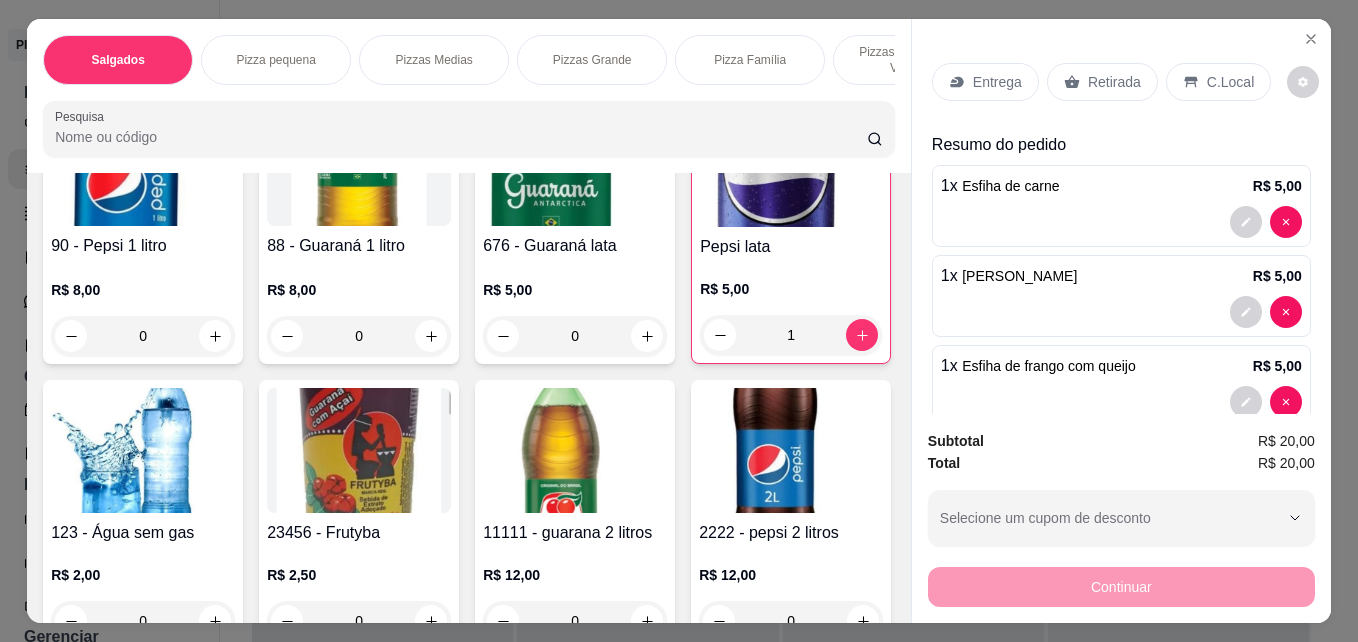 click on "Retirada" at bounding box center (1114, 82) 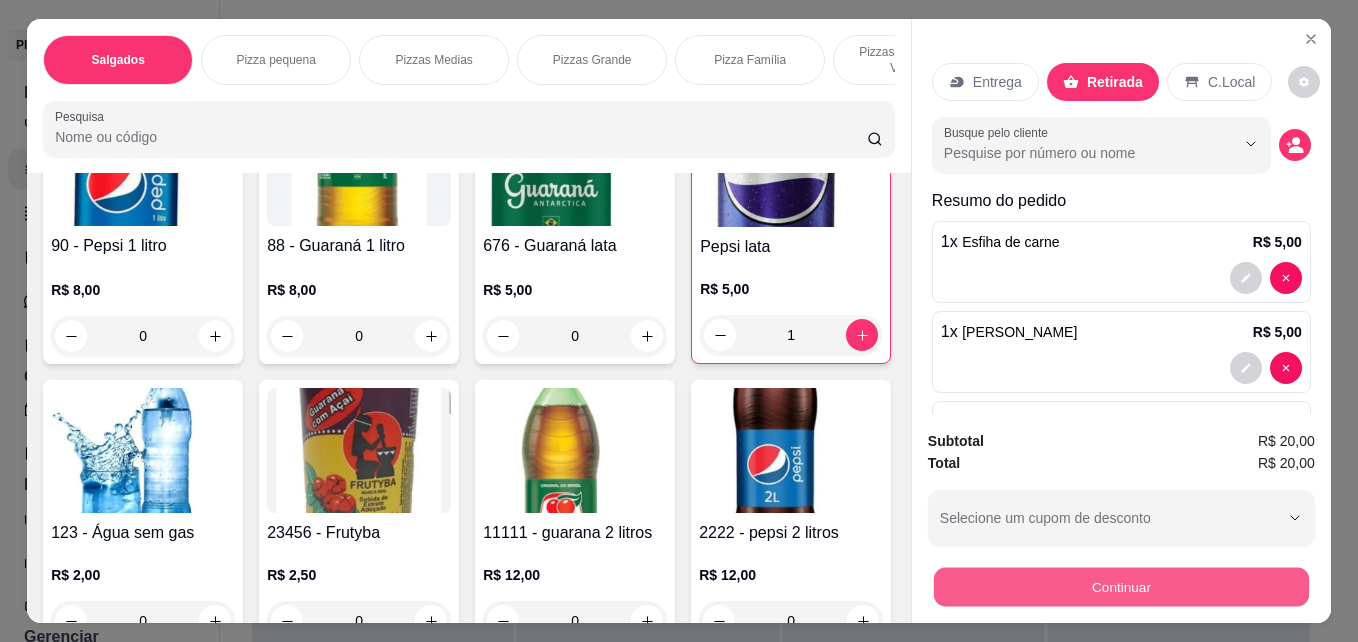 click on "Continuar" at bounding box center [1121, 586] 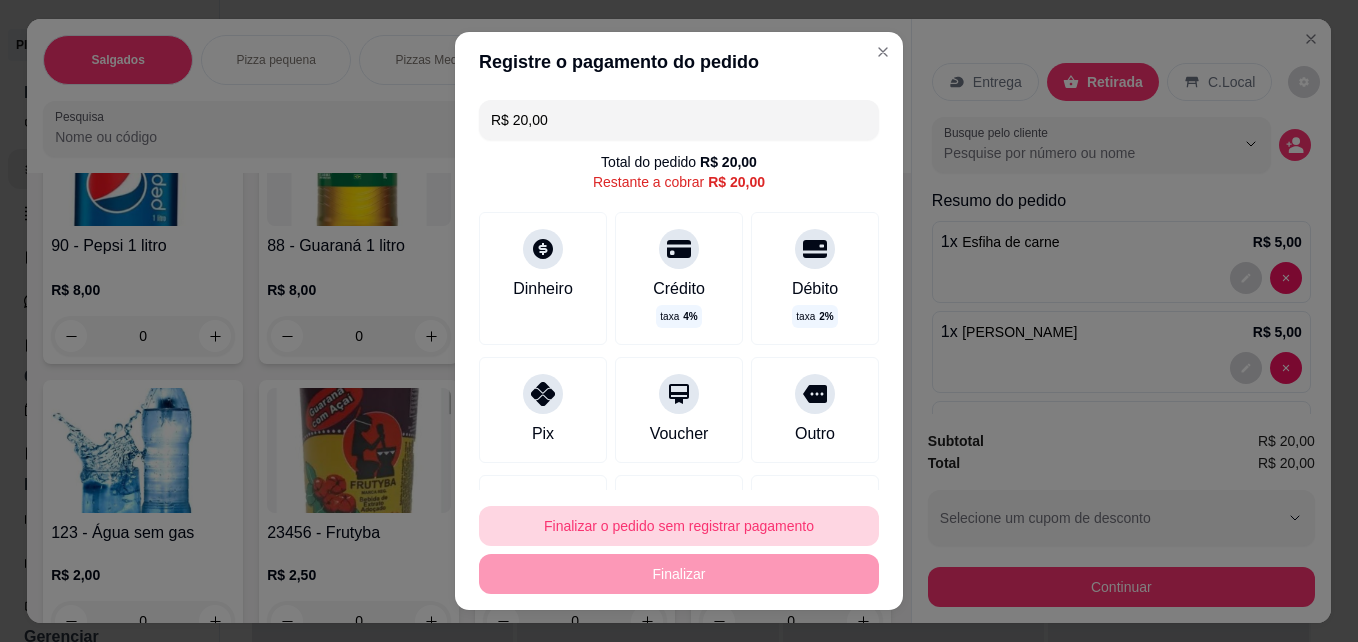 click on "Finalizar o pedido sem registrar pagamento" at bounding box center [679, 526] 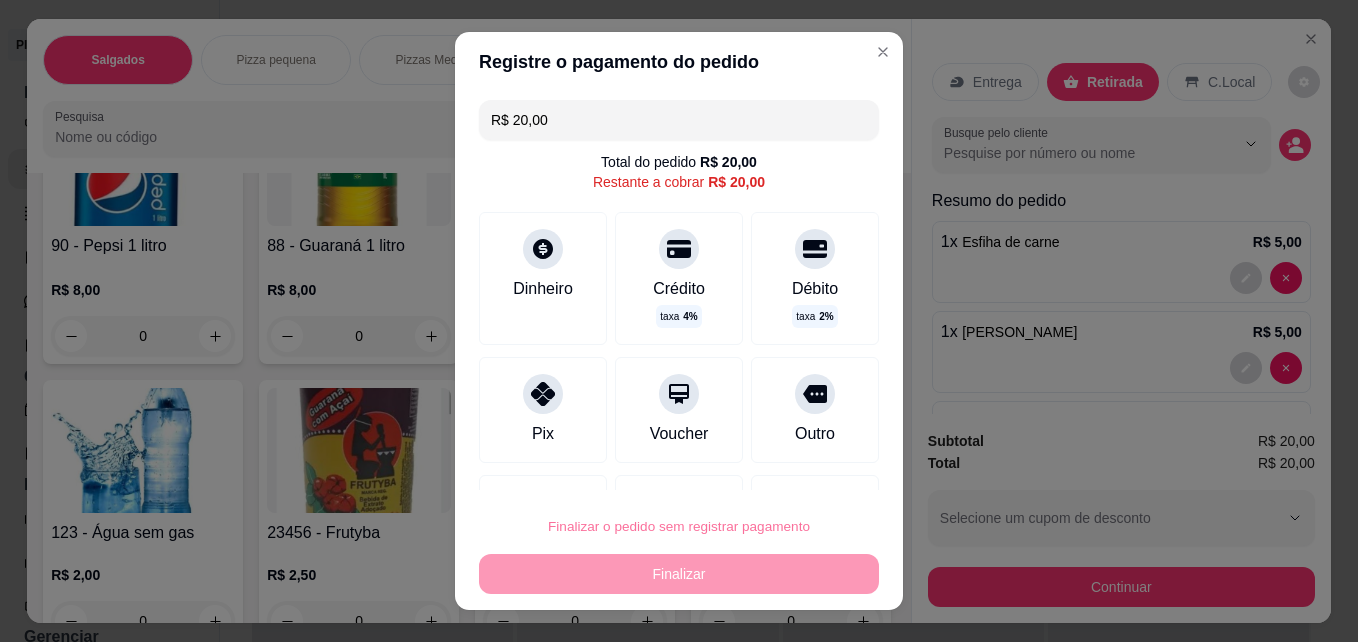 click on "Confirmar" at bounding box center (794, 469) 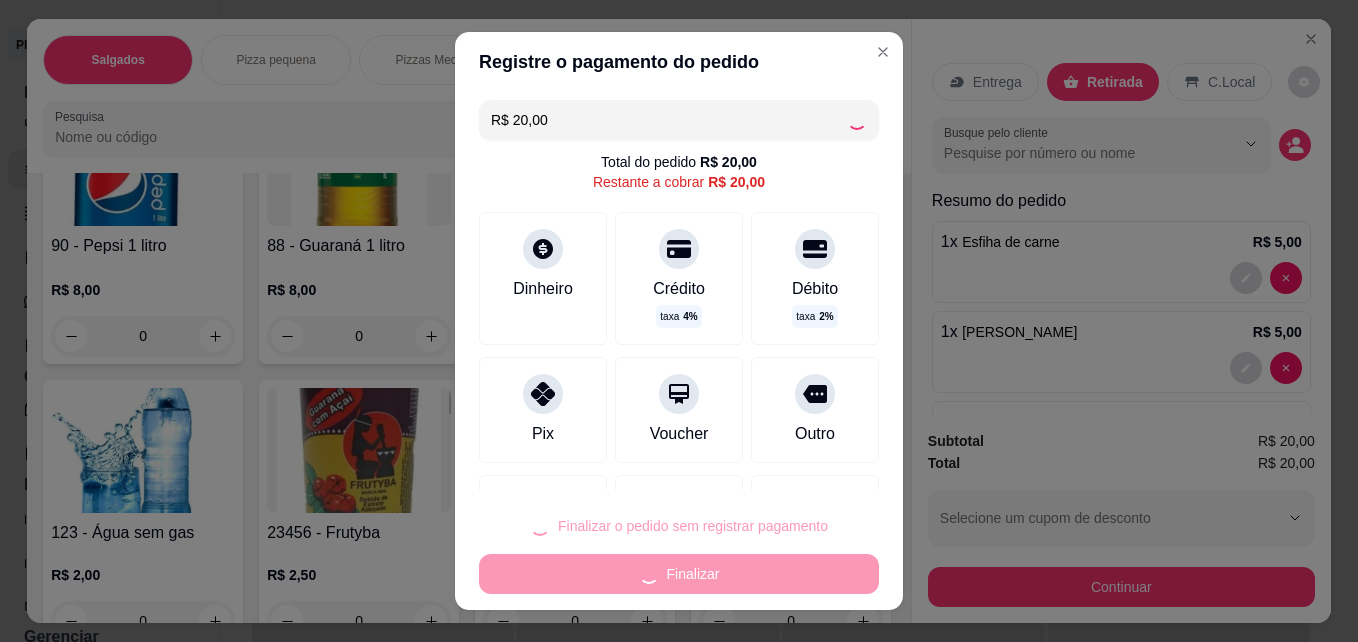 type on "0" 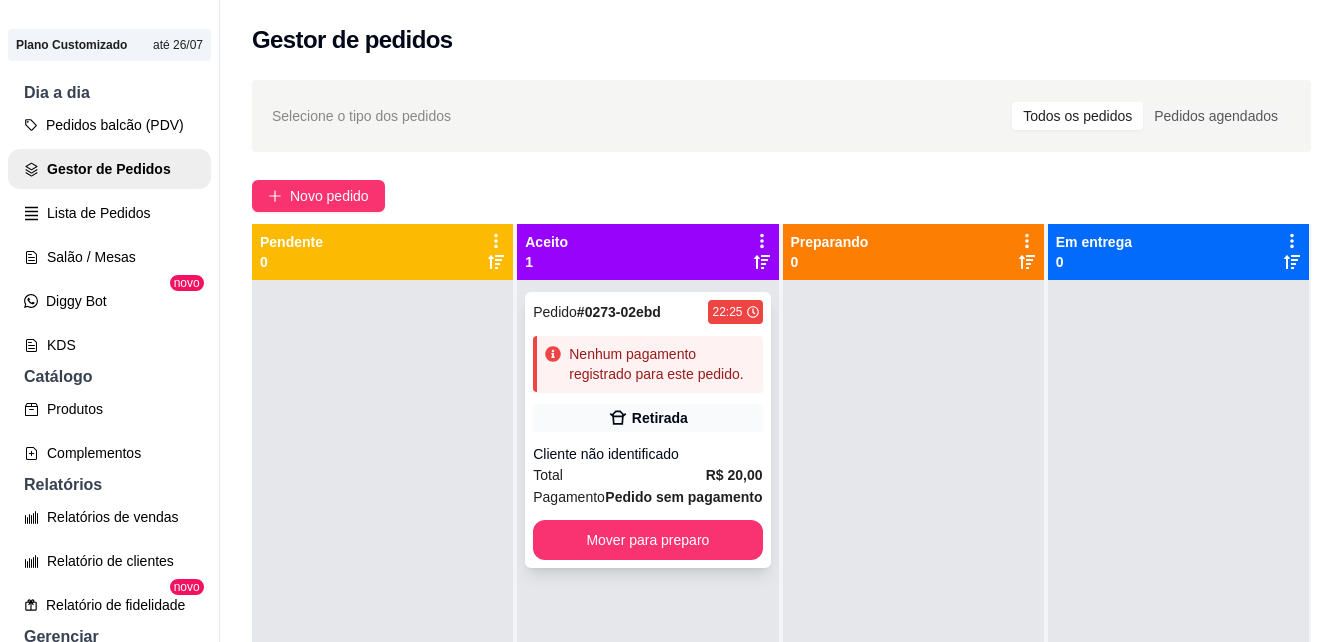 click on "Pedido  # 0273-02ebd 22:25 Nenhum pagamento registrado para este pedido. Retirada Cliente não identificado Total R$ 20,00 Pagamento Pedido sem pagamento Mover para preparo" at bounding box center (647, 430) 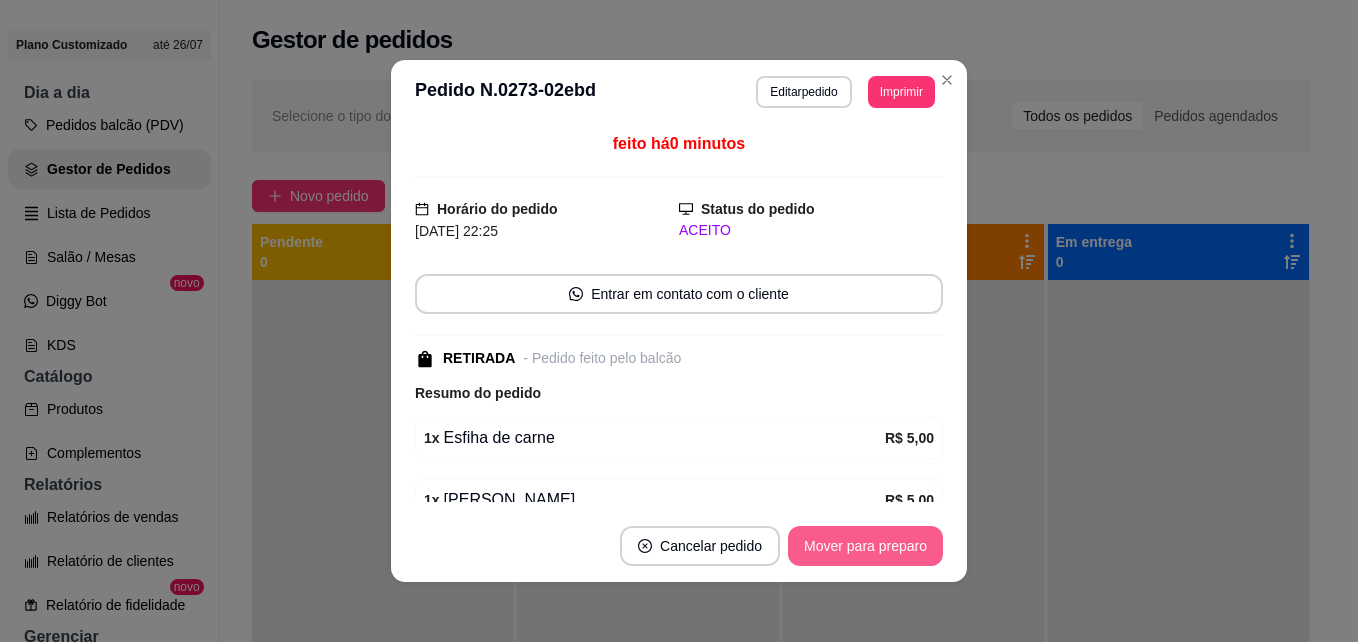 click on "Mover para preparo" at bounding box center (865, 546) 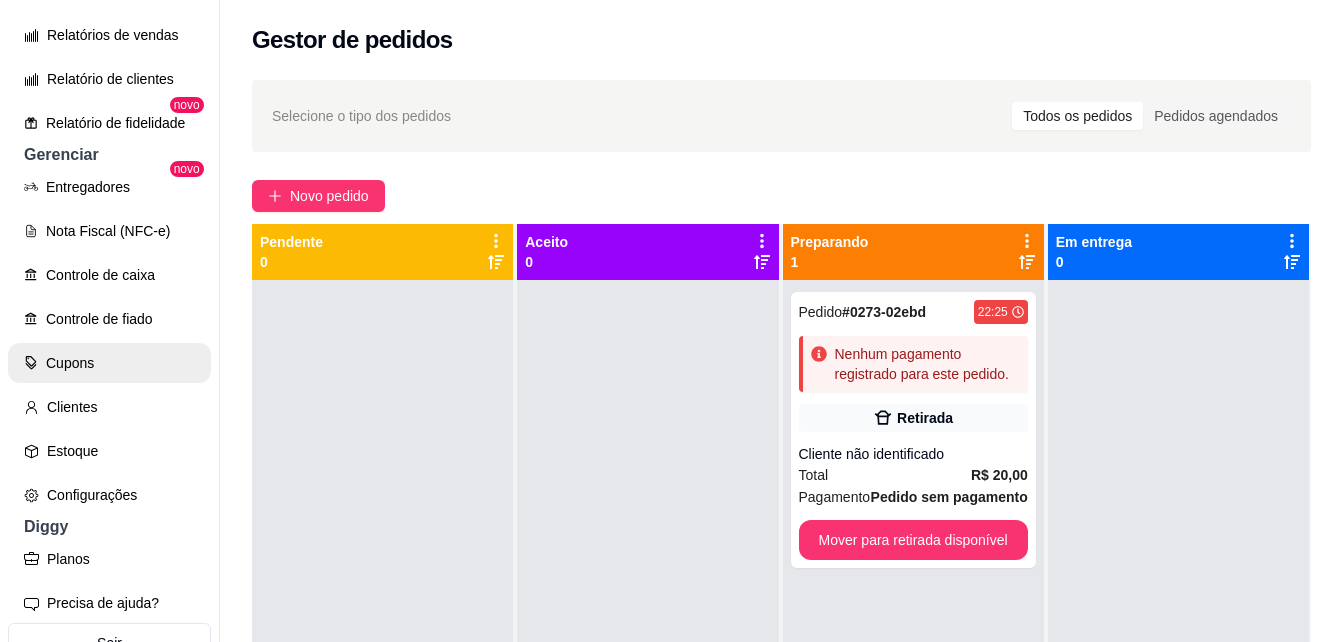 scroll, scrollTop: 728, scrollLeft: 0, axis: vertical 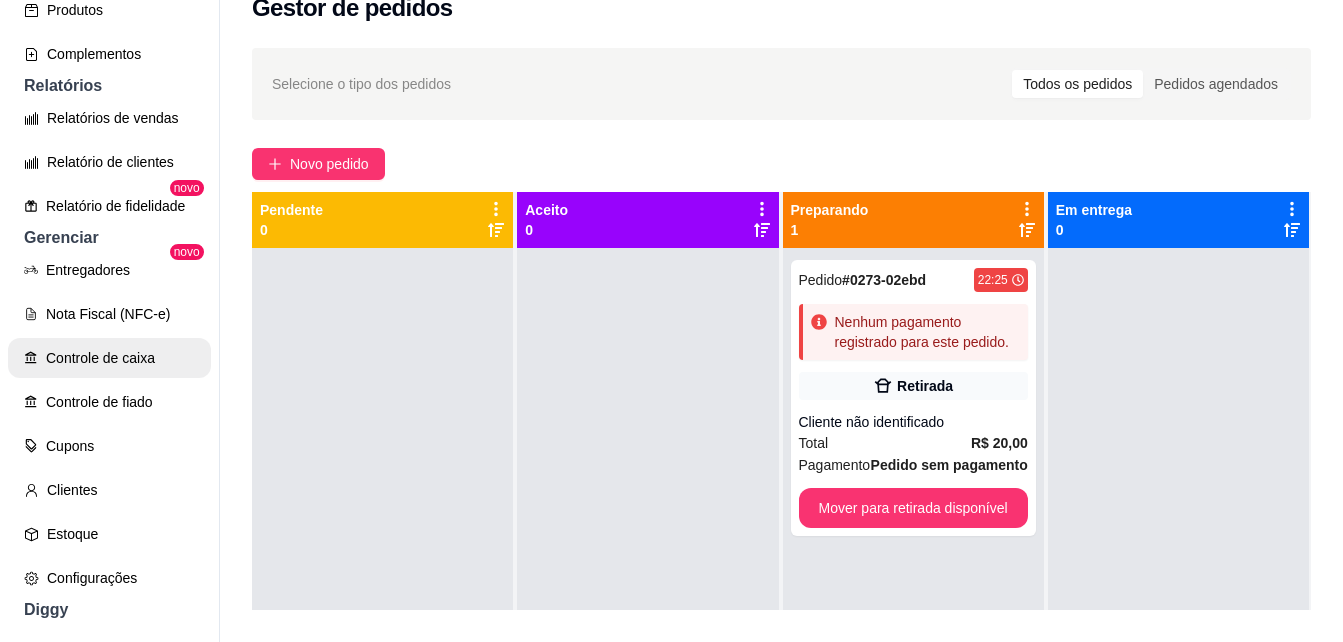 click on "Controle de caixa" at bounding box center (109, 358) 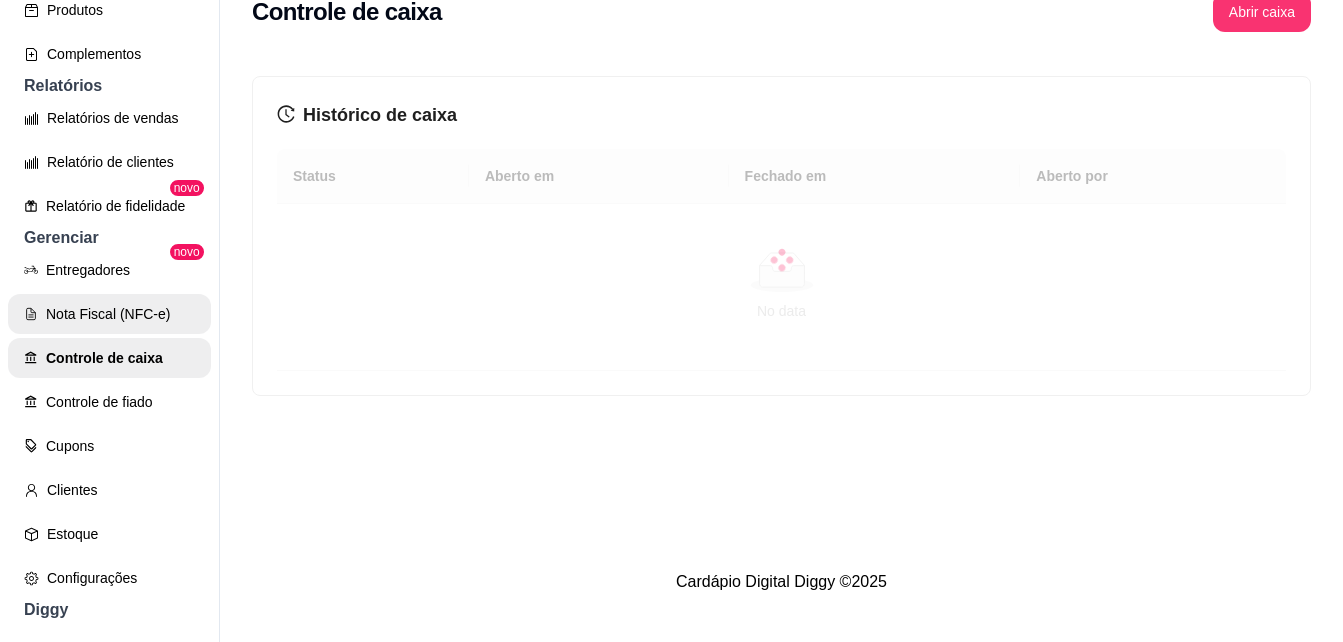 scroll, scrollTop: 0, scrollLeft: 0, axis: both 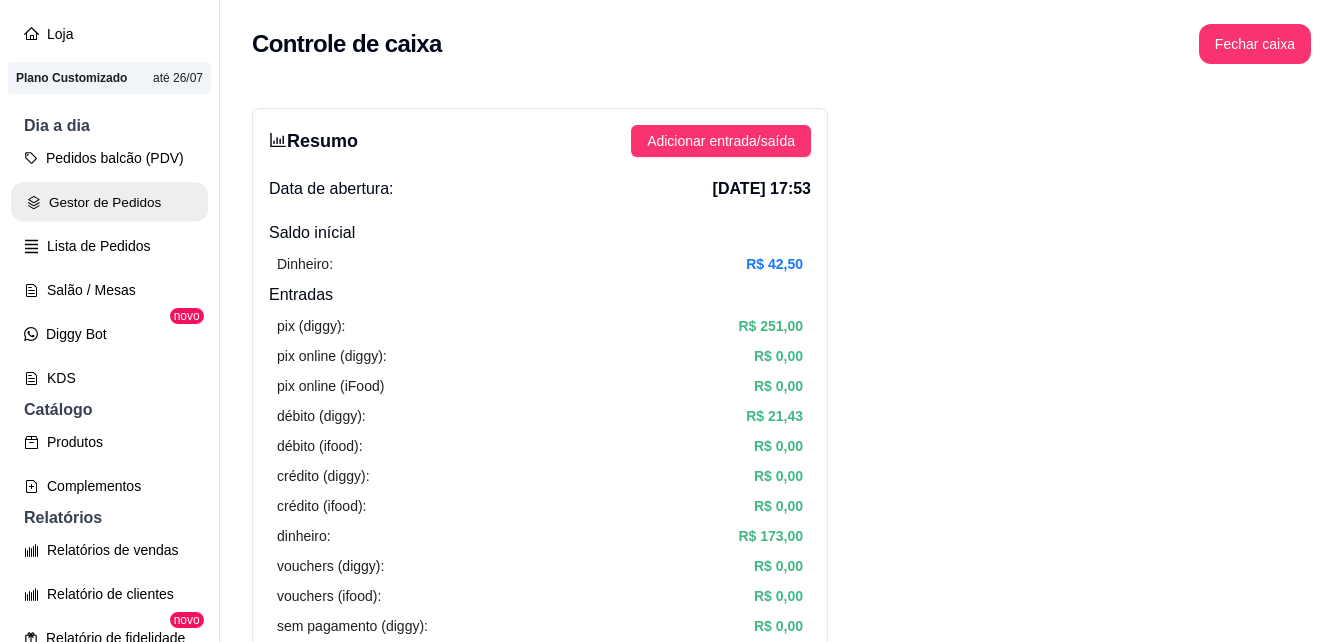 click on "Gestor de Pedidos" at bounding box center (109, 202) 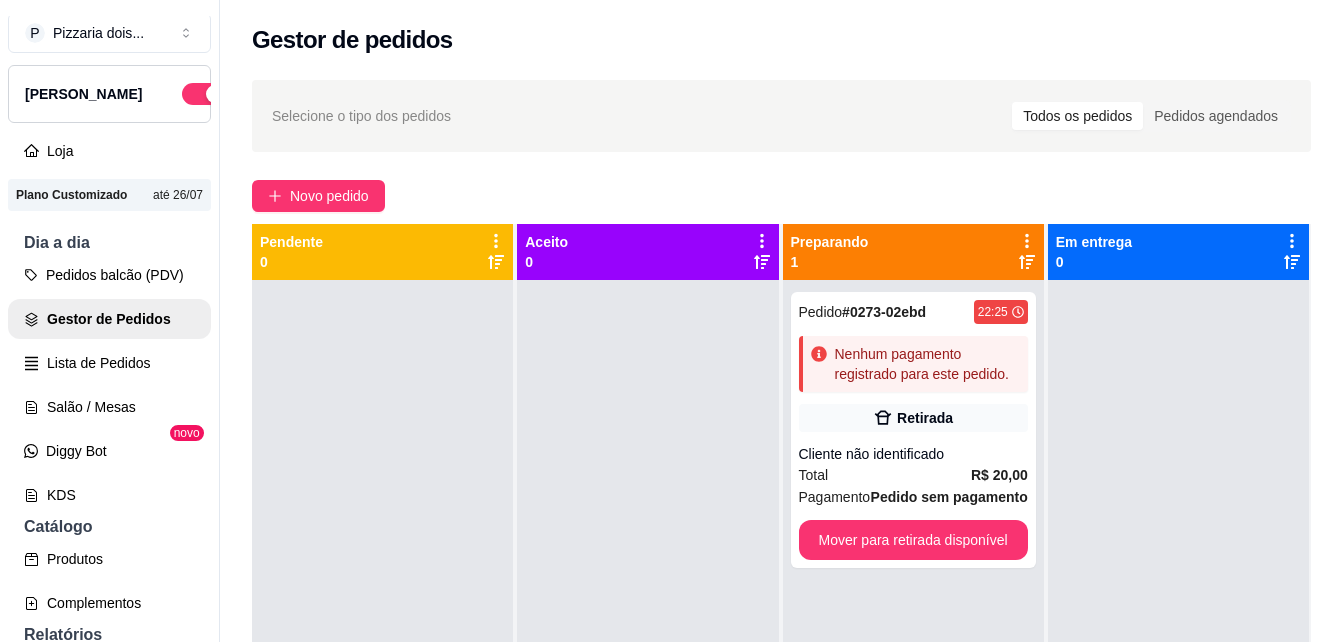 scroll, scrollTop: 9, scrollLeft: 0, axis: vertical 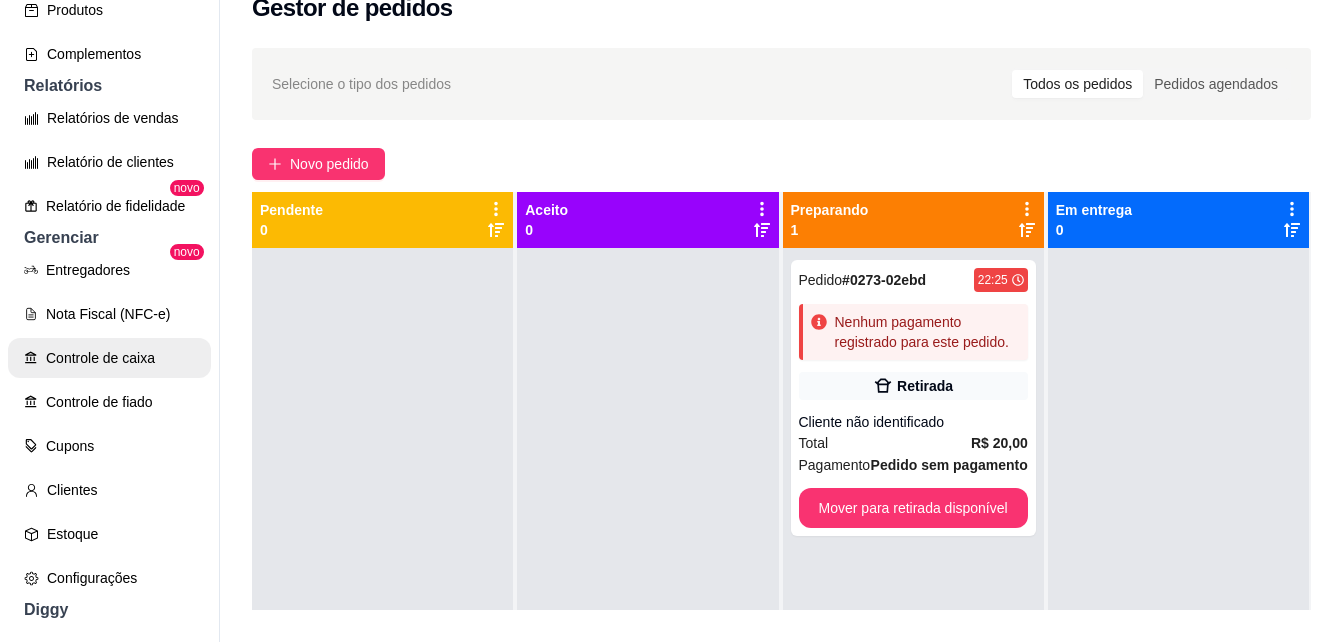 click on "Controle de caixa" at bounding box center (109, 358) 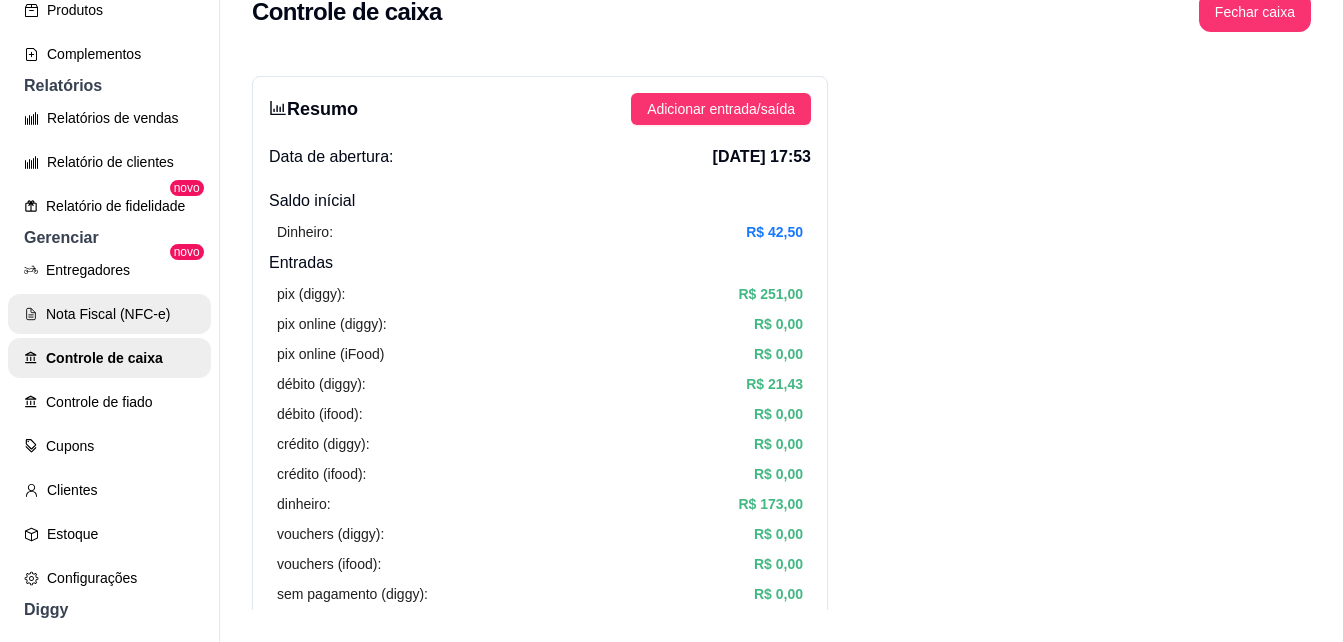 scroll, scrollTop: 0, scrollLeft: 0, axis: both 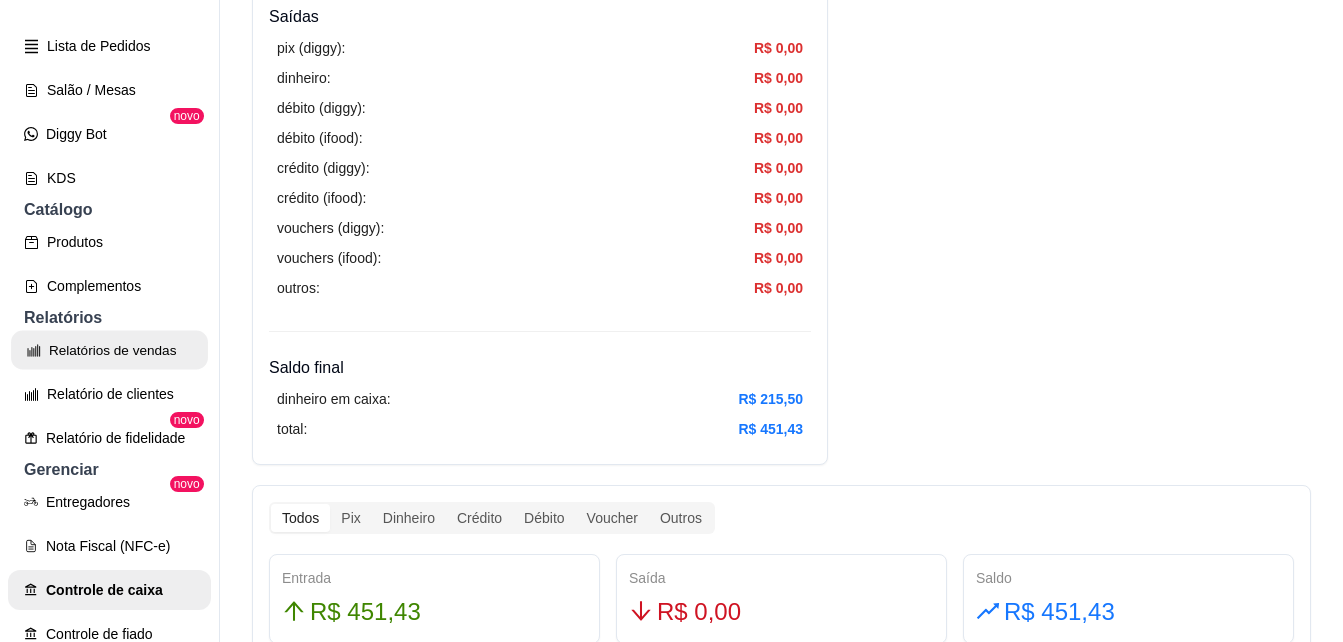 click on "Relatórios de vendas" at bounding box center (109, 350) 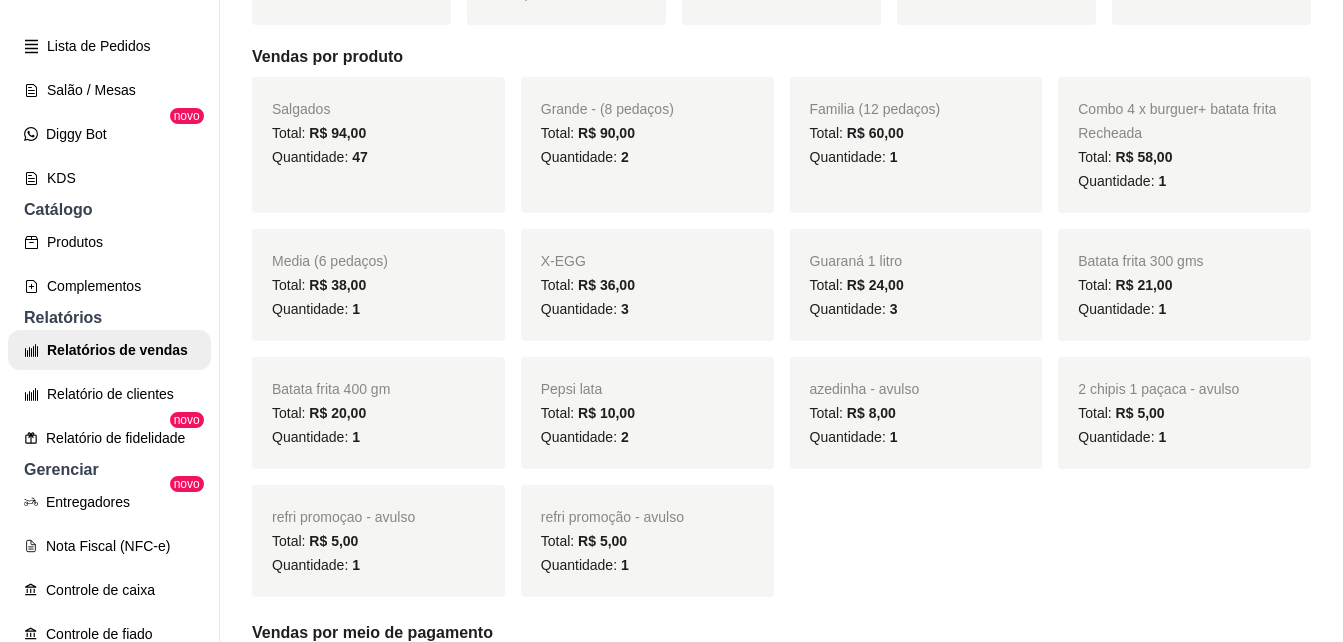 scroll, scrollTop: 400, scrollLeft: 0, axis: vertical 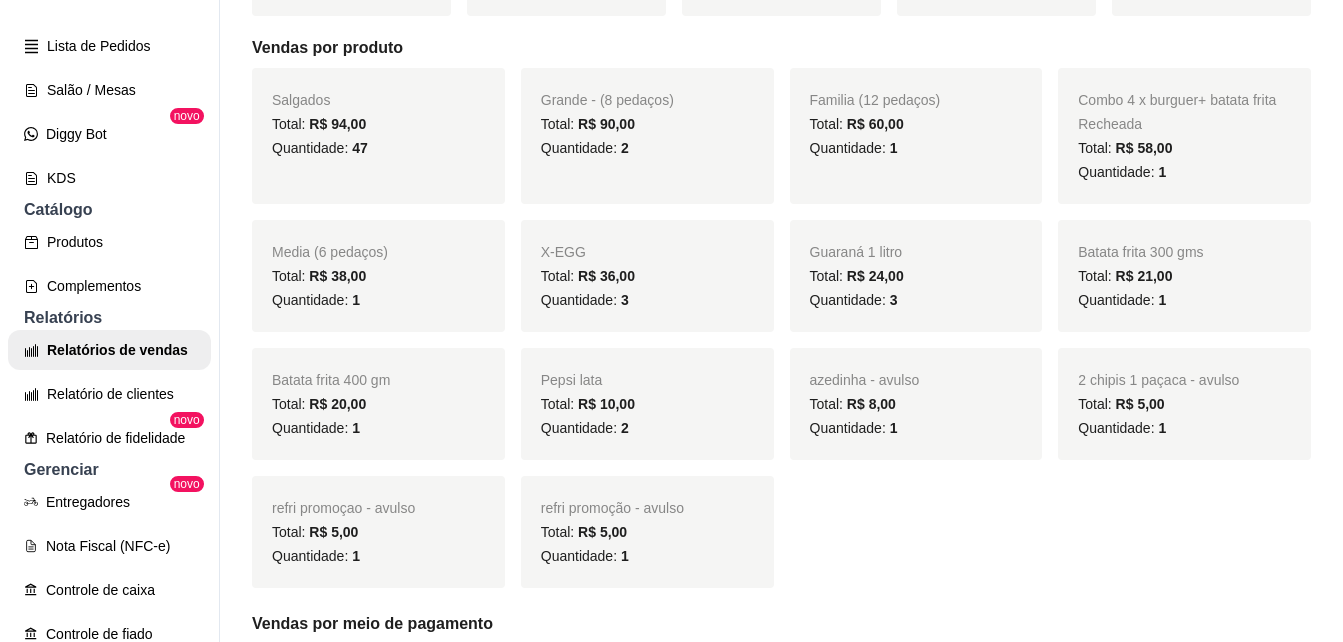 drag, startPoint x: 379, startPoint y: 555, endPoint x: 901, endPoint y: 38, distance: 734.69244 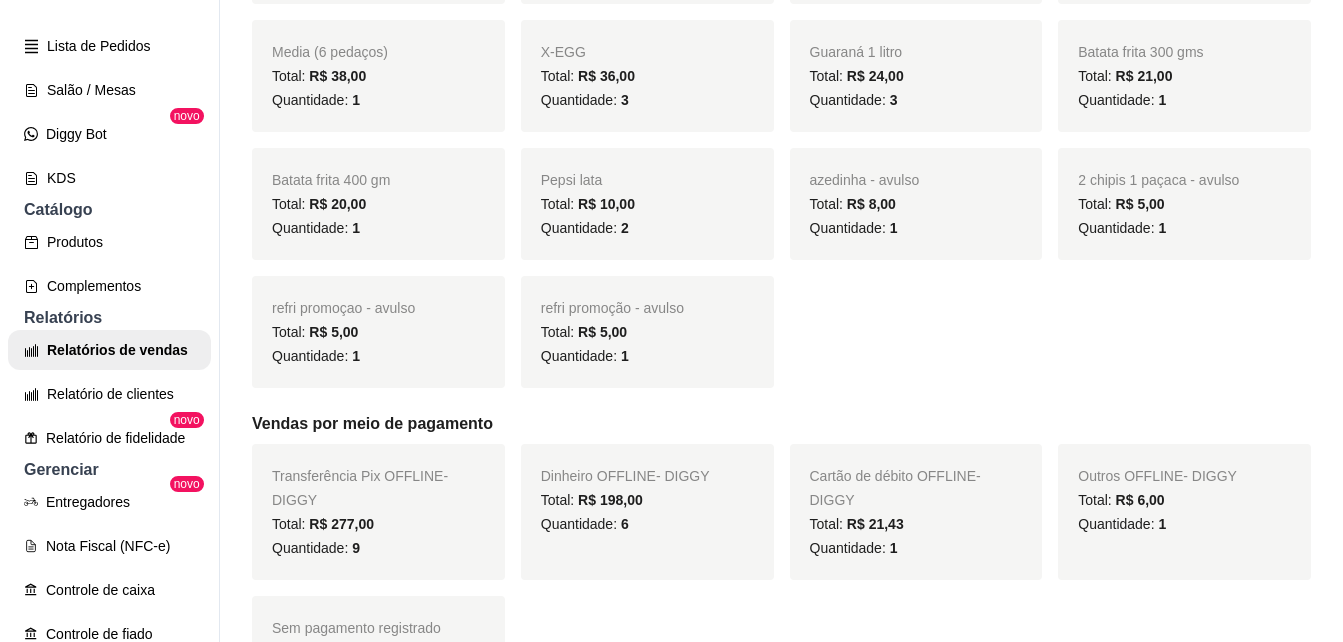 scroll, scrollTop: 0, scrollLeft: 0, axis: both 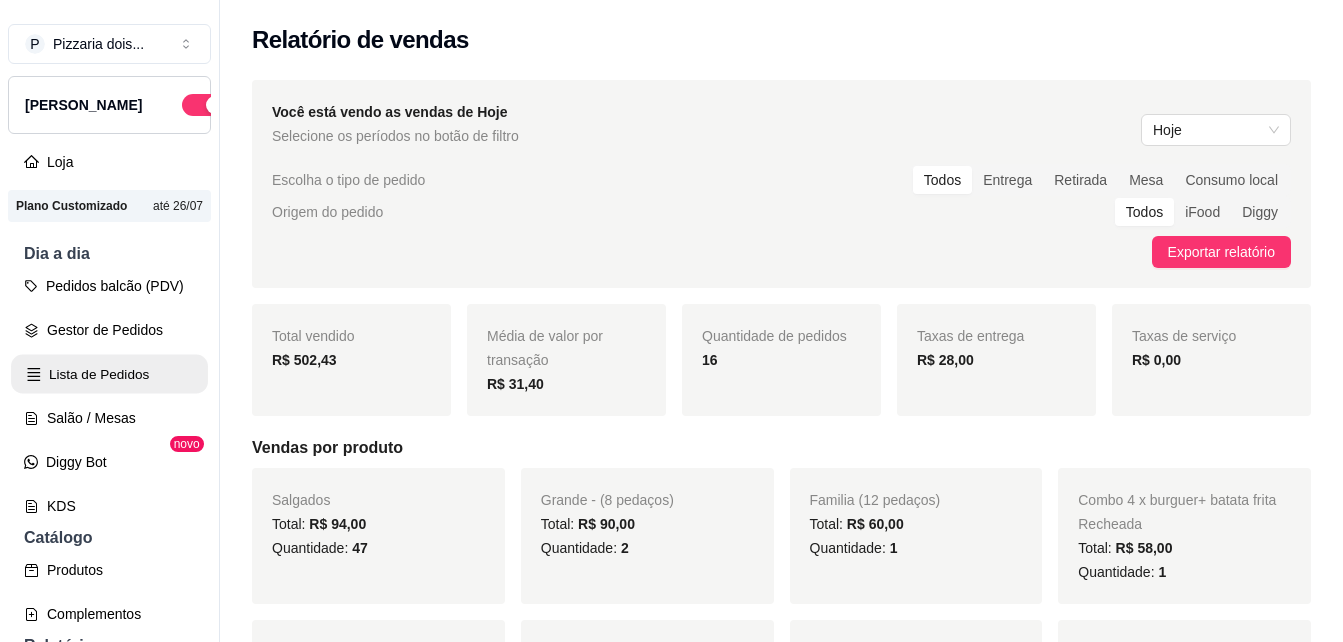 click on "Lista de Pedidos" at bounding box center (109, 374) 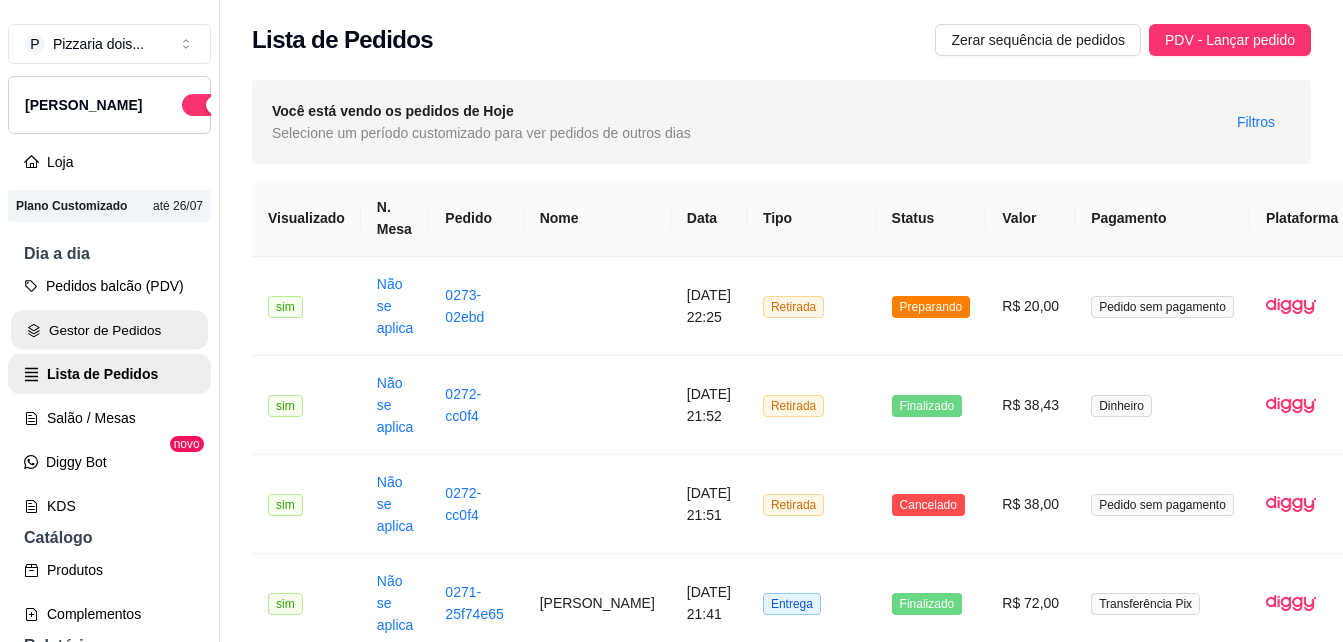 click on "Gestor de Pedidos" at bounding box center [109, 330] 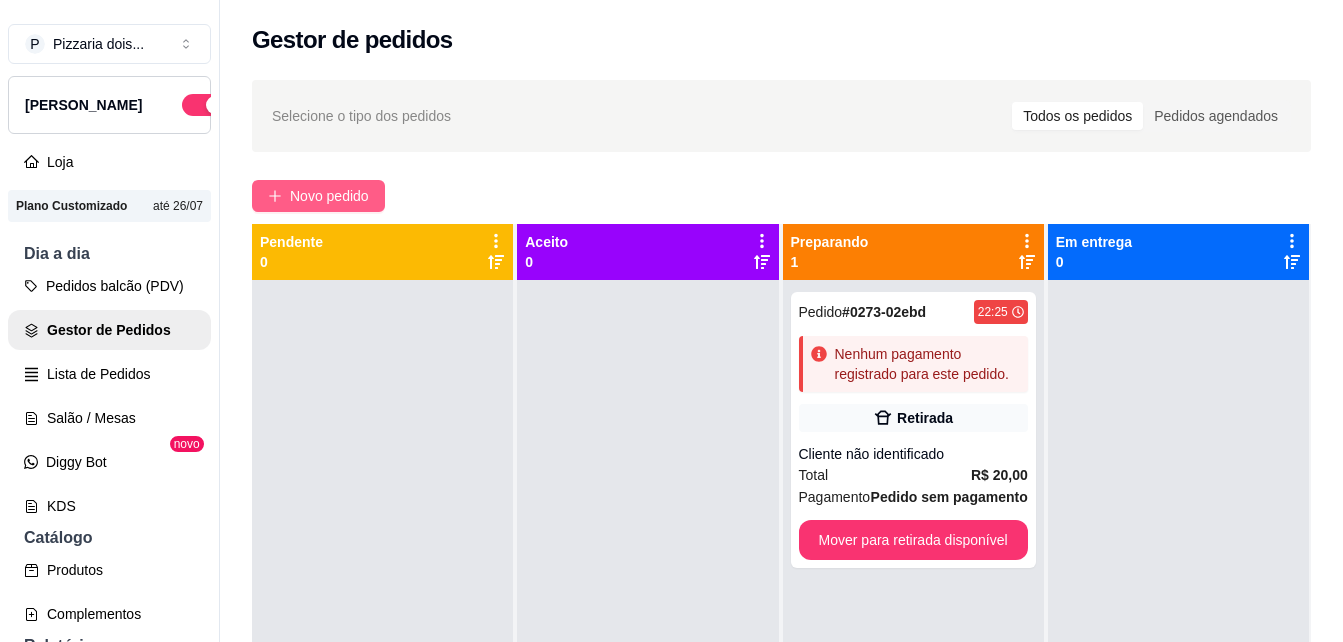 click on "Novo pedido" at bounding box center (329, 196) 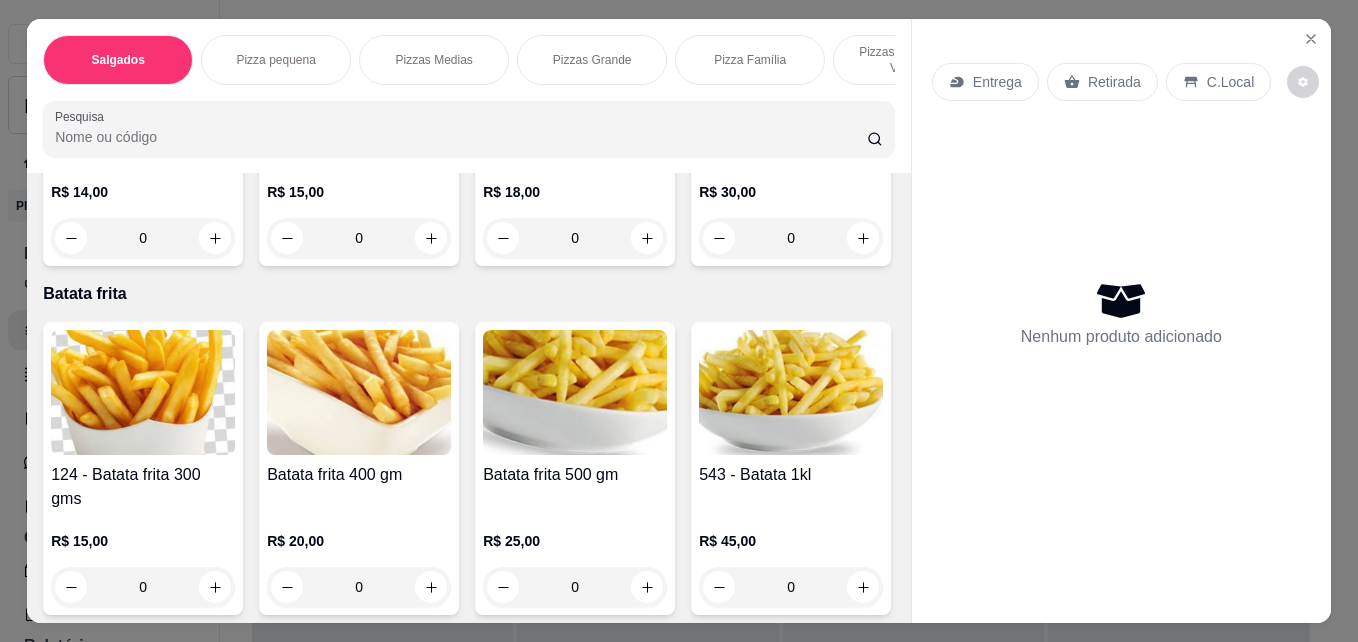 scroll, scrollTop: 3700, scrollLeft: 0, axis: vertical 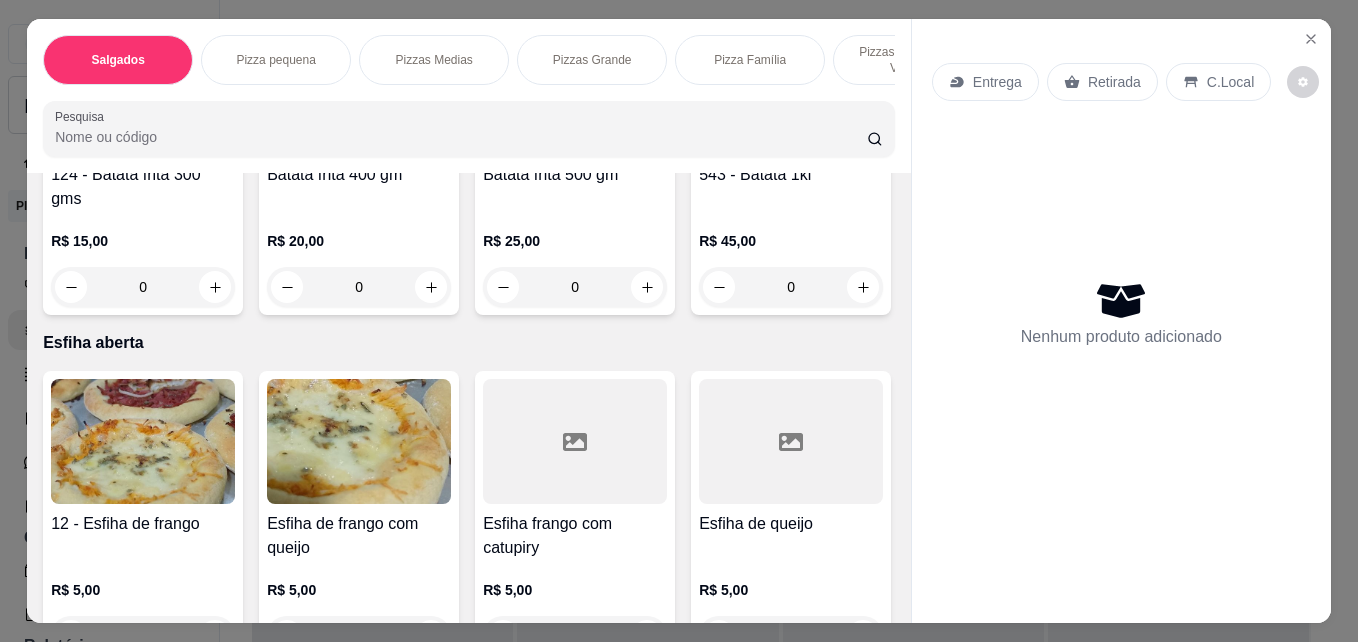 click at bounding box center [575, -233] 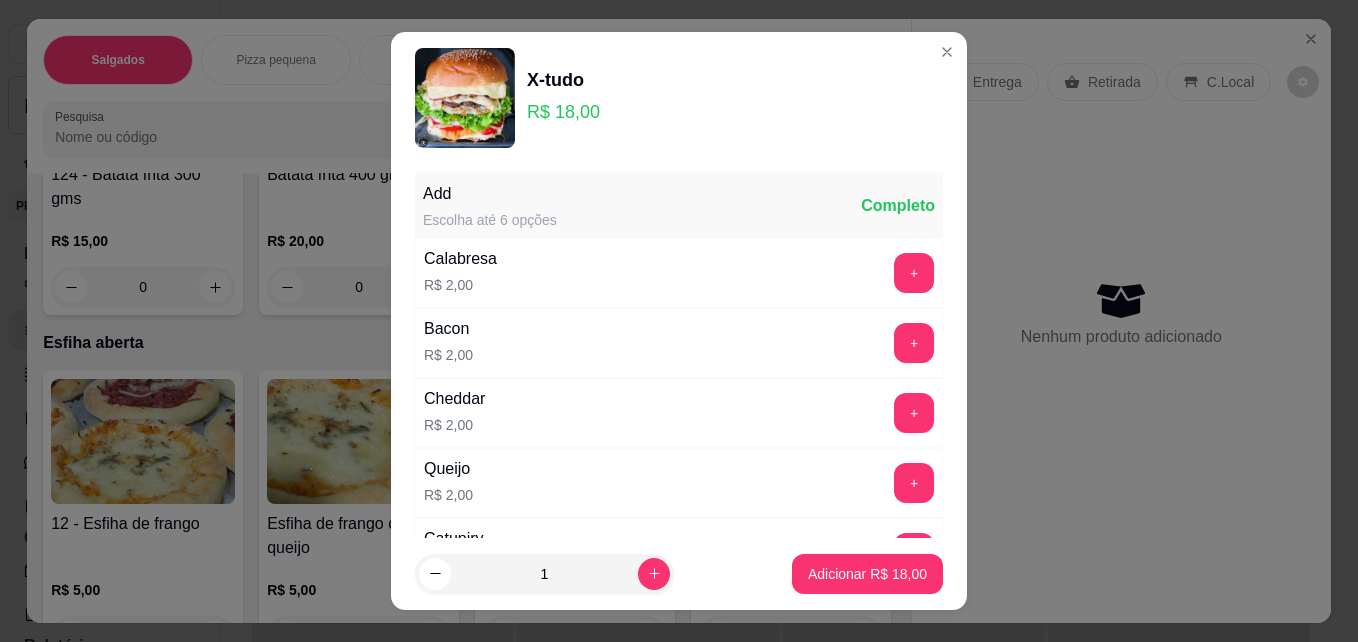 click on "Cheddar  R$ 2,00 +" at bounding box center (679, 413) 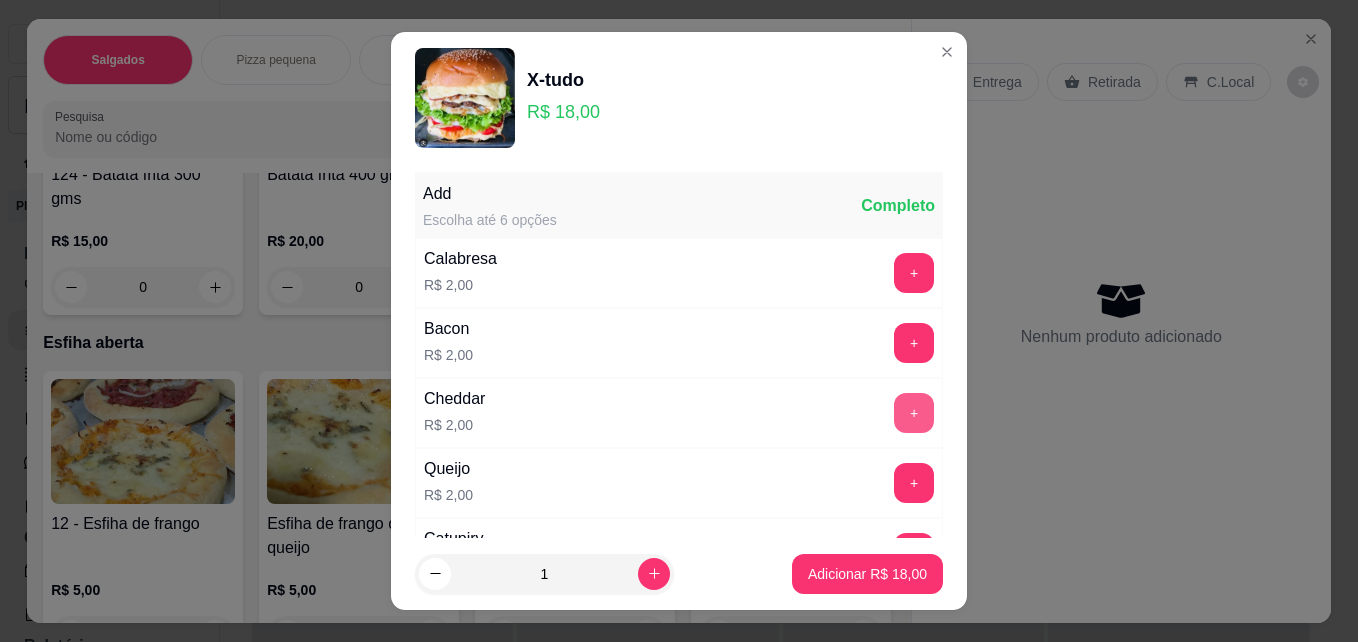 click on "+" at bounding box center (914, 413) 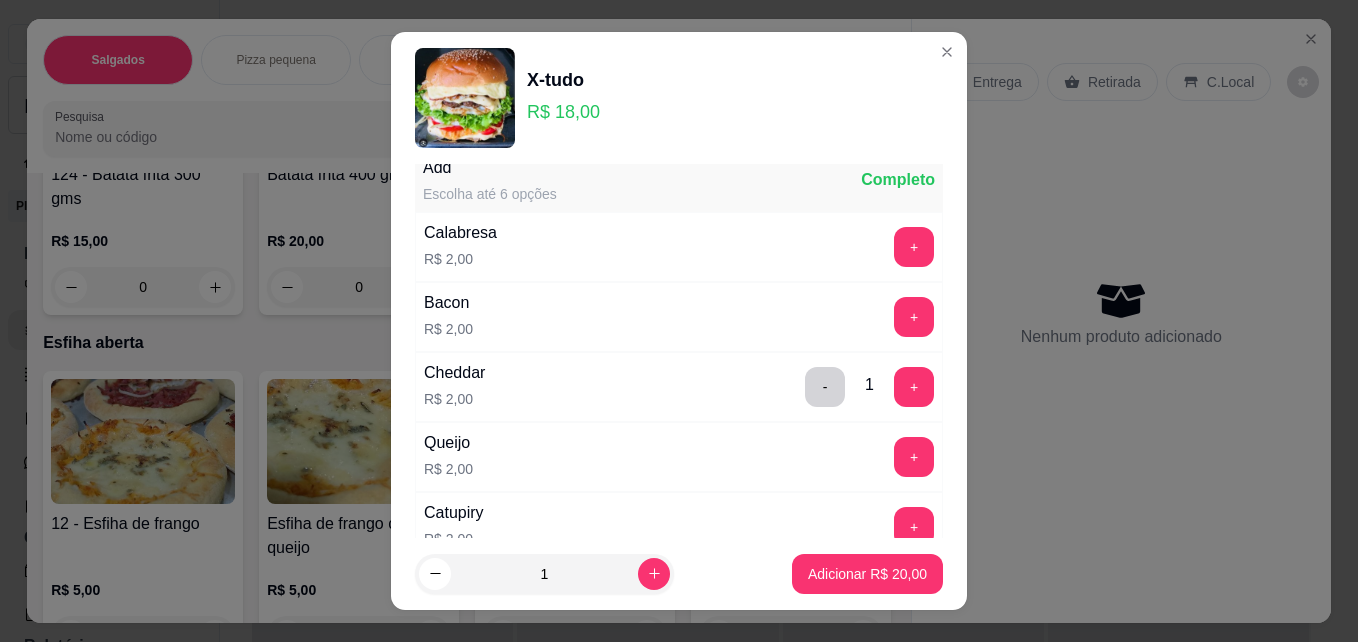 scroll, scrollTop: 100, scrollLeft: 0, axis: vertical 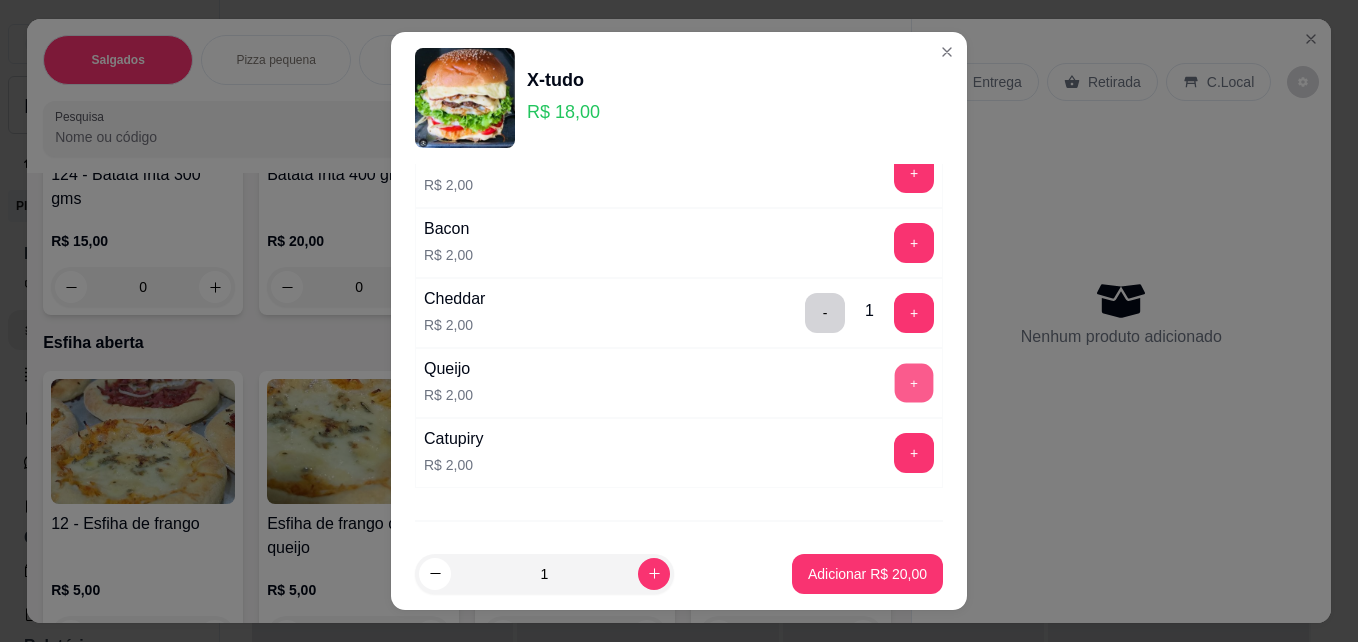 click on "+" at bounding box center [914, 383] 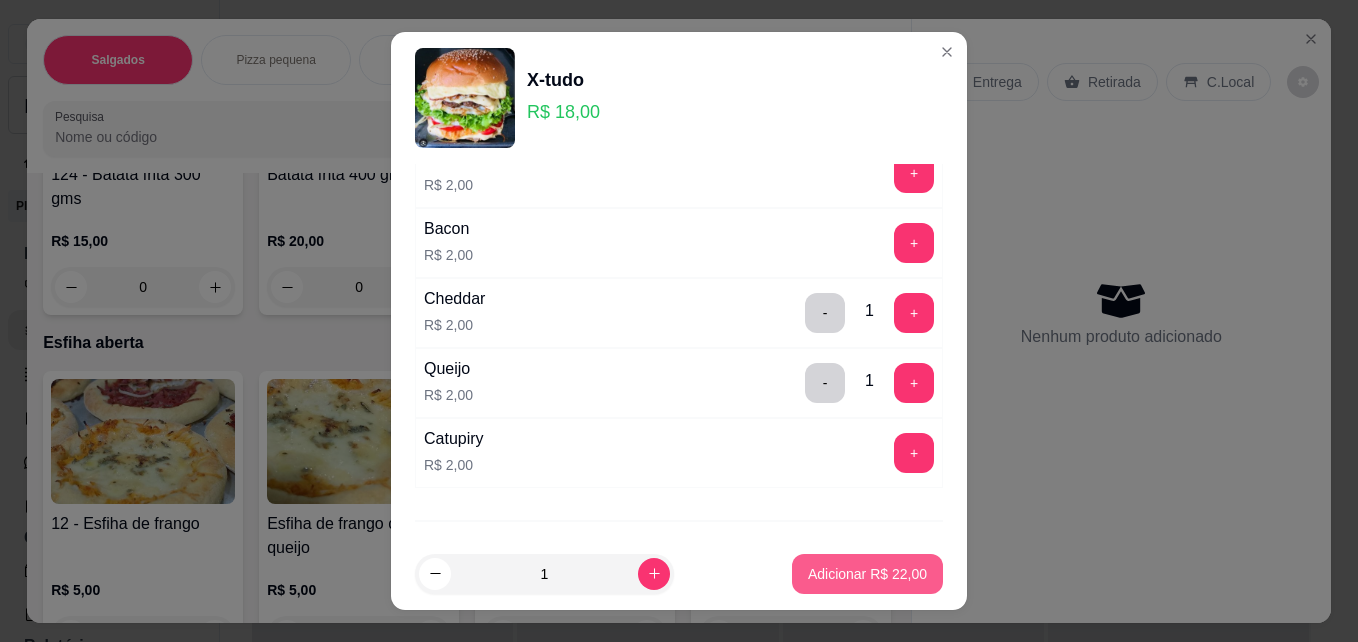 click on "Adicionar   R$ 22,00" at bounding box center (867, 574) 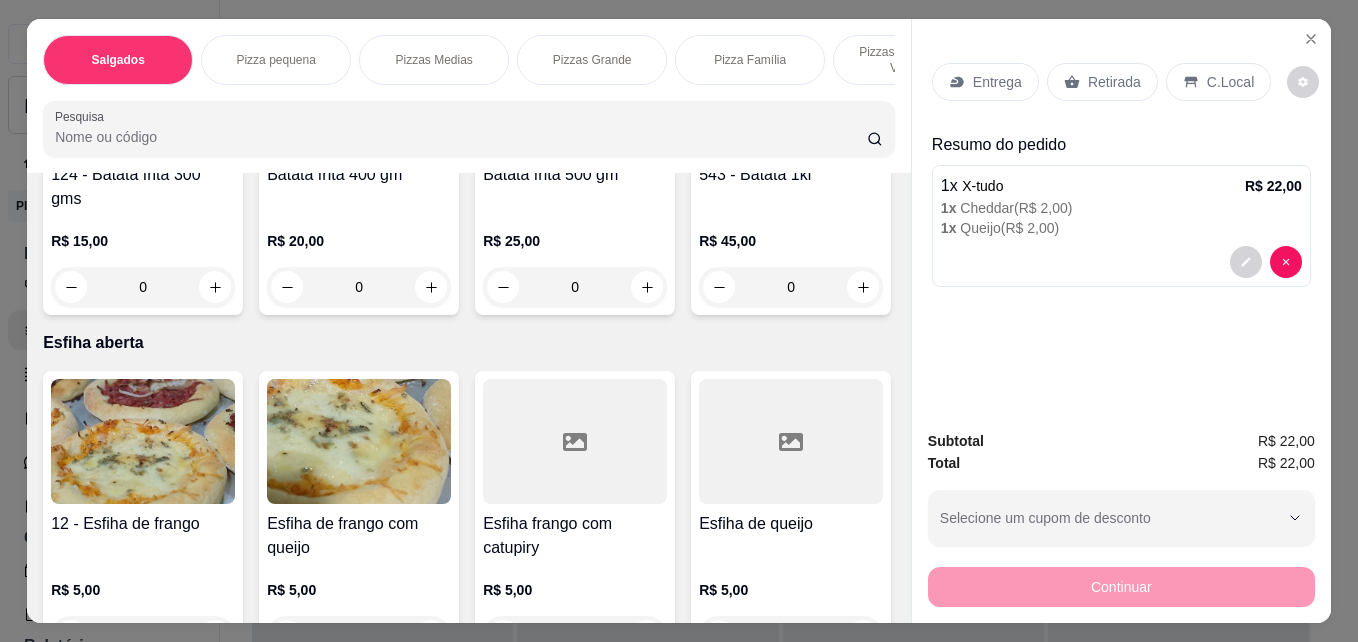click 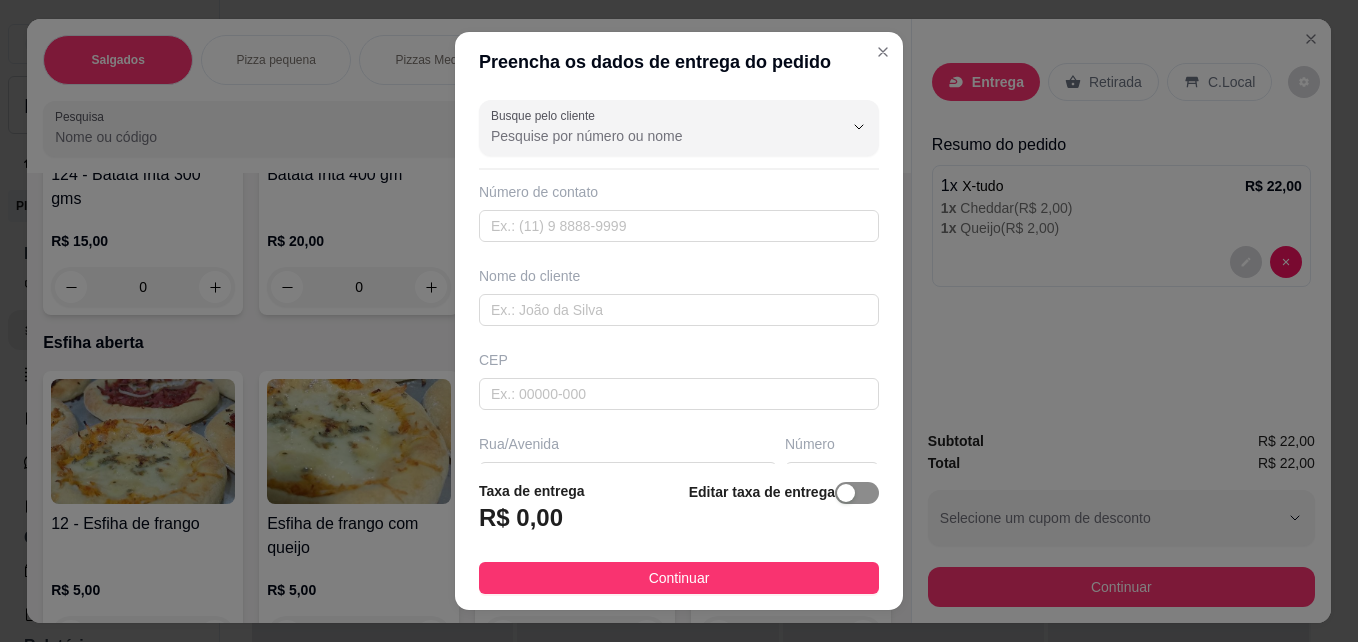 click at bounding box center (857, 493) 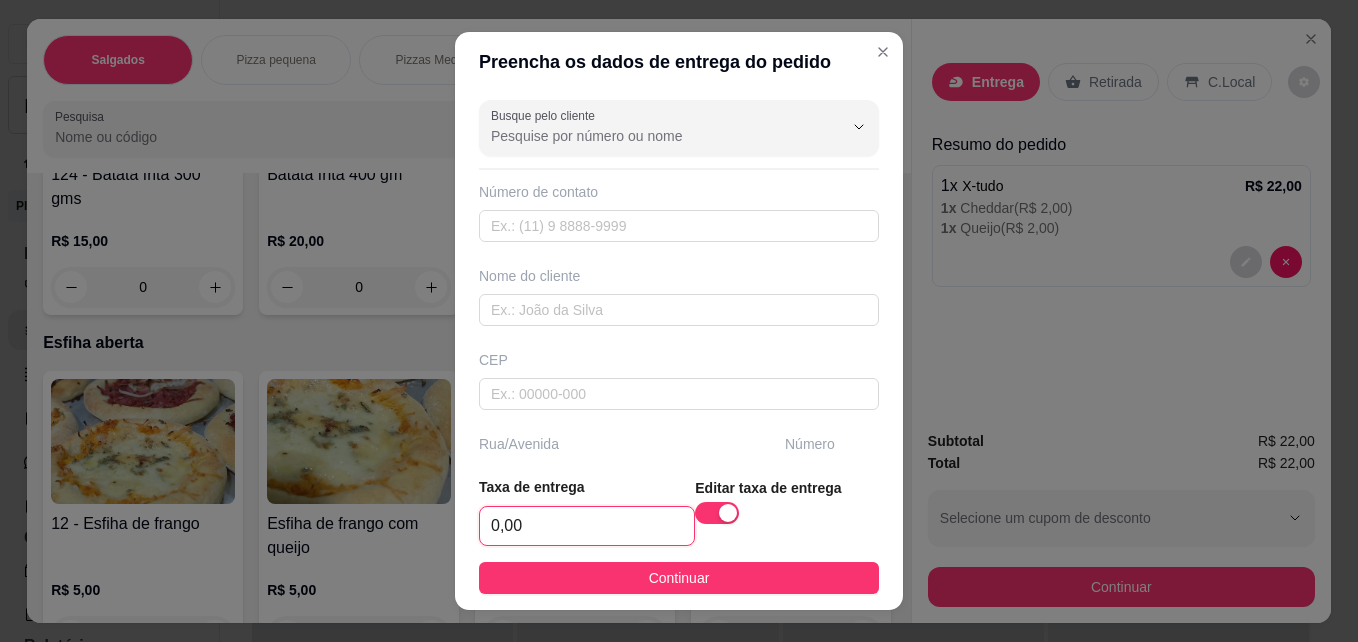 drag, startPoint x: 553, startPoint y: 524, endPoint x: 542, endPoint y: 484, distance: 41.484936 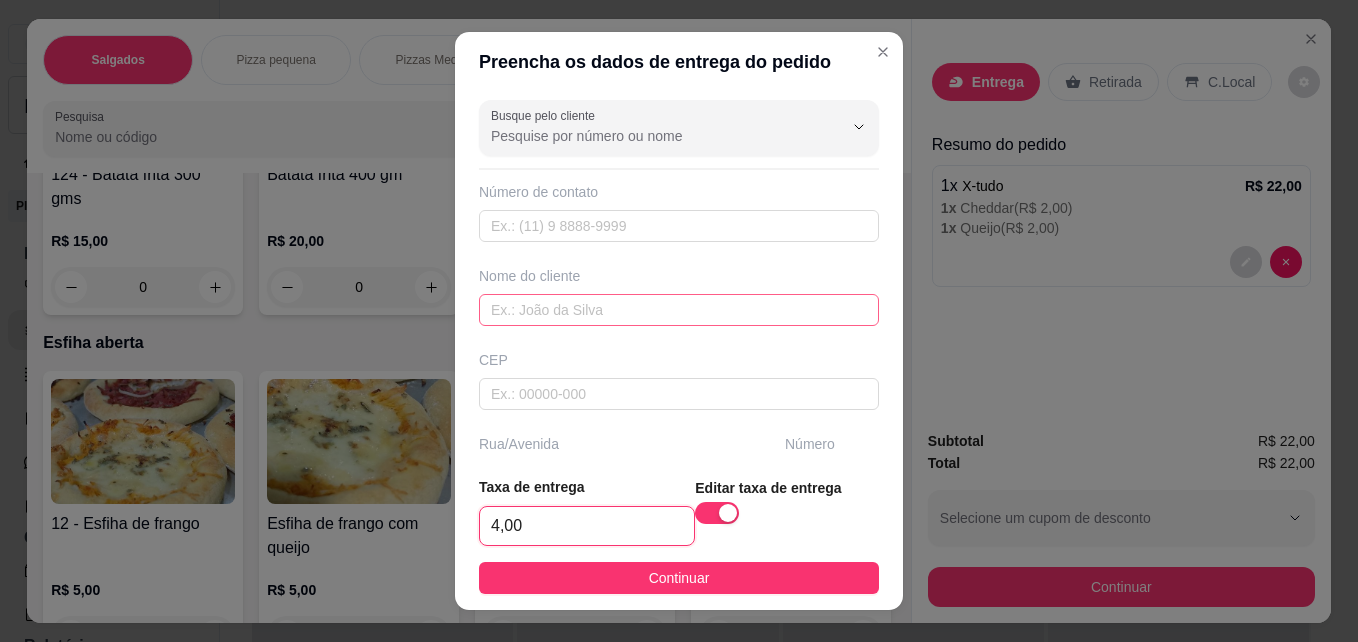 type on "4,00" 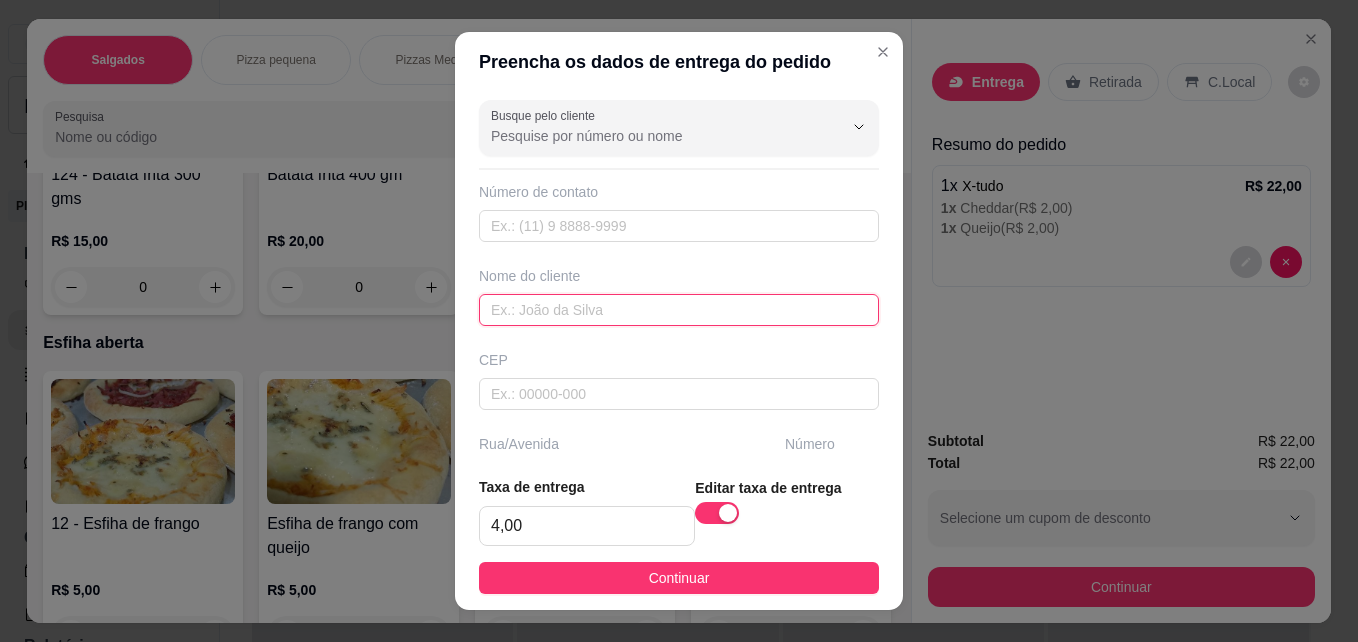 click at bounding box center (679, 310) 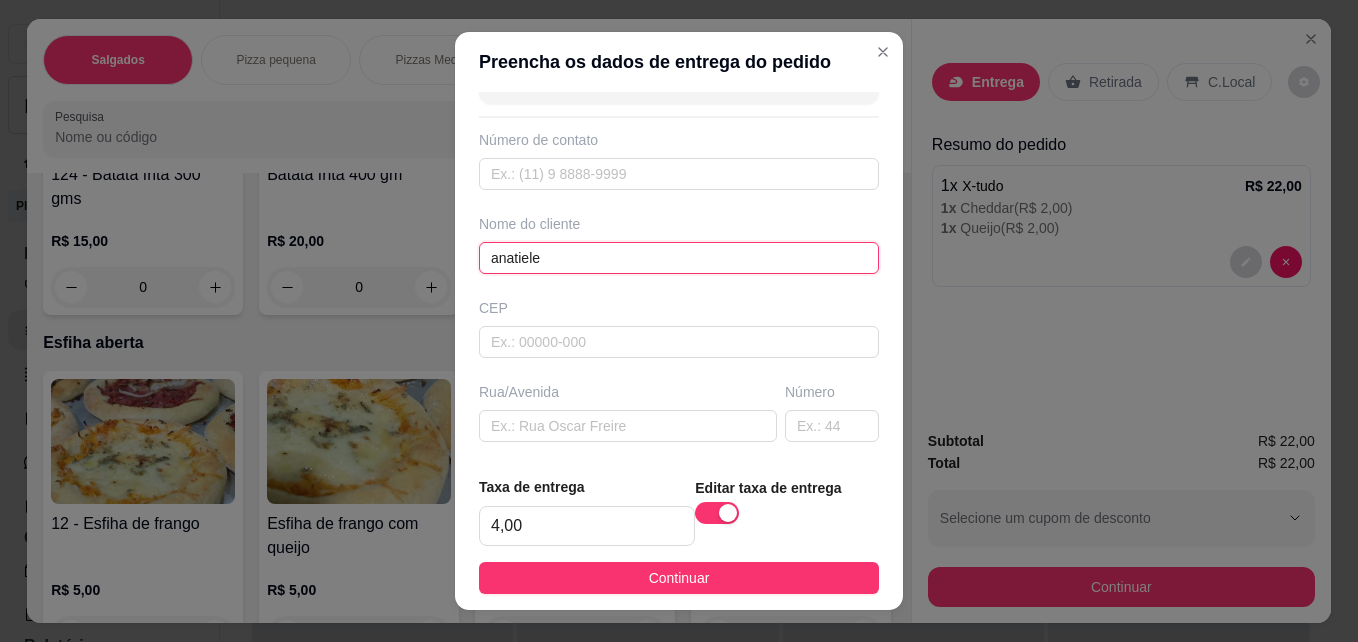 scroll, scrollTop: 100, scrollLeft: 0, axis: vertical 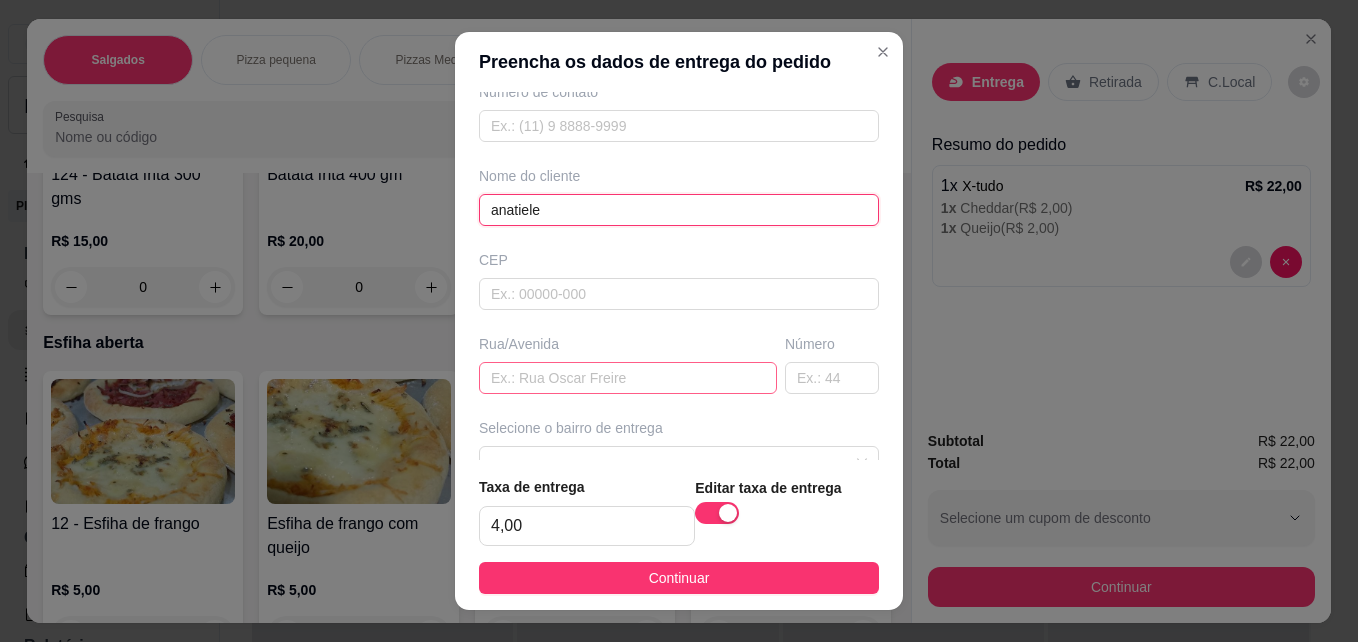 type on "anatiele" 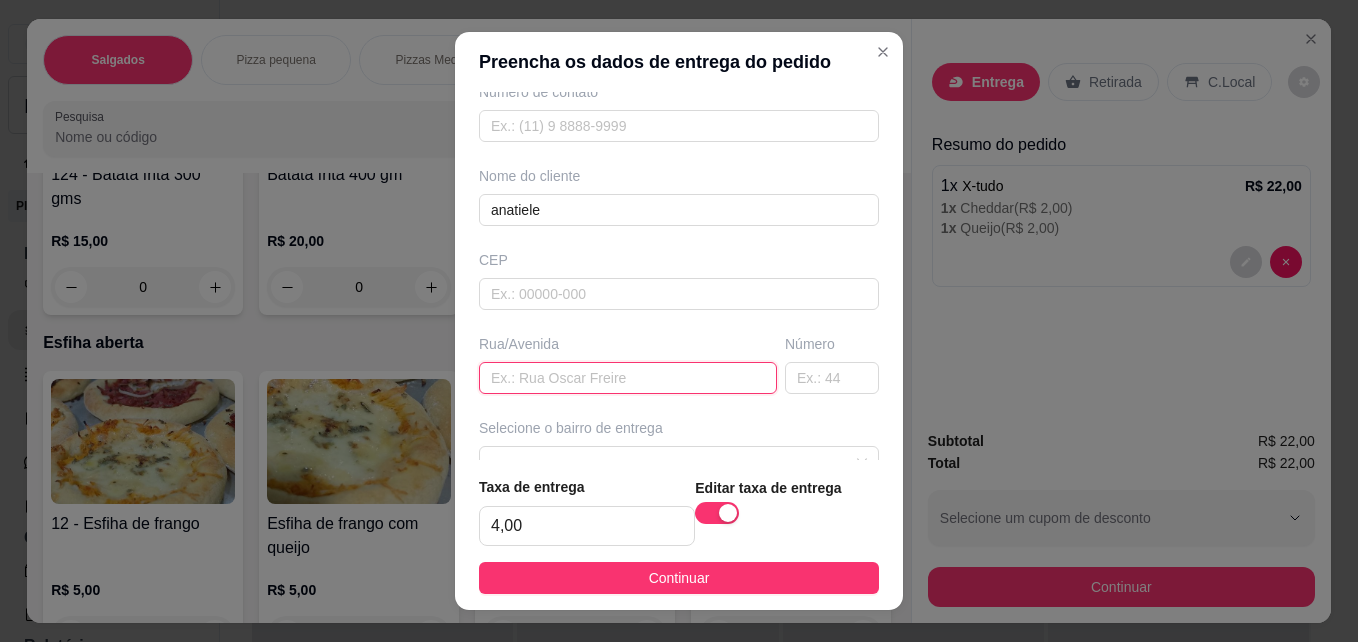 click at bounding box center (628, 378) 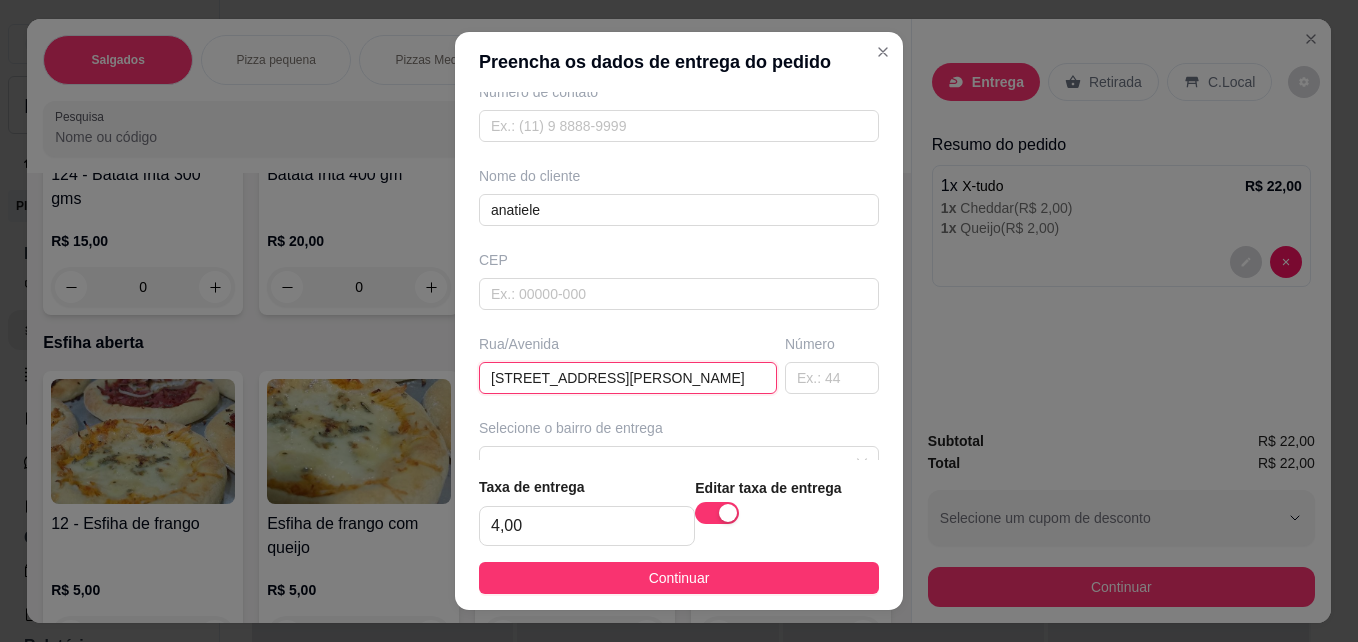 scroll, scrollTop: 0, scrollLeft: 97, axis: horizontal 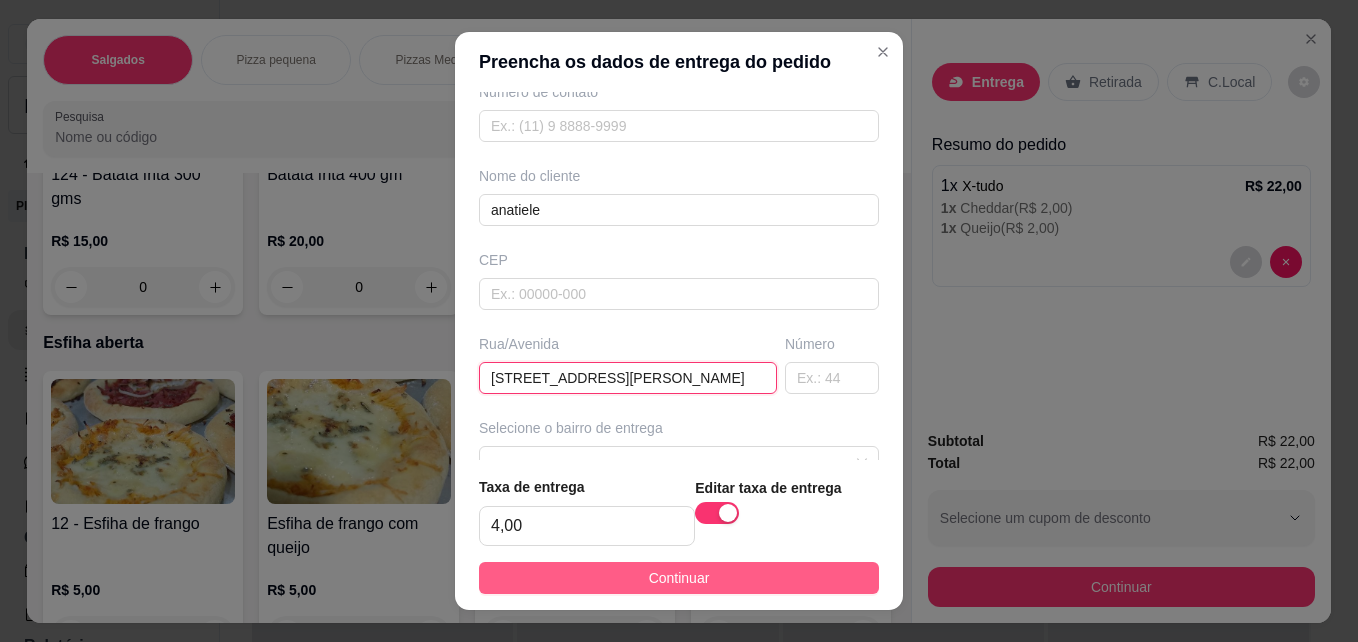type on "[STREET_ADDRESS][PERSON_NAME]" 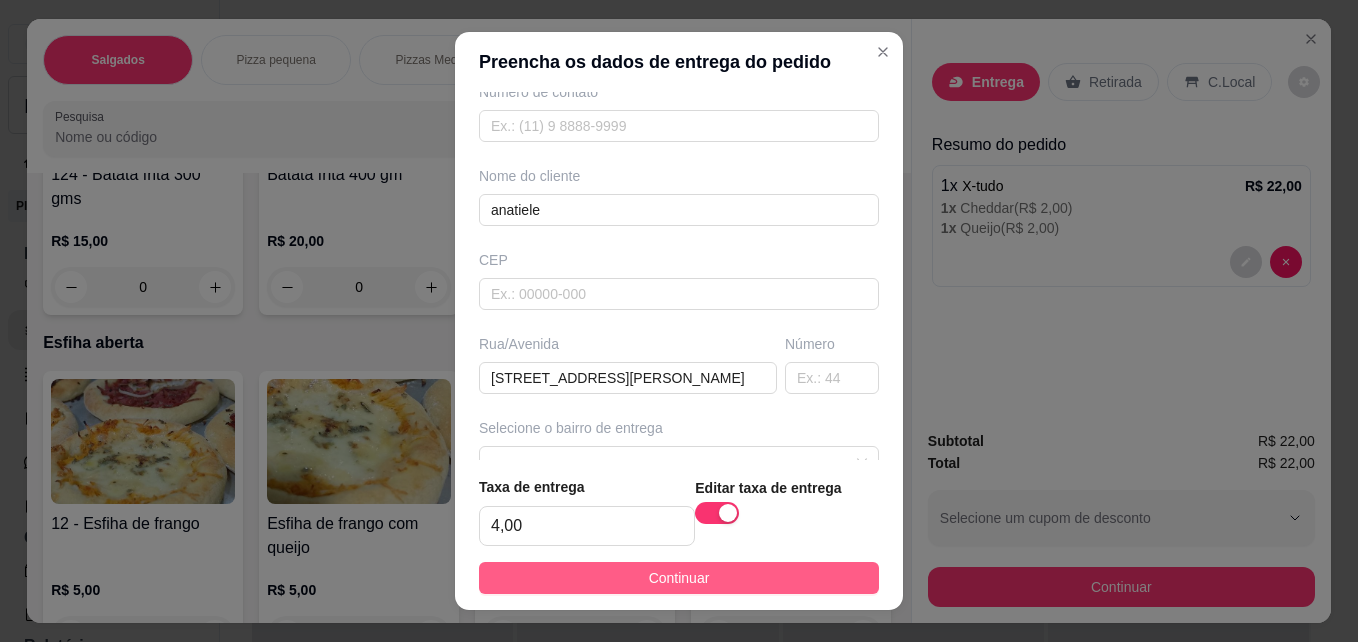scroll, scrollTop: 0, scrollLeft: 0, axis: both 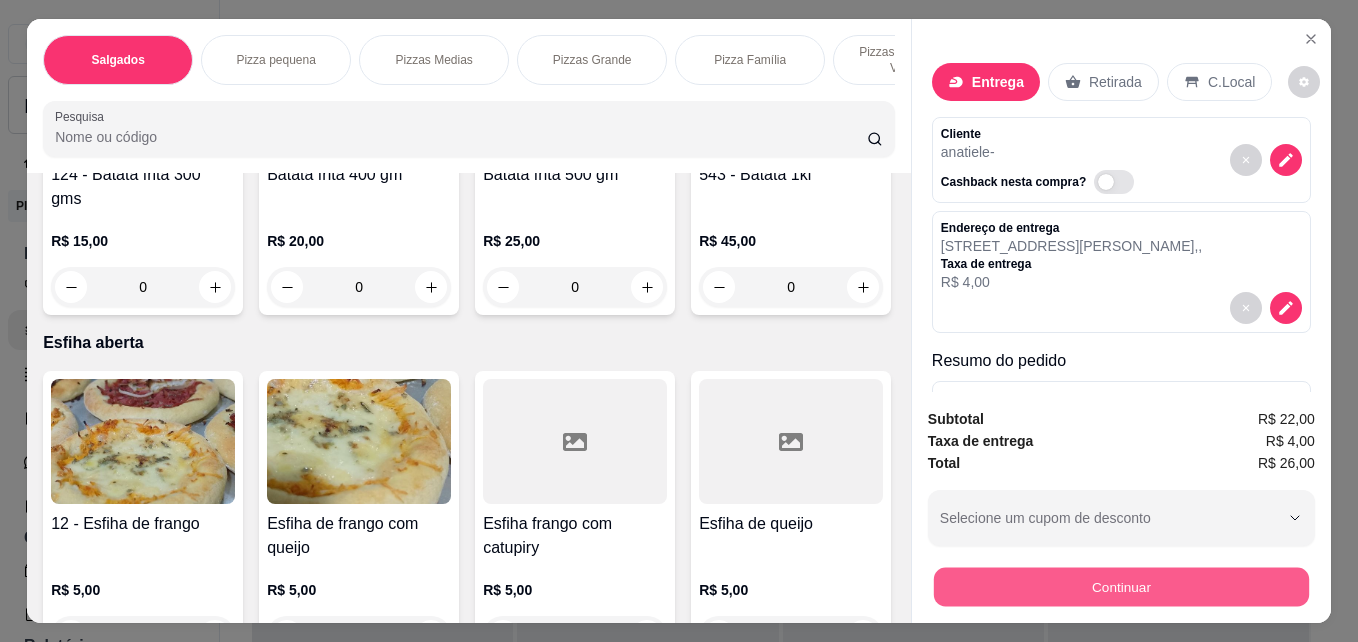click on "Continuar" at bounding box center (1121, 586) 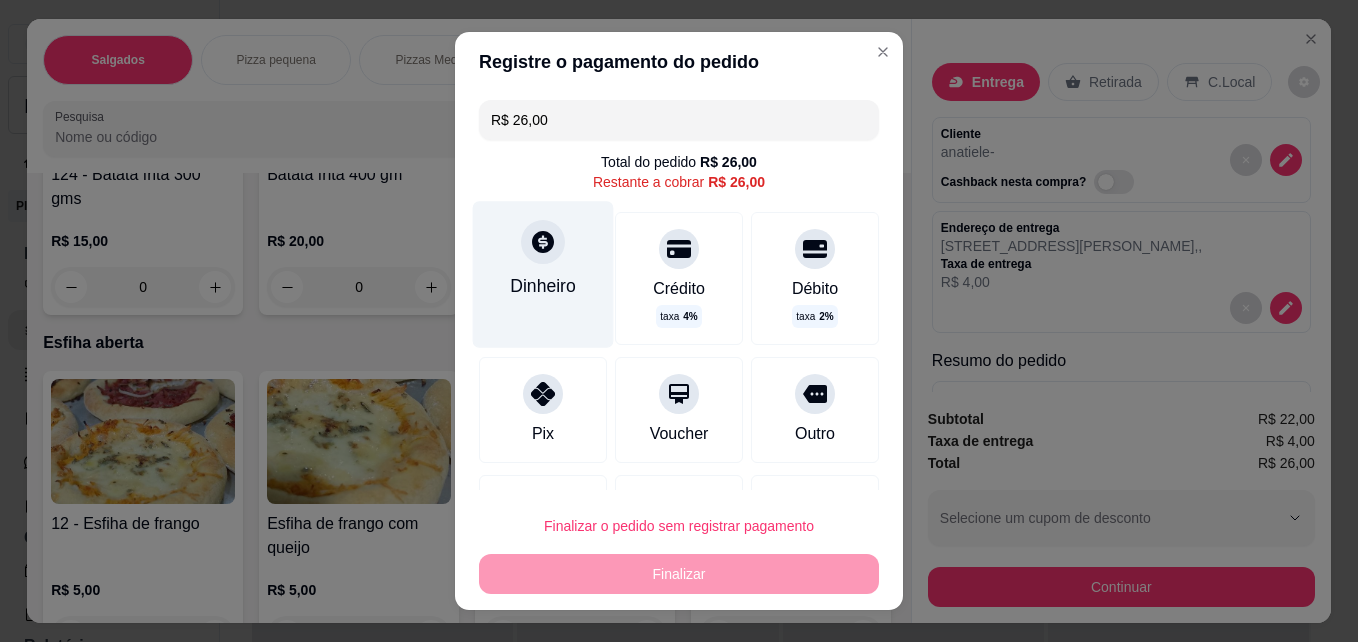 click at bounding box center [543, 242] 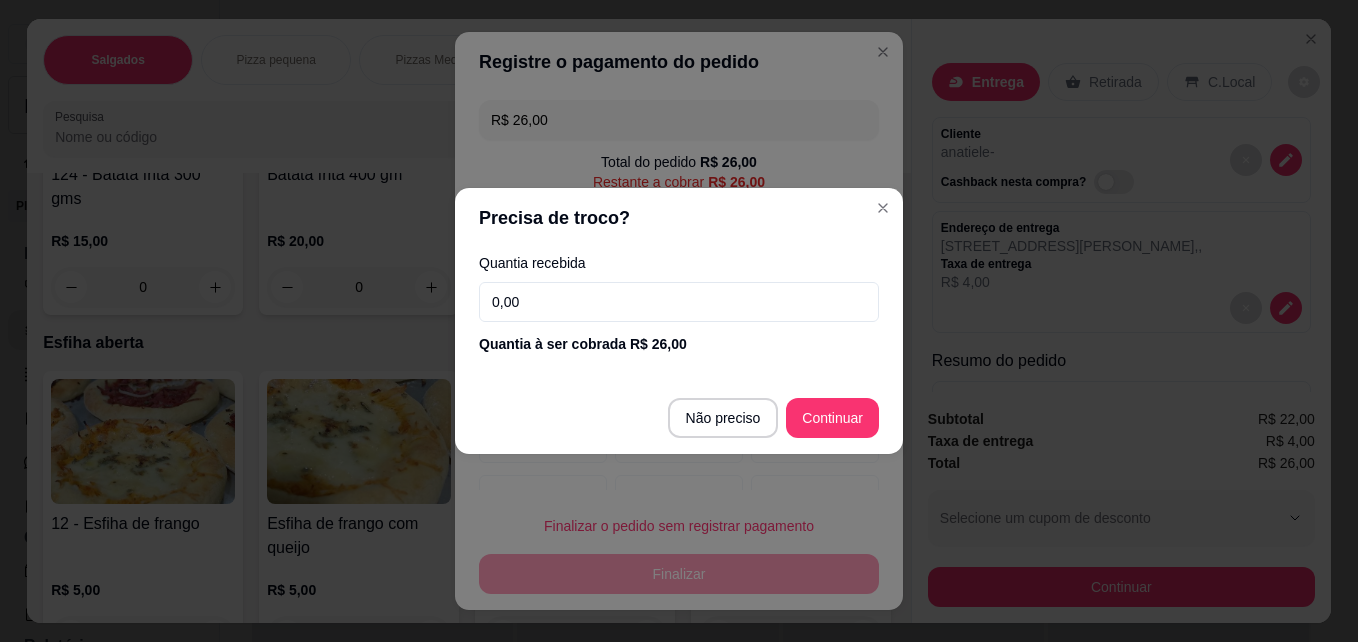 click on "0,00" at bounding box center (679, 302) 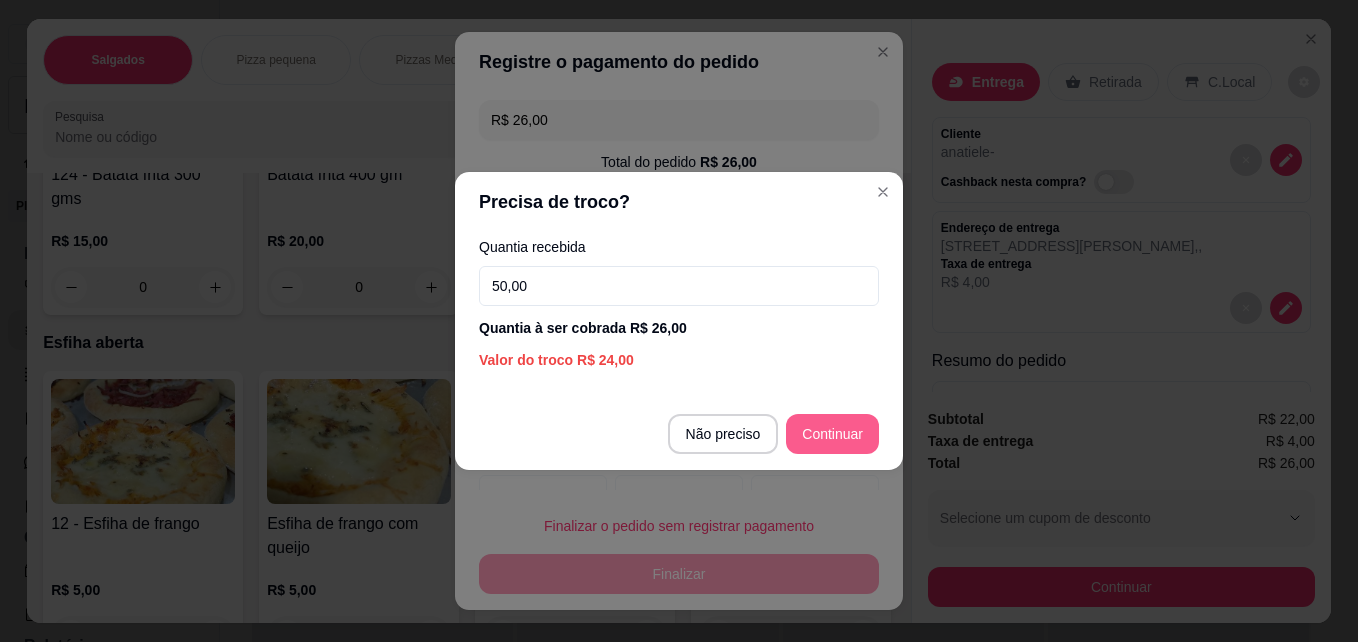type on "50,00" 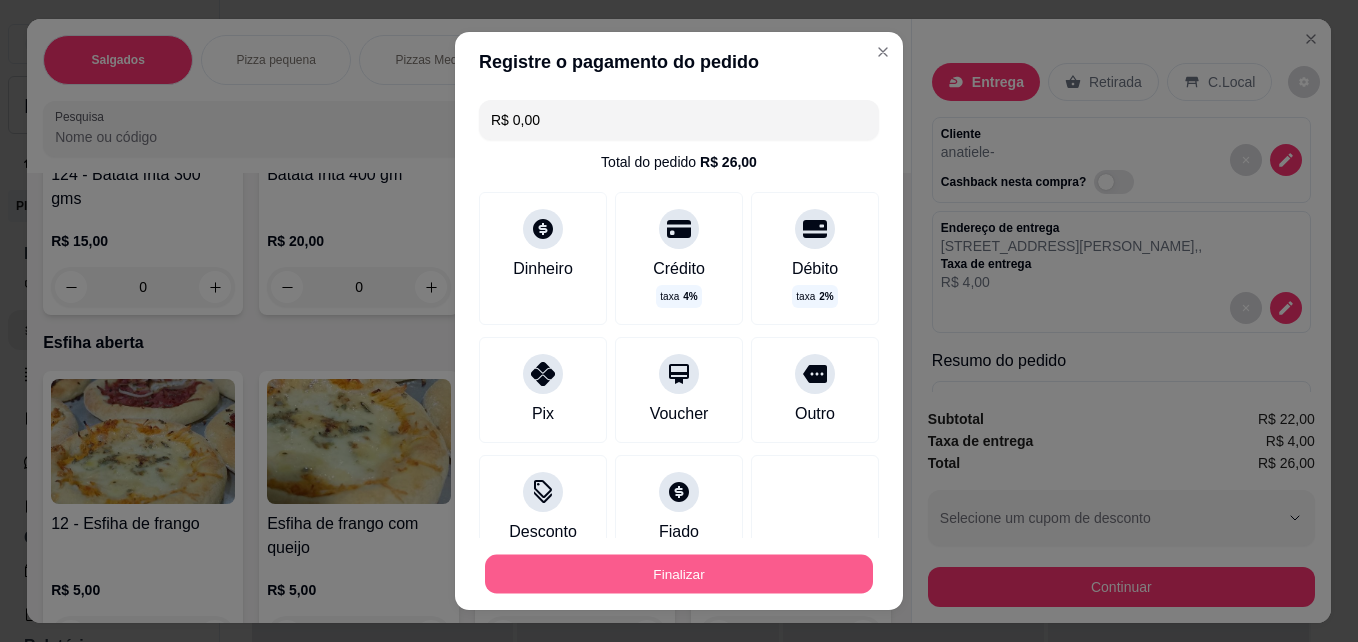 click on "Finalizar" at bounding box center [679, 574] 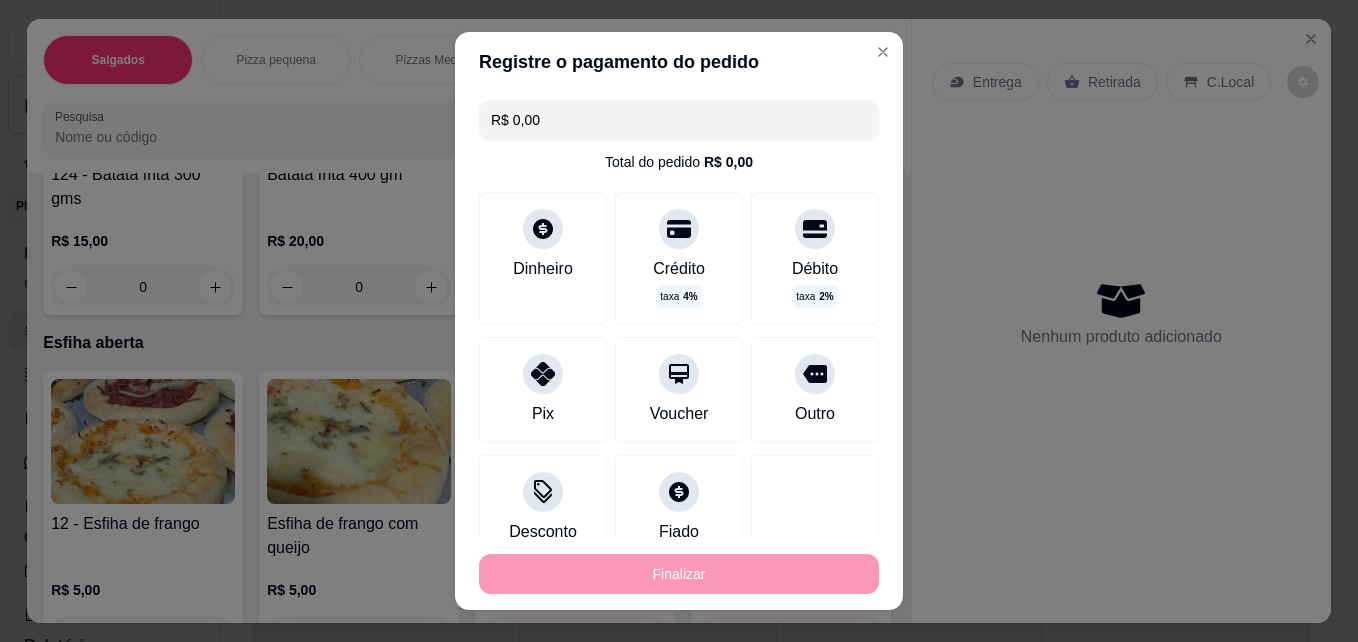type on "-R$ 26,00" 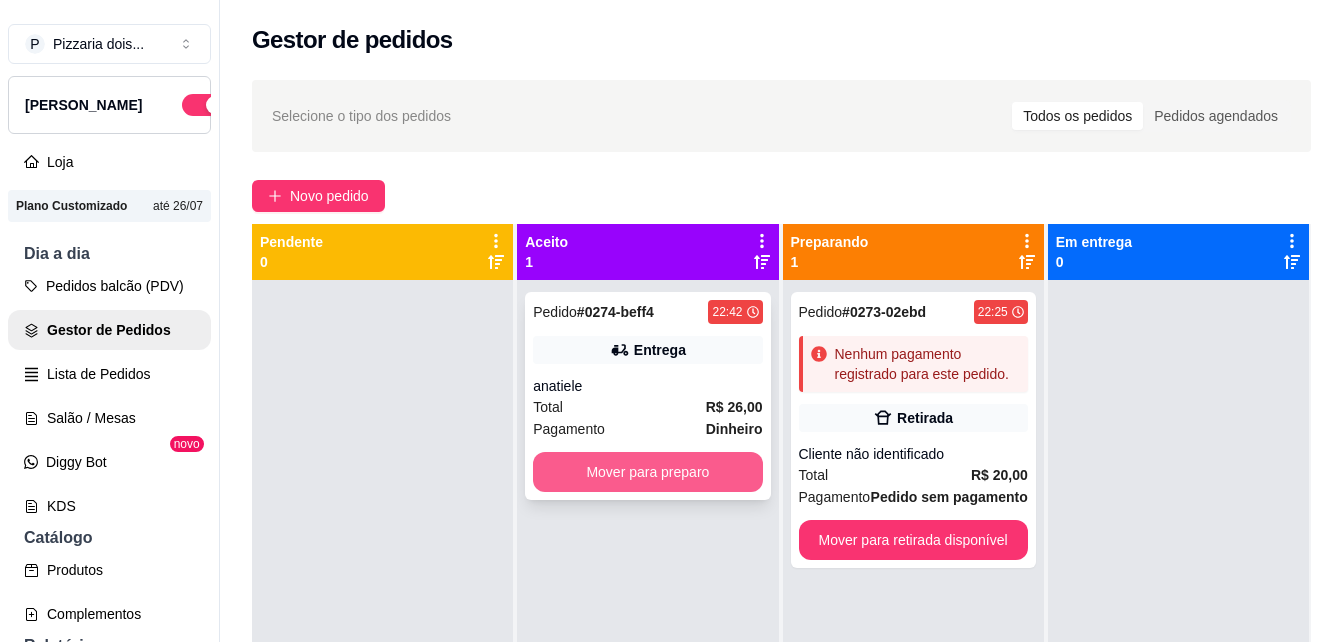 click on "Mover para preparo" at bounding box center [647, 472] 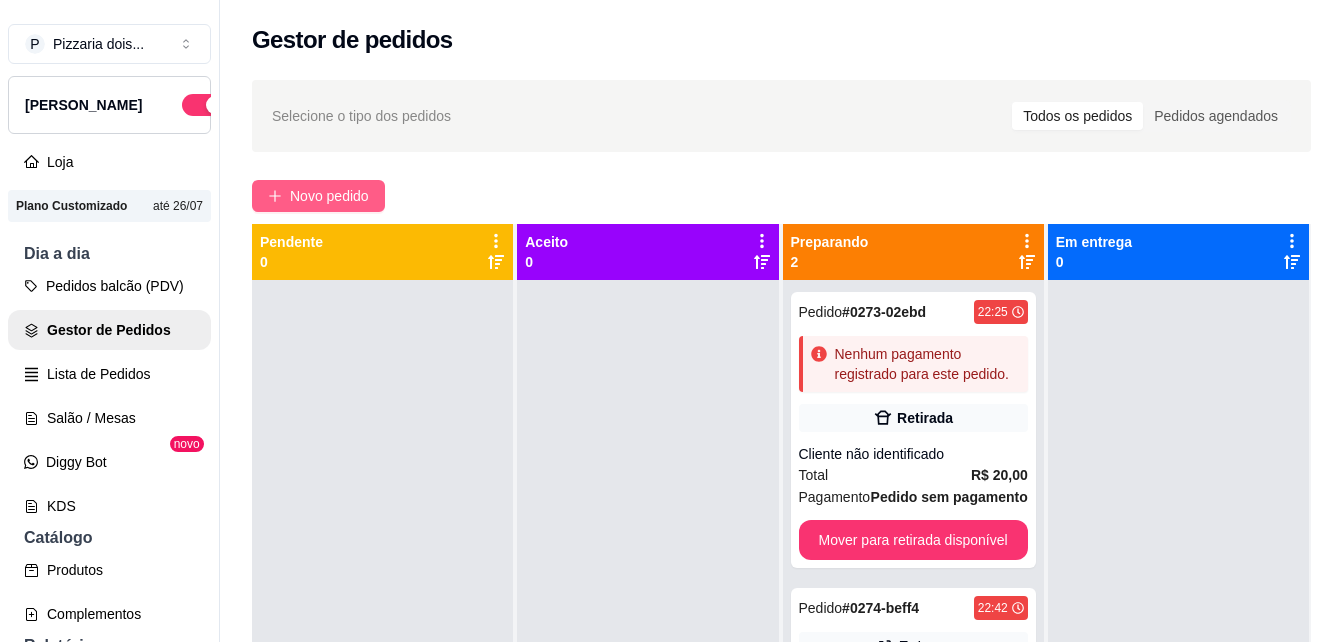 click on "Novo pedido" at bounding box center (318, 196) 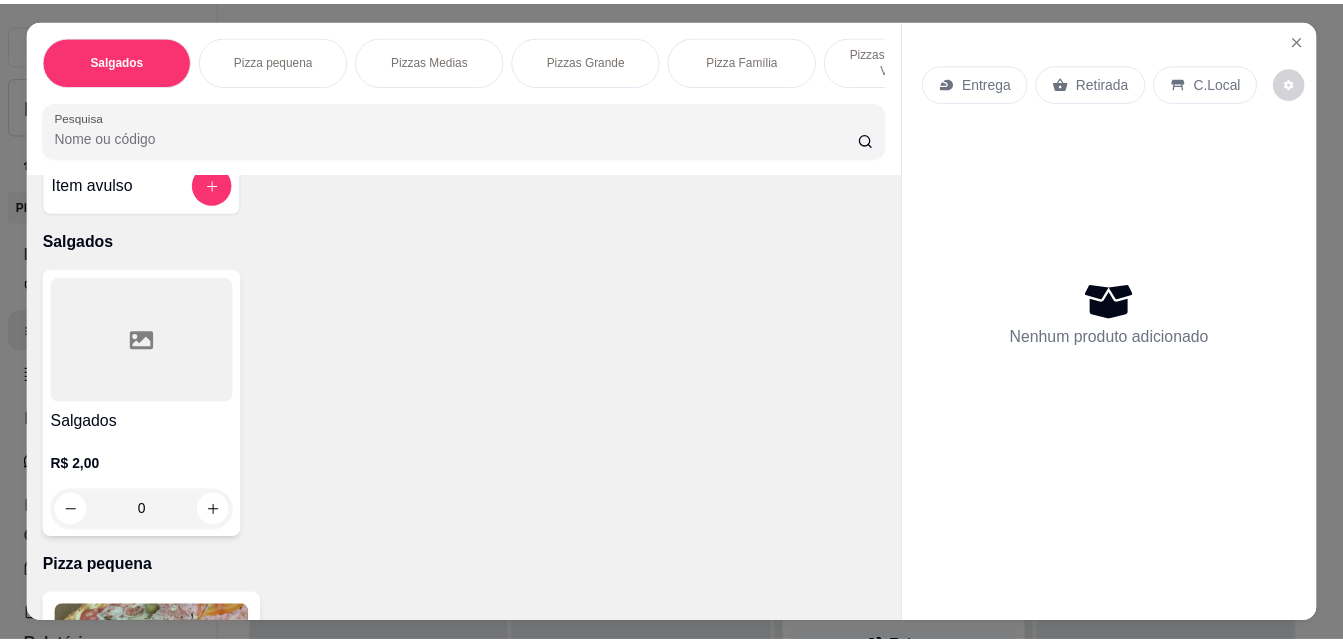 scroll, scrollTop: 0, scrollLeft: 0, axis: both 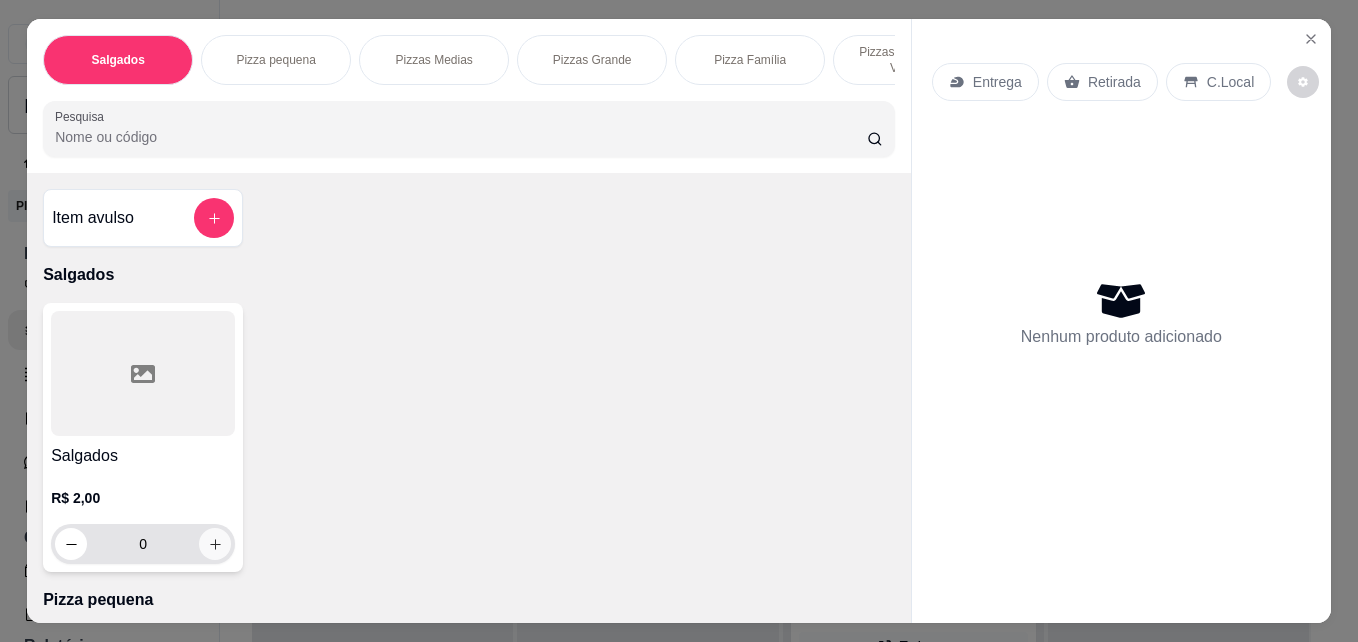 click 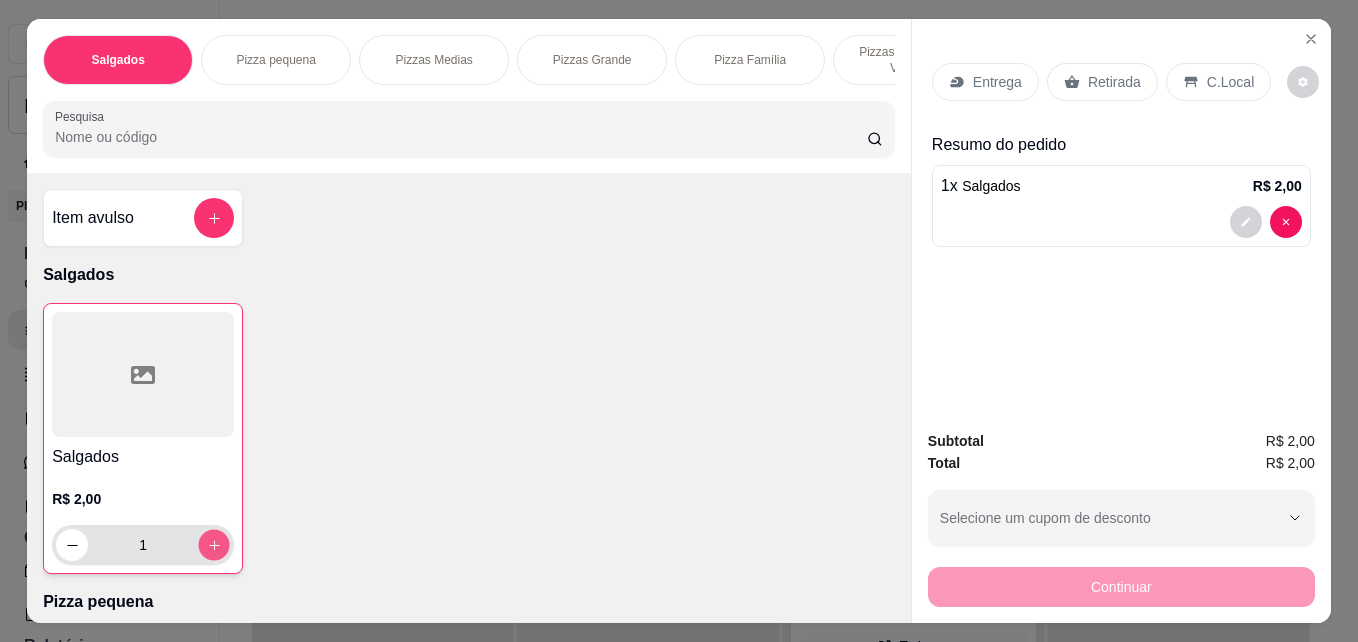 click at bounding box center (214, 545) 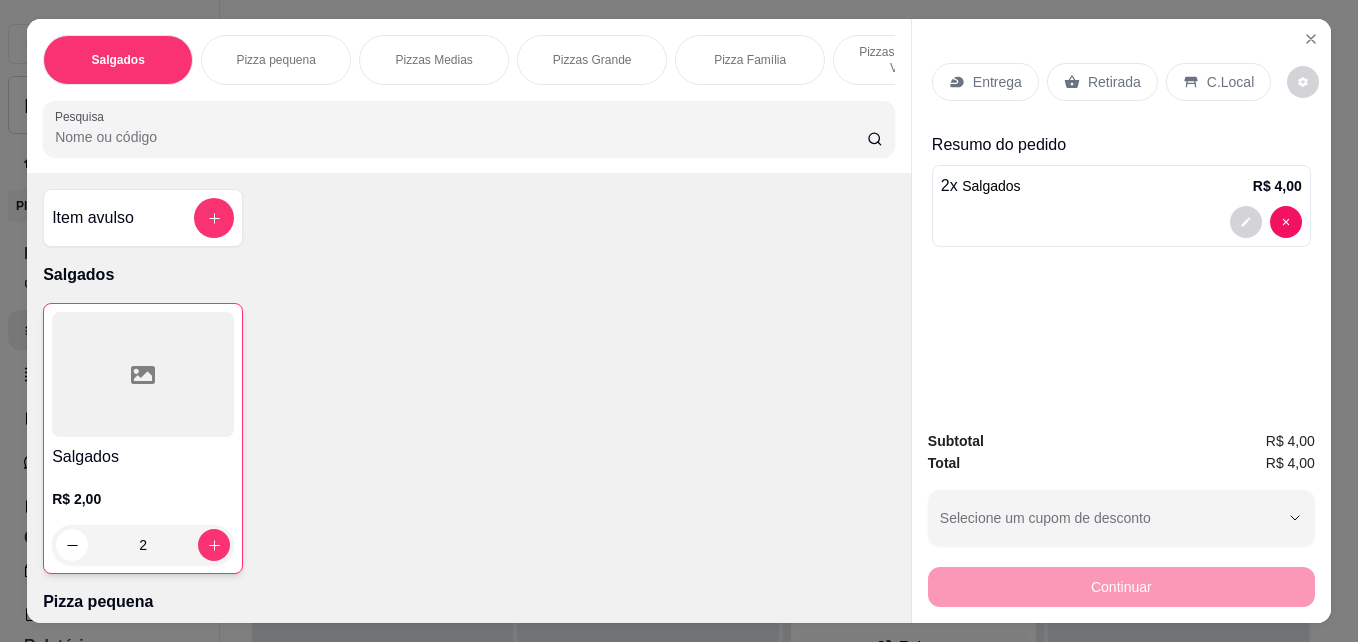click on "Continuar" at bounding box center (1121, 584) 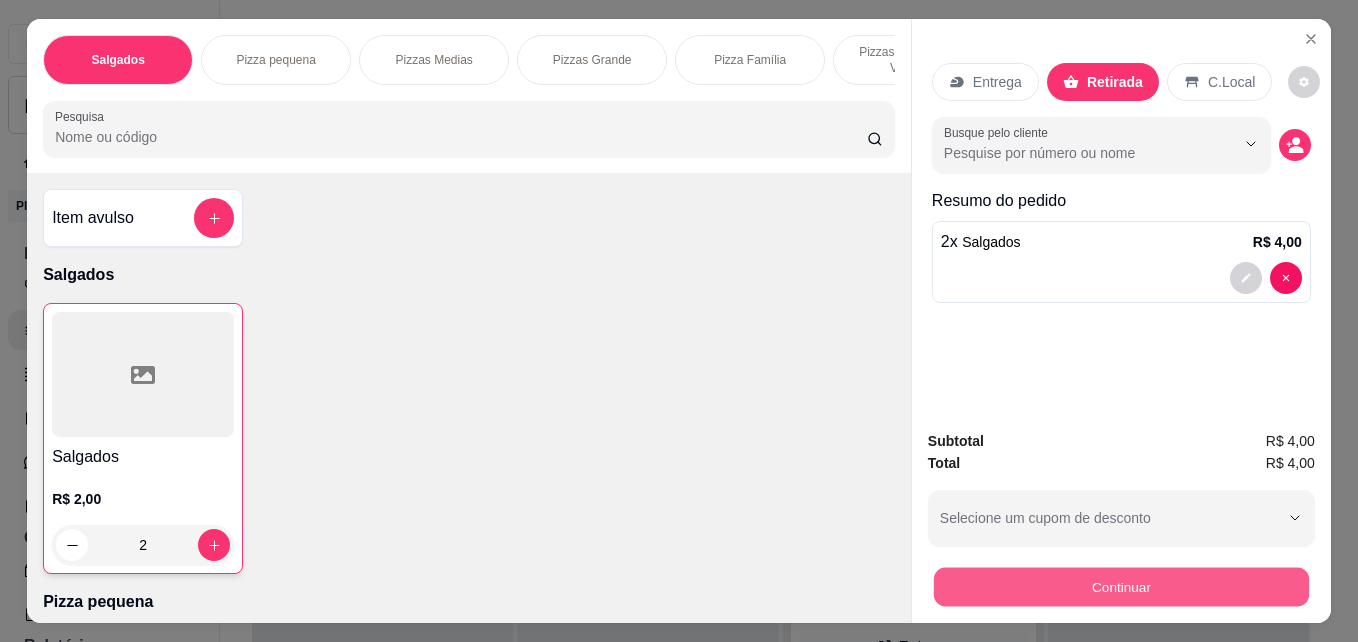 click on "Continuar" at bounding box center [1121, 586] 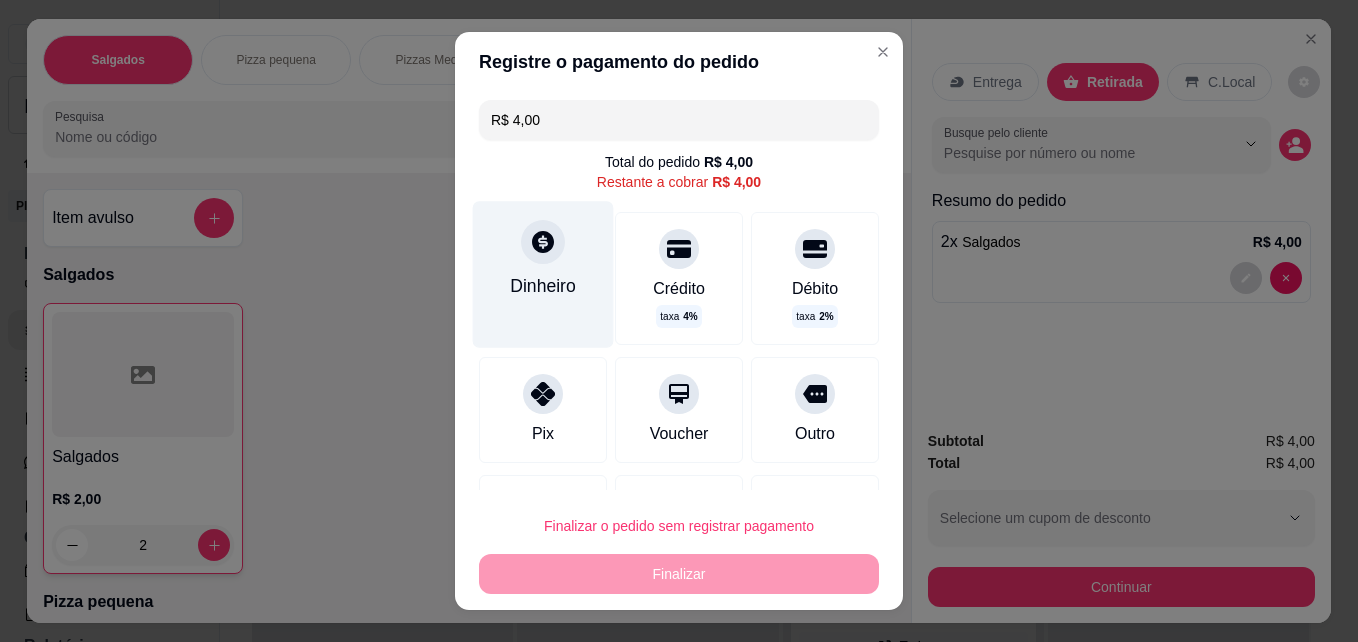 click on "Dinheiro" at bounding box center (543, 274) 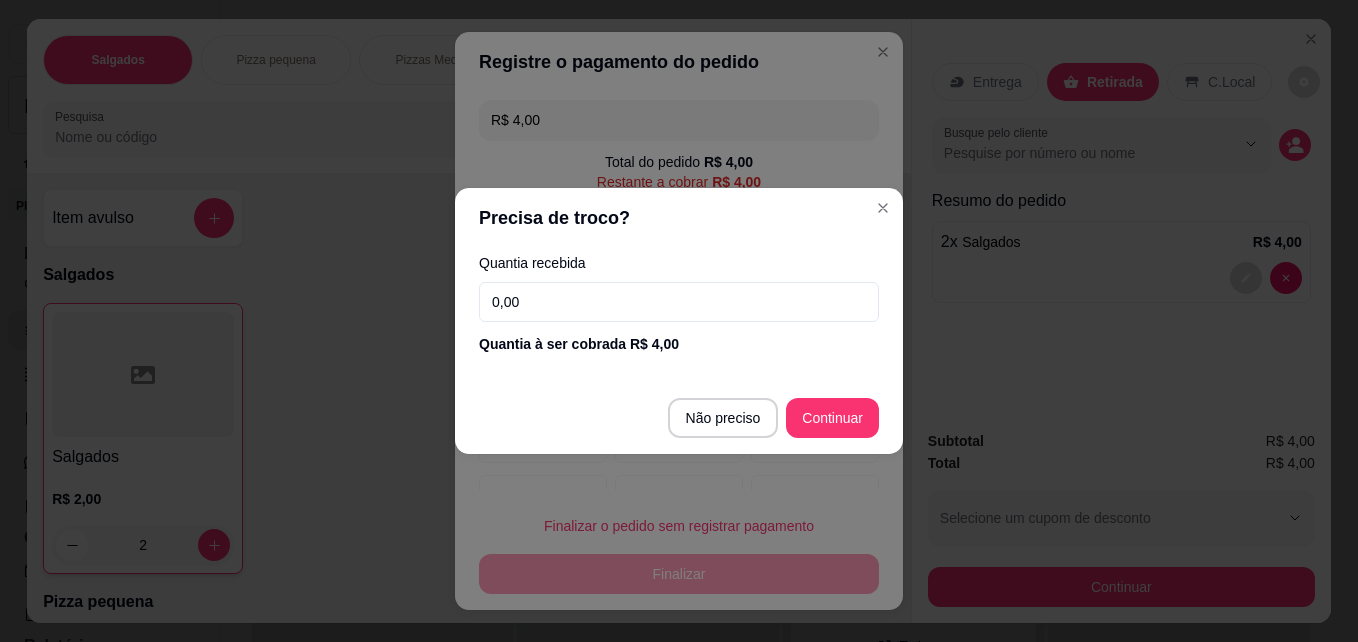 click on "0,00" at bounding box center [679, 302] 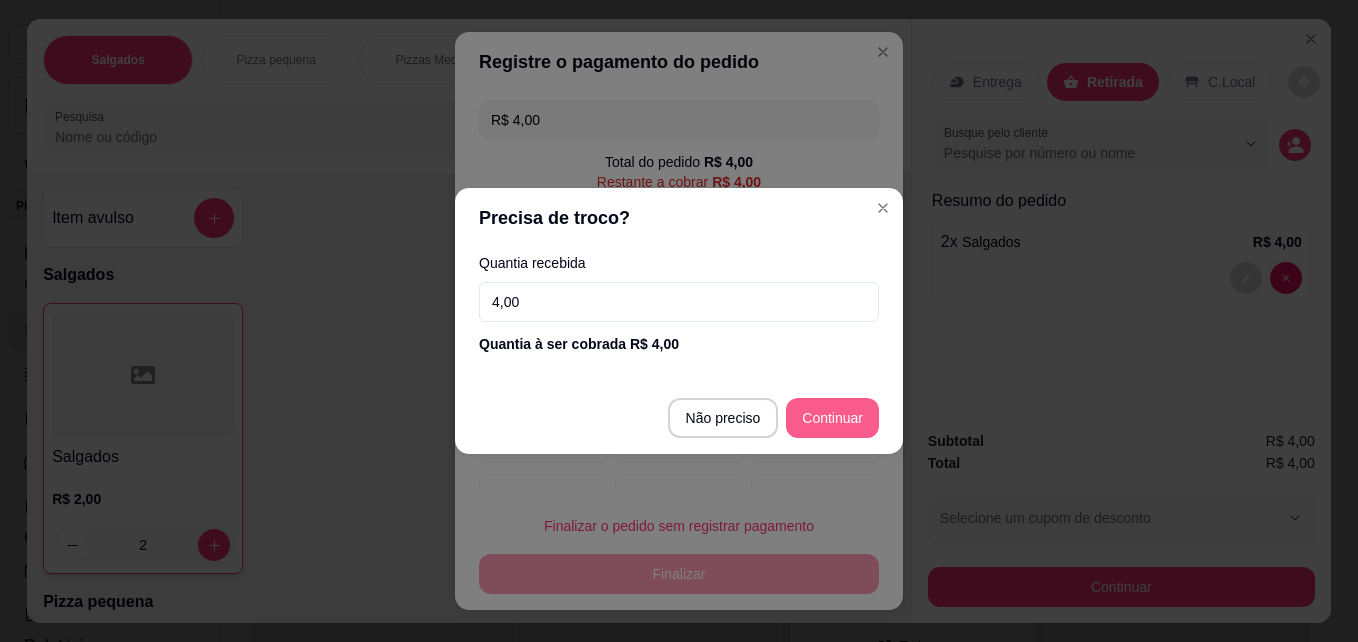 type on "4,00" 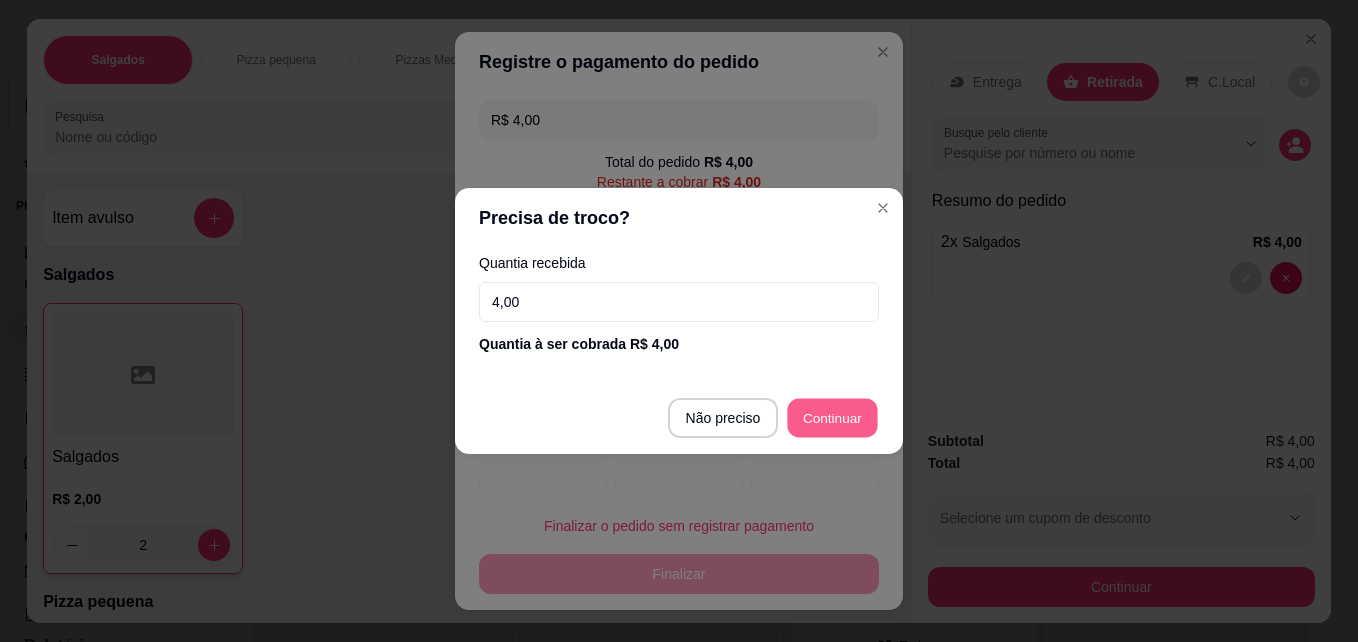 type on "R$ 0,00" 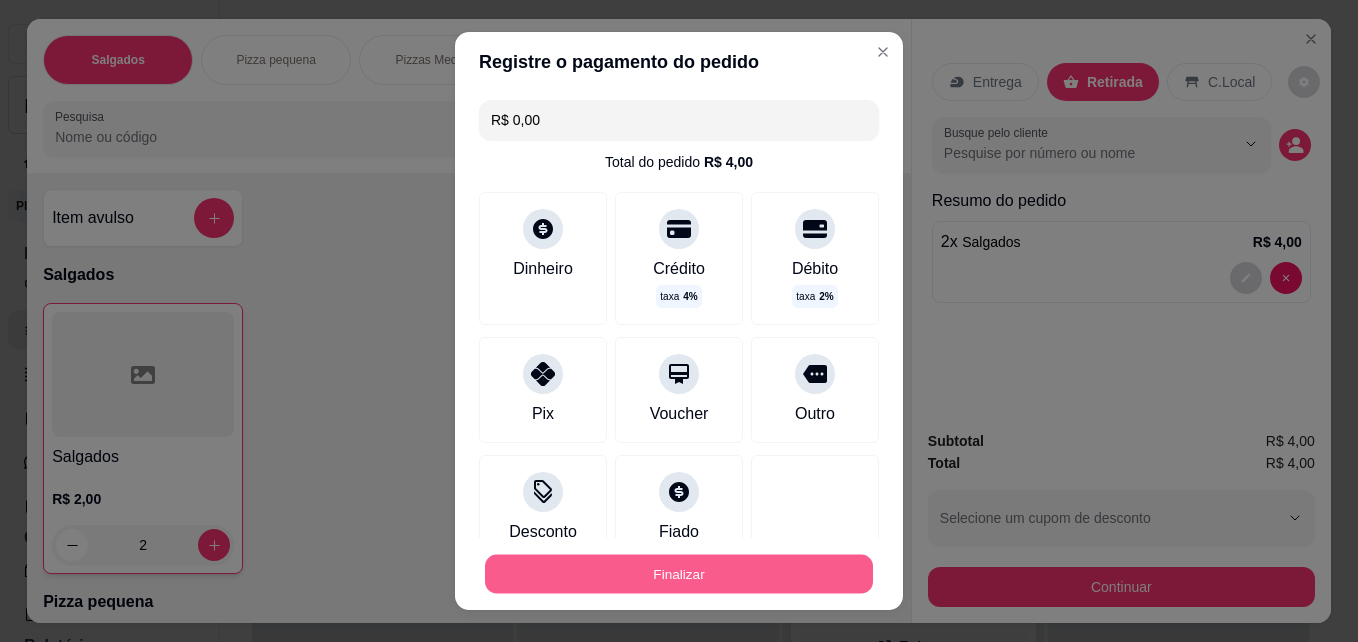 click on "Finalizar" at bounding box center (679, 574) 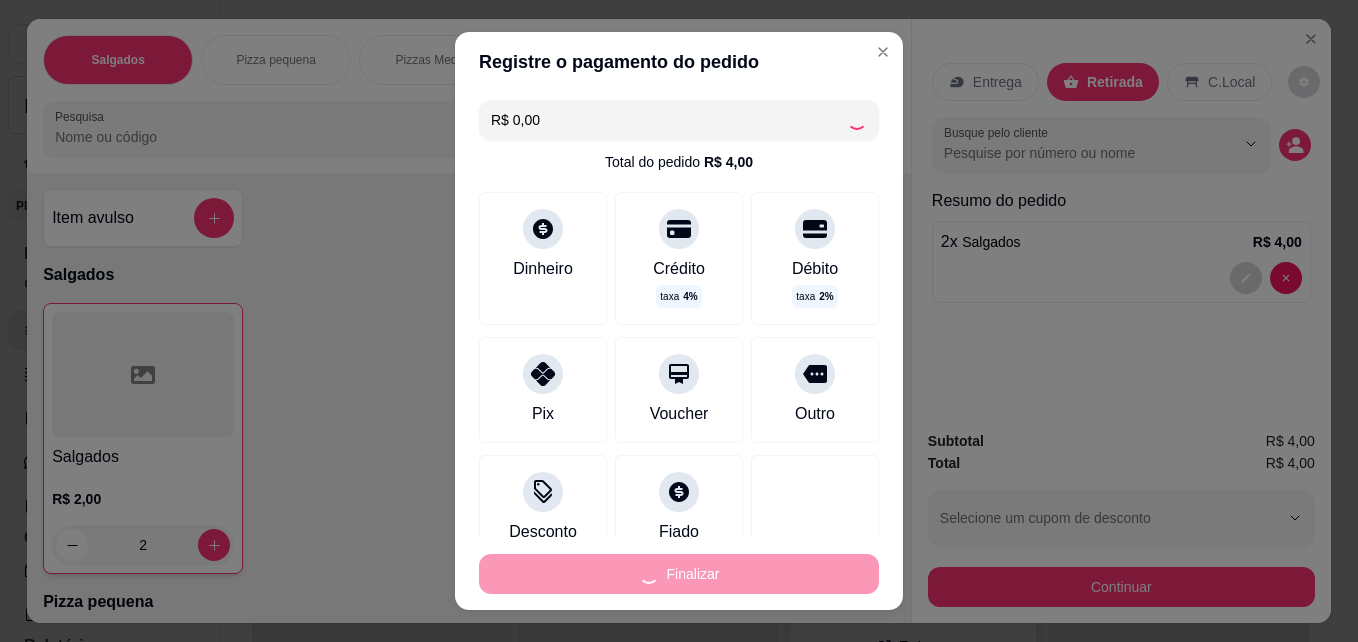 type on "0" 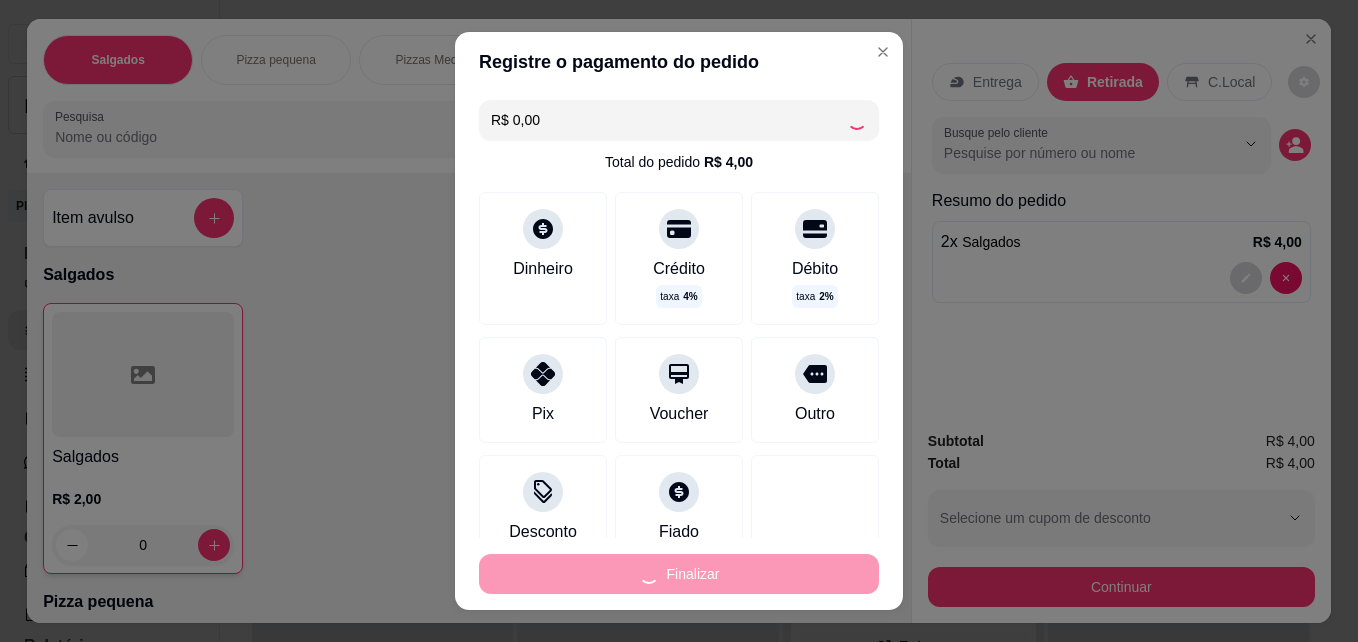 type on "-R$ 4,00" 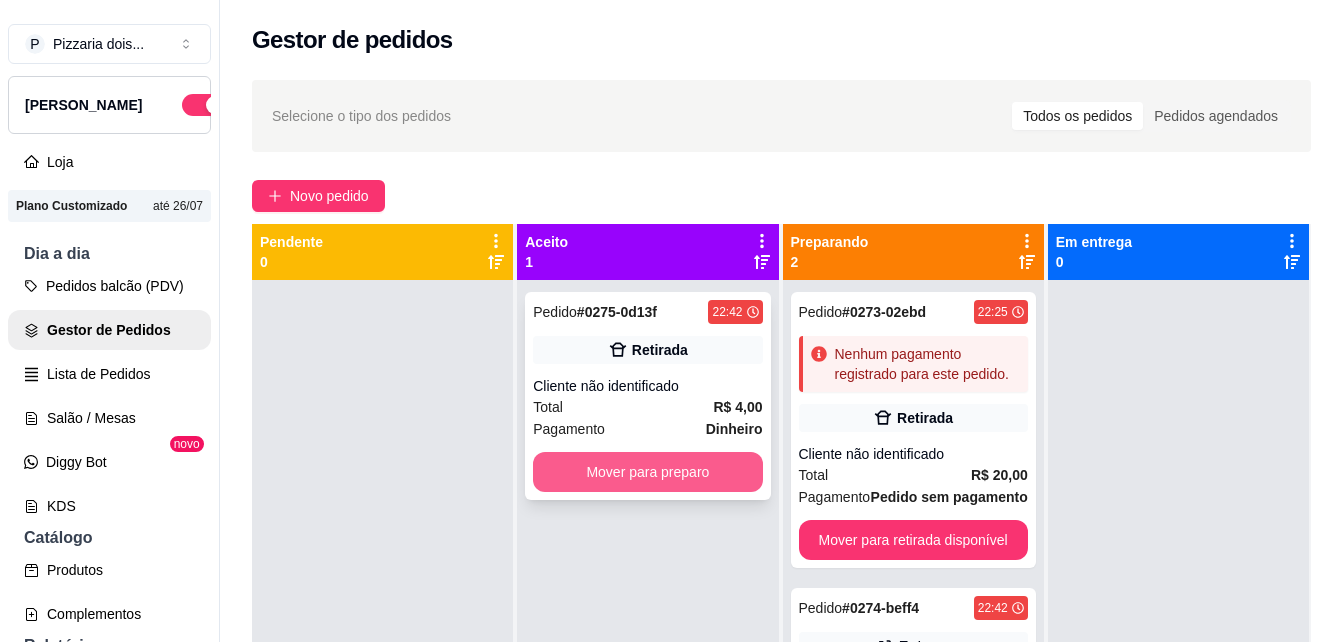 click on "Mover para preparo" at bounding box center (647, 472) 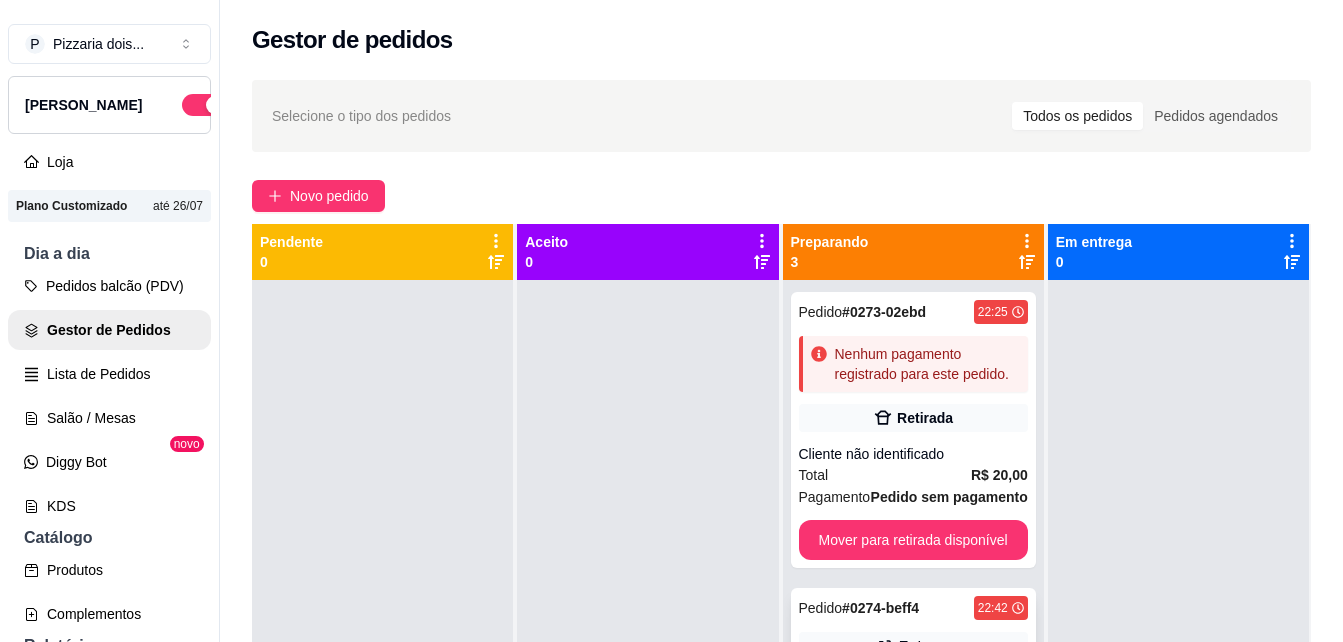 scroll, scrollTop: 130, scrollLeft: 0, axis: vertical 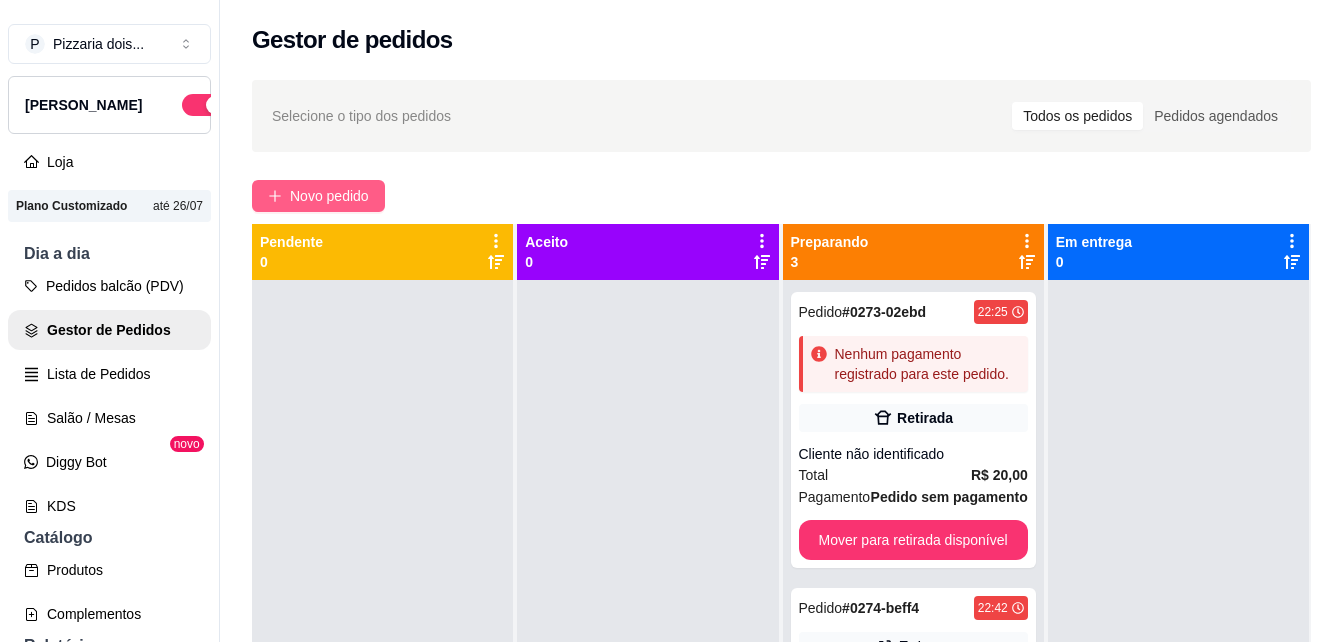 click on "Novo pedido" at bounding box center [329, 196] 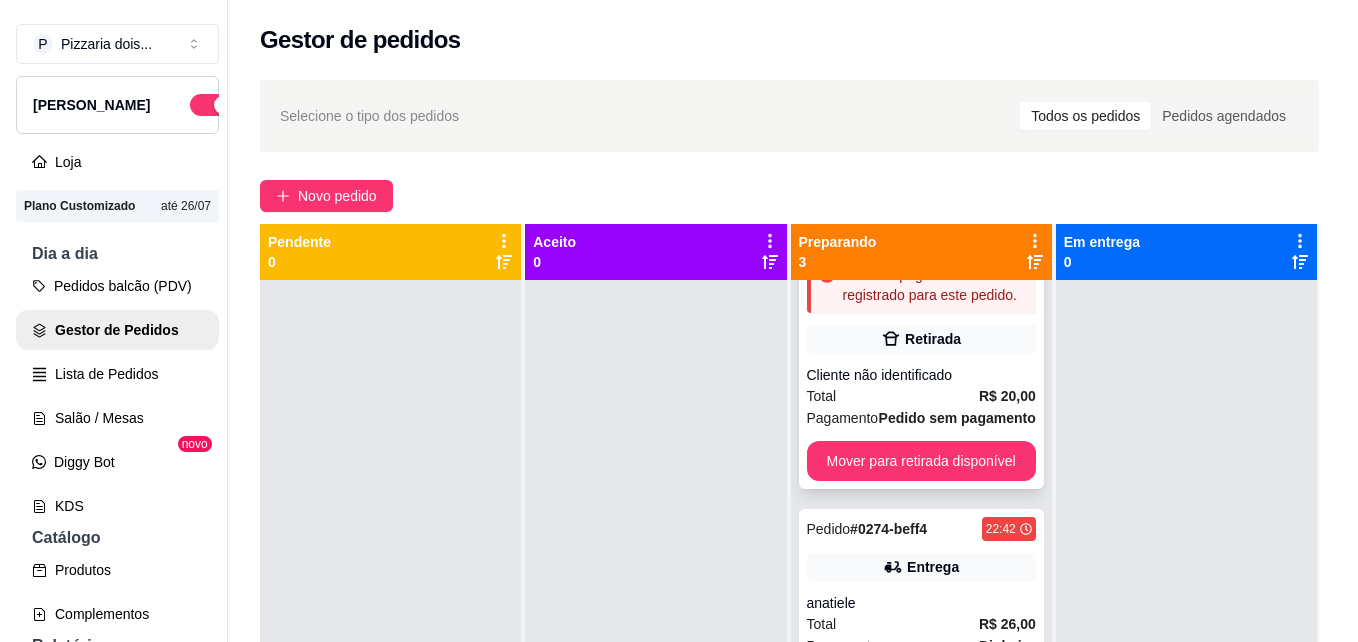 scroll, scrollTop: 30, scrollLeft: 0, axis: vertical 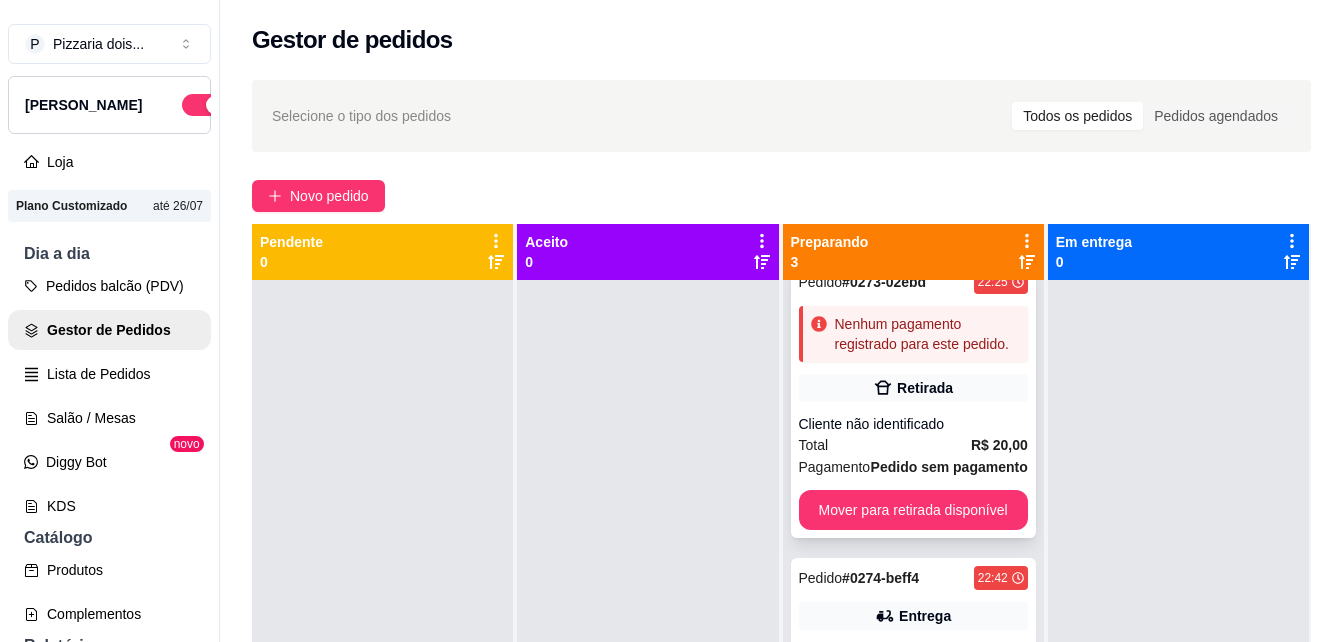 click on "Retirada" at bounding box center [913, 388] 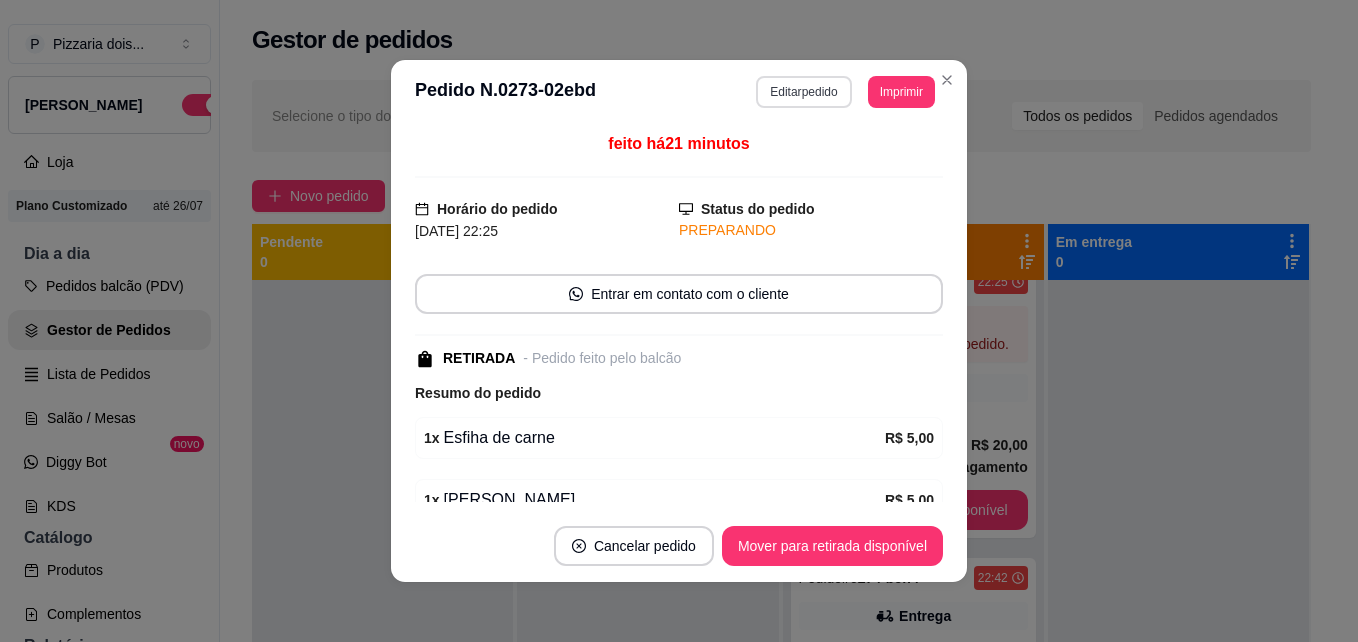 click on "Editar  pedido" at bounding box center (803, 92) 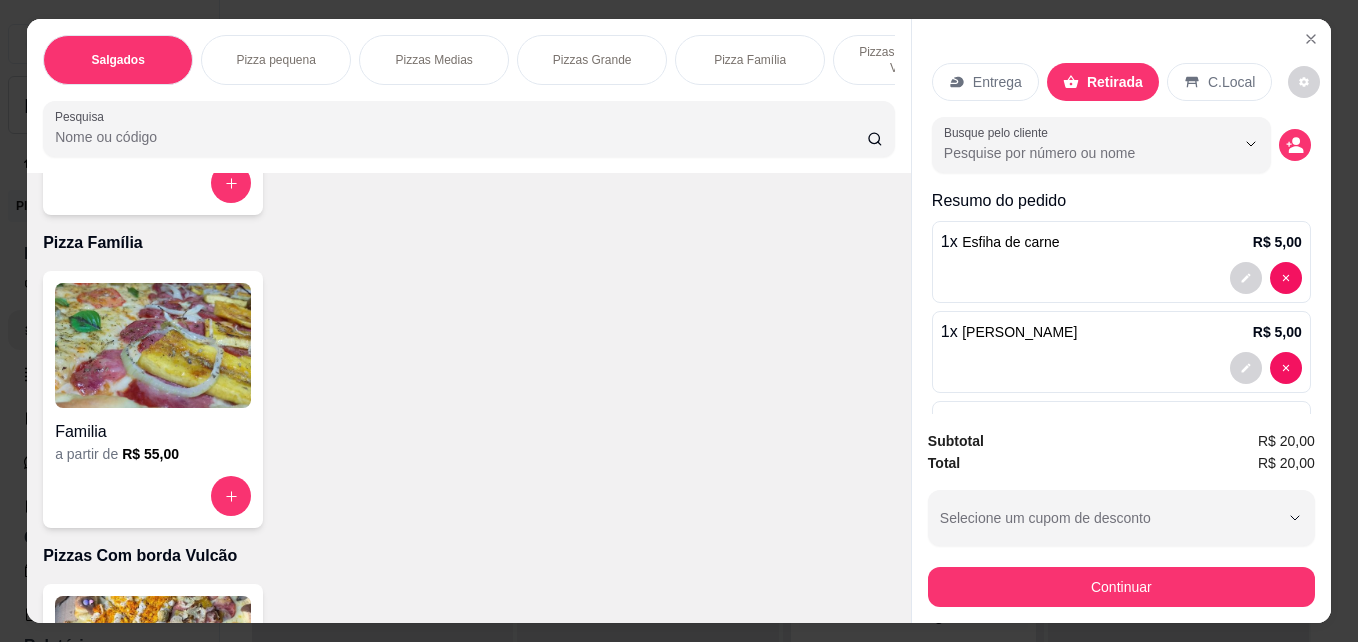 scroll, scrollTop: 1300, scrollLeft: 0, axis: vertical 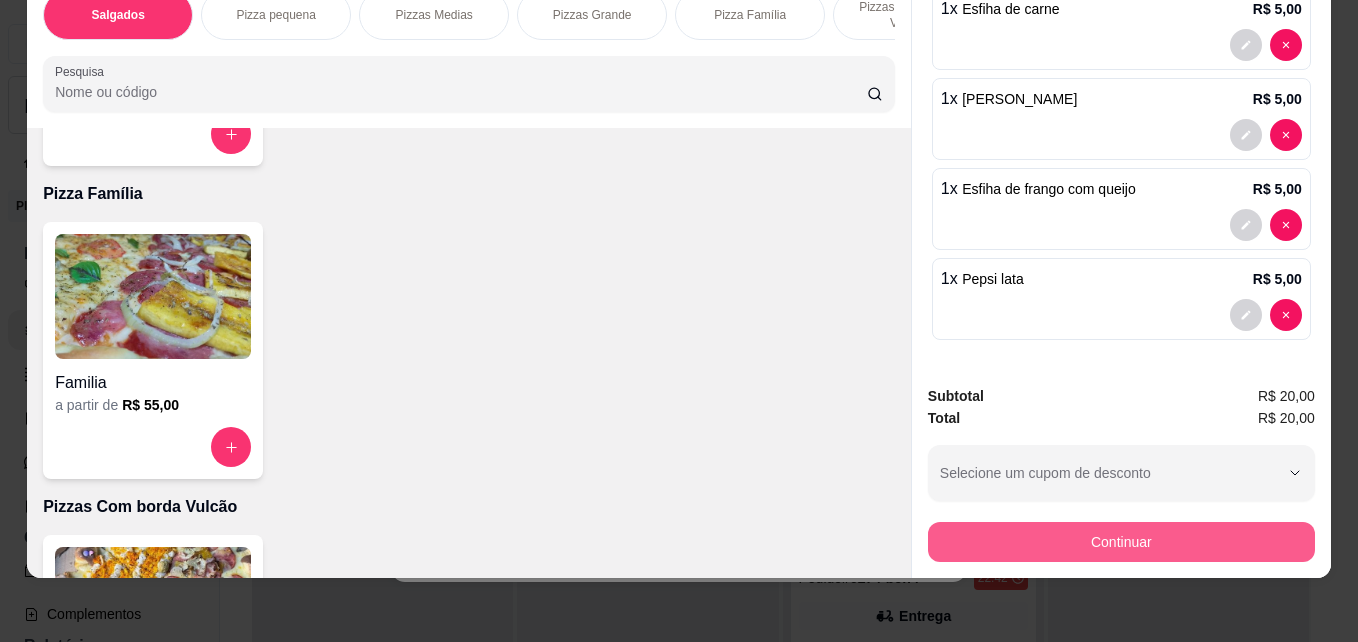 click on "Continuar" at bounding box center (1121, 542) 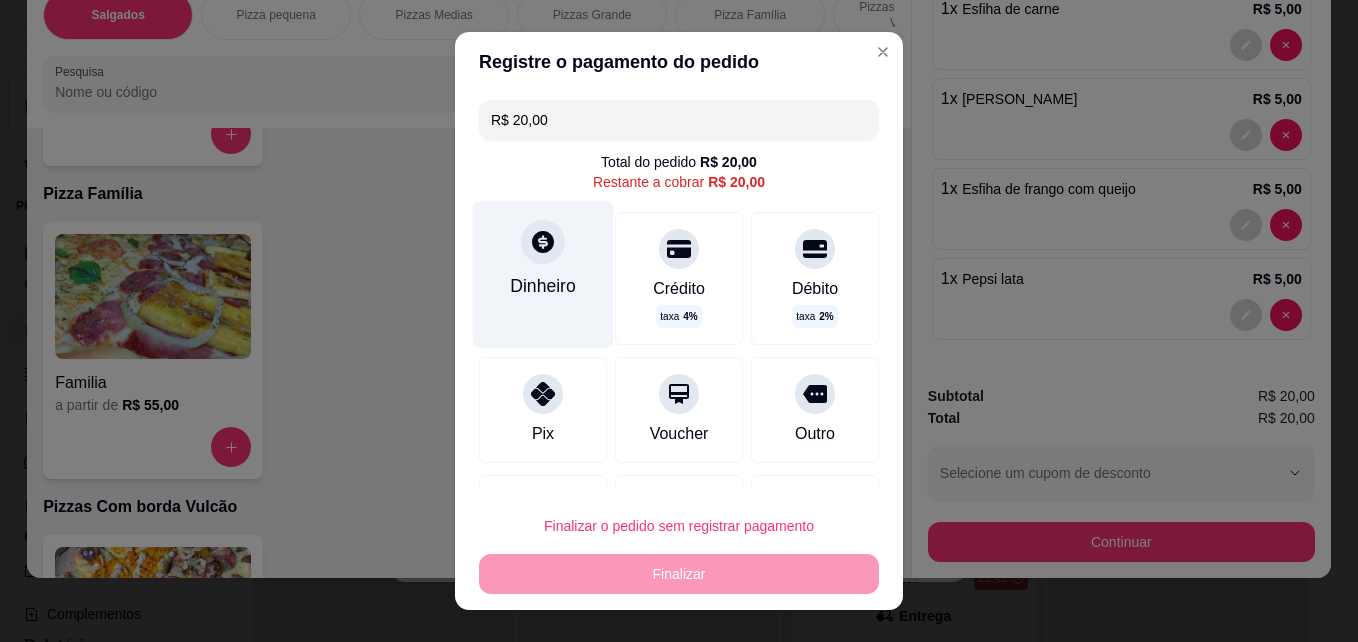 click 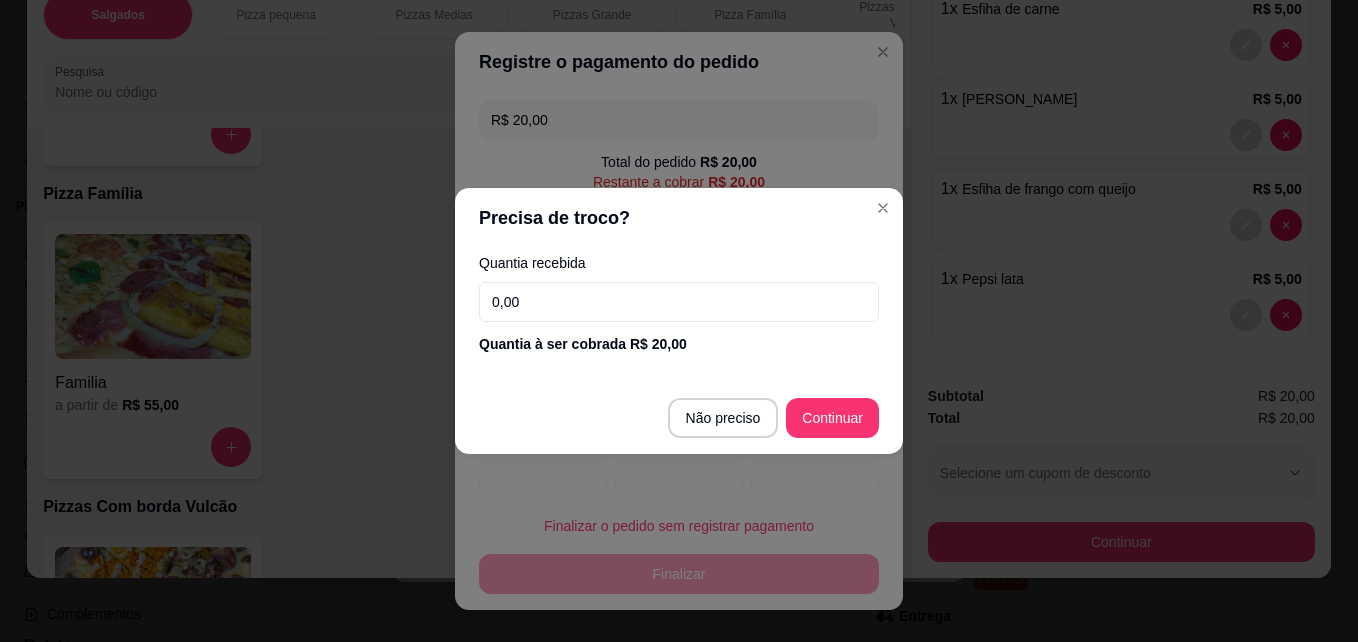 click on "0,00" at bounding box center (679, 302) 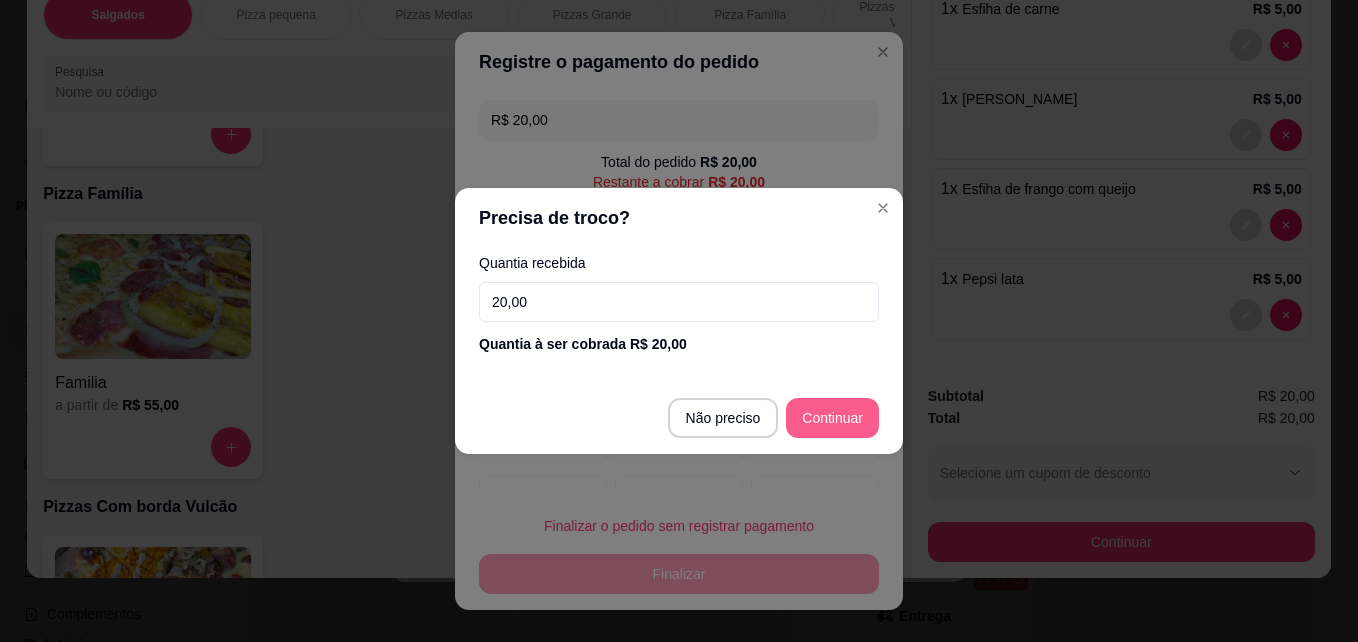 type on "20,00" 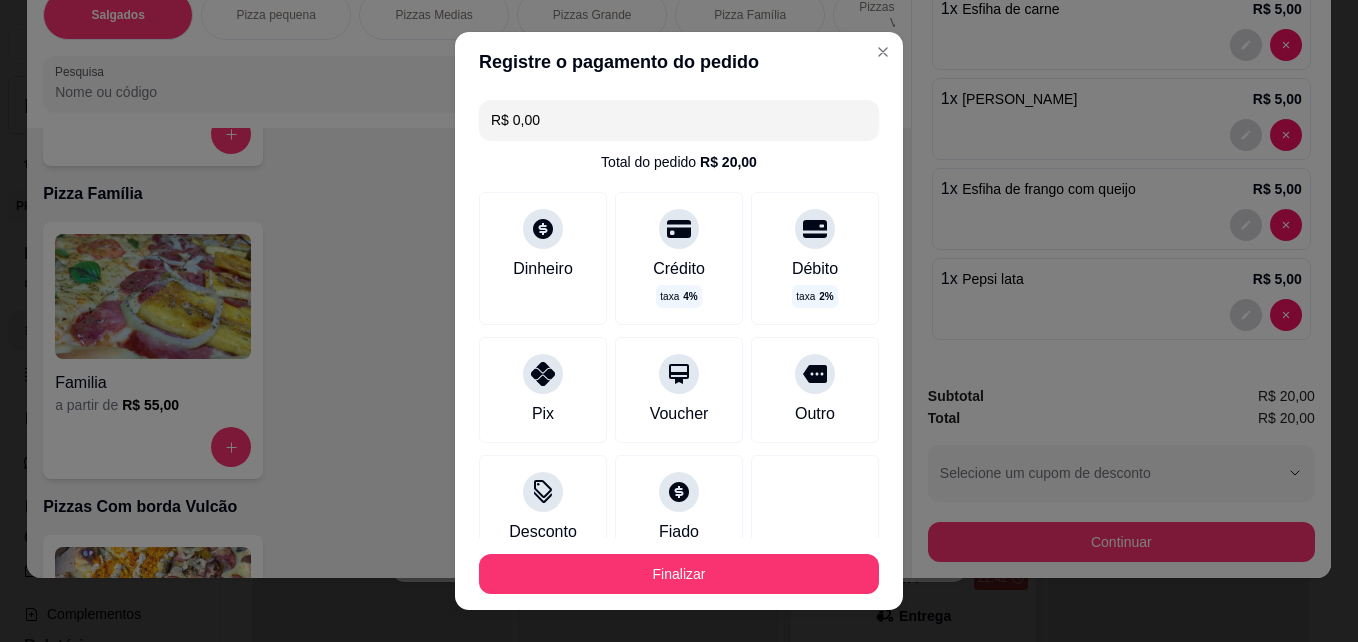 type on "R$ 0,00" 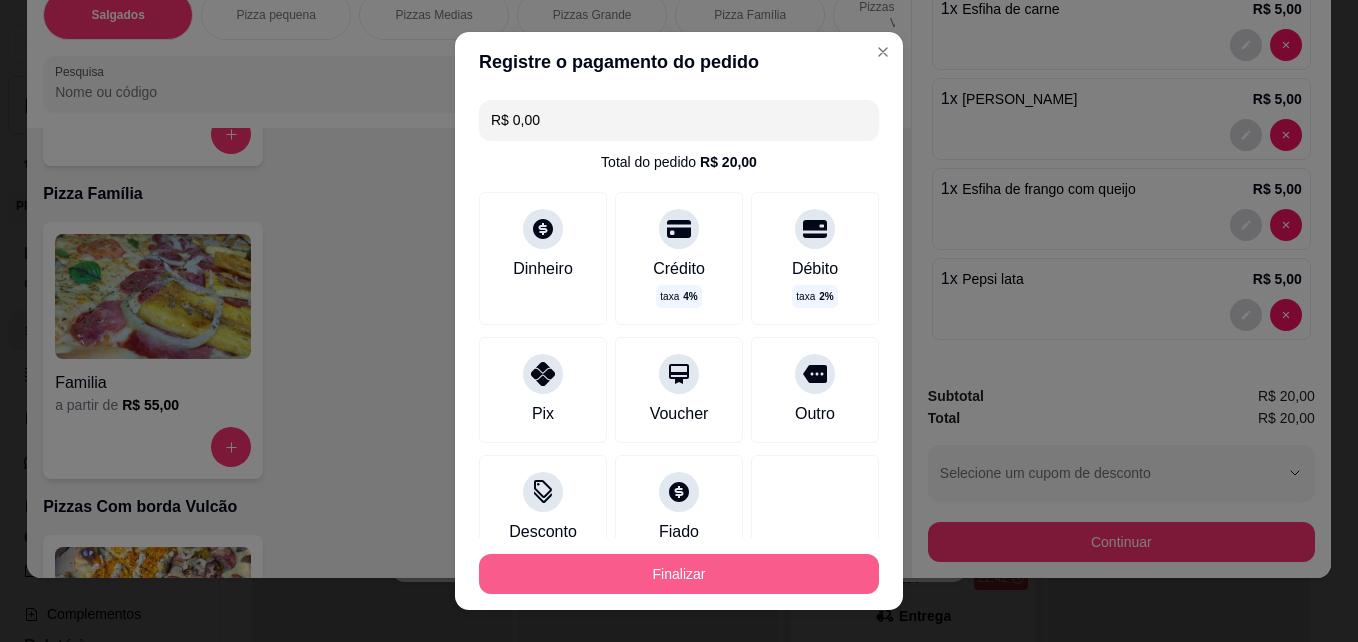click on "Finalizar" at bounding box center (679, 574) 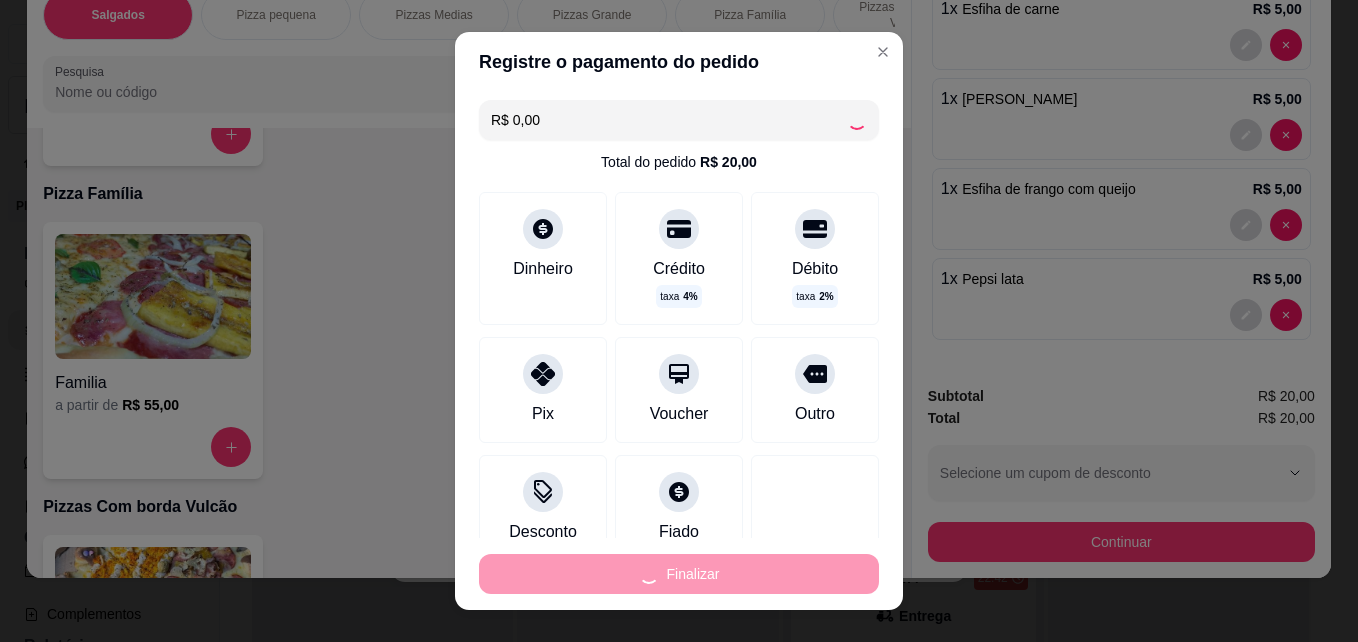 type on "0" 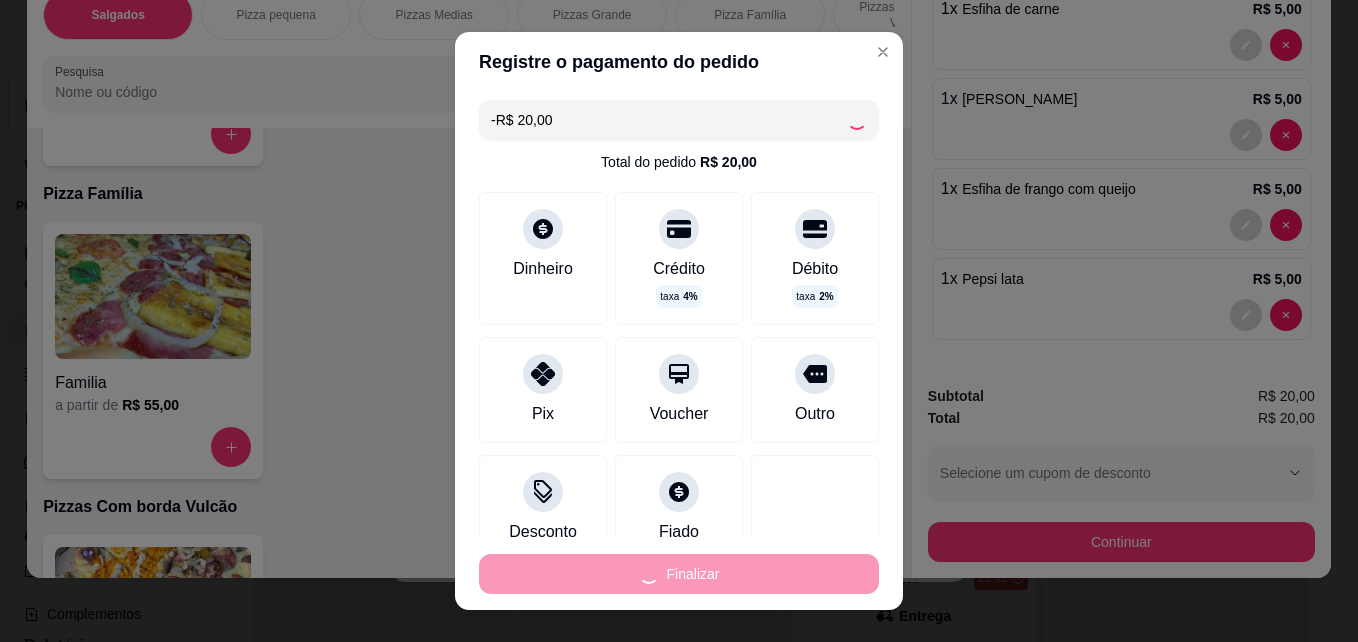 scroll, scrollTop: 0, scrollLeft: 0, axis: both 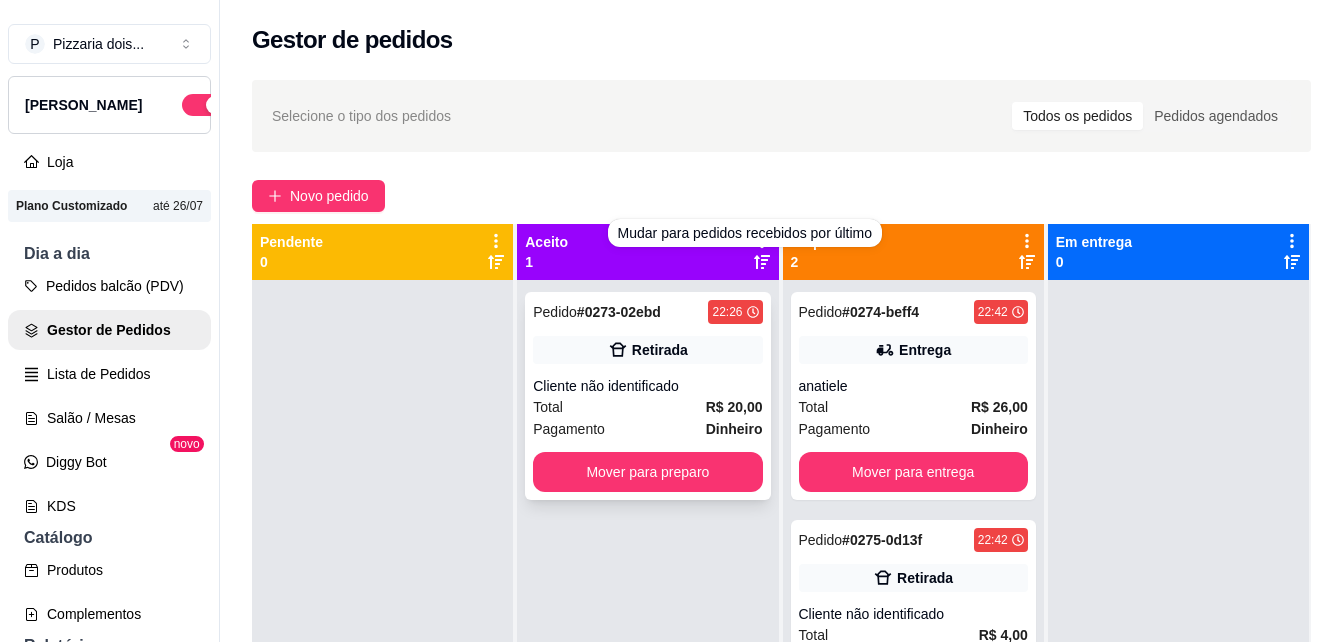 click on "Retirada" at bounding box center (647, 350) 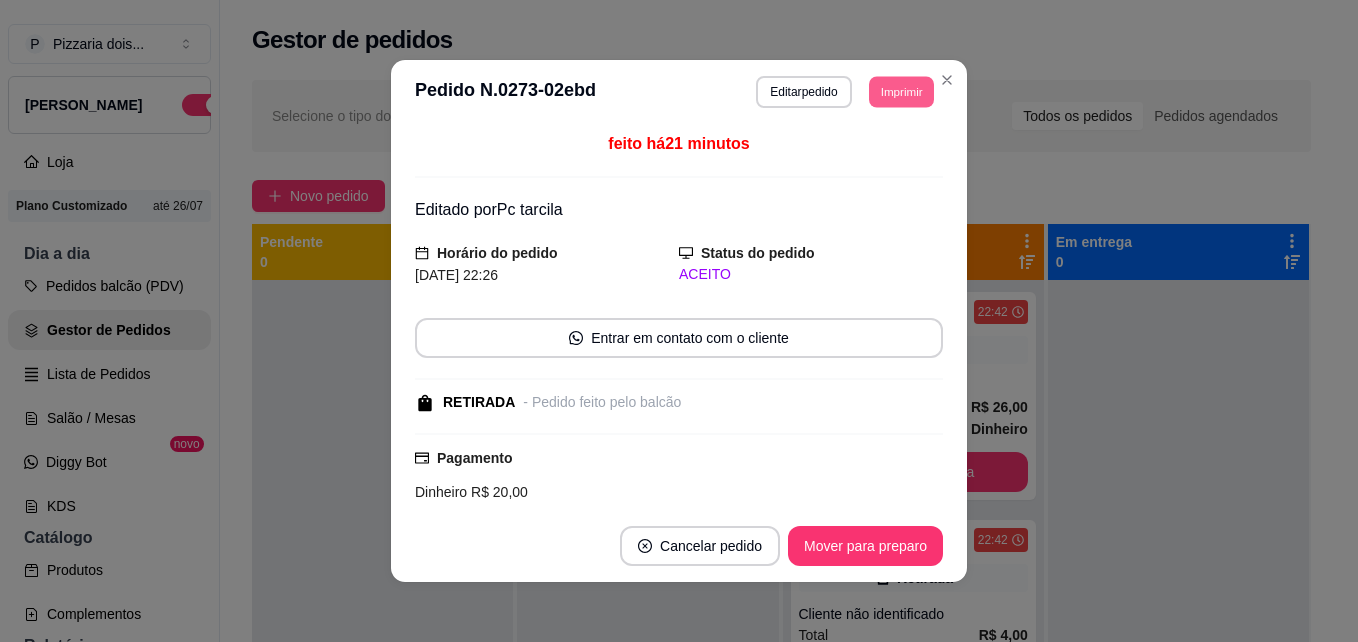 click on "Imprimir" at bounding box center (901, 91) 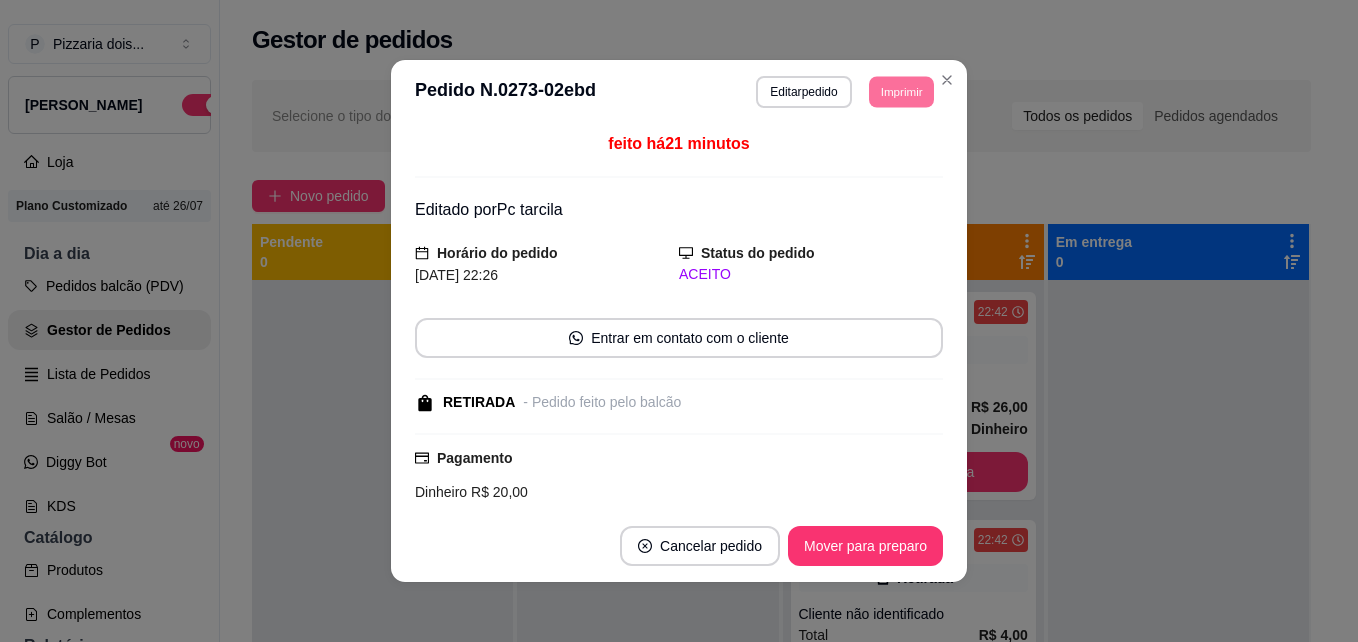 click on "feito há  21   minutos Editado por  Pc tarcila Horário do pedido [DATE] 22:26 Status do pedido ACEITO Entrar em contato com o cliente RETIRADA - Pedido feito pelo balcão Pagamento Dinheiro   R$ 20,00 Resumo do pedido 1 x     Esfiha de carne  R$ 5,00 1 x     Esfiha Calabresa  R$ 5,00 1 x     Esfiha de frango com queijo  R$ 5,00 1 x     Pepsi lata R$ 5,00 Subtotal R$ 20,00 Total R$ 20,00" at bounding box center [679, 317] 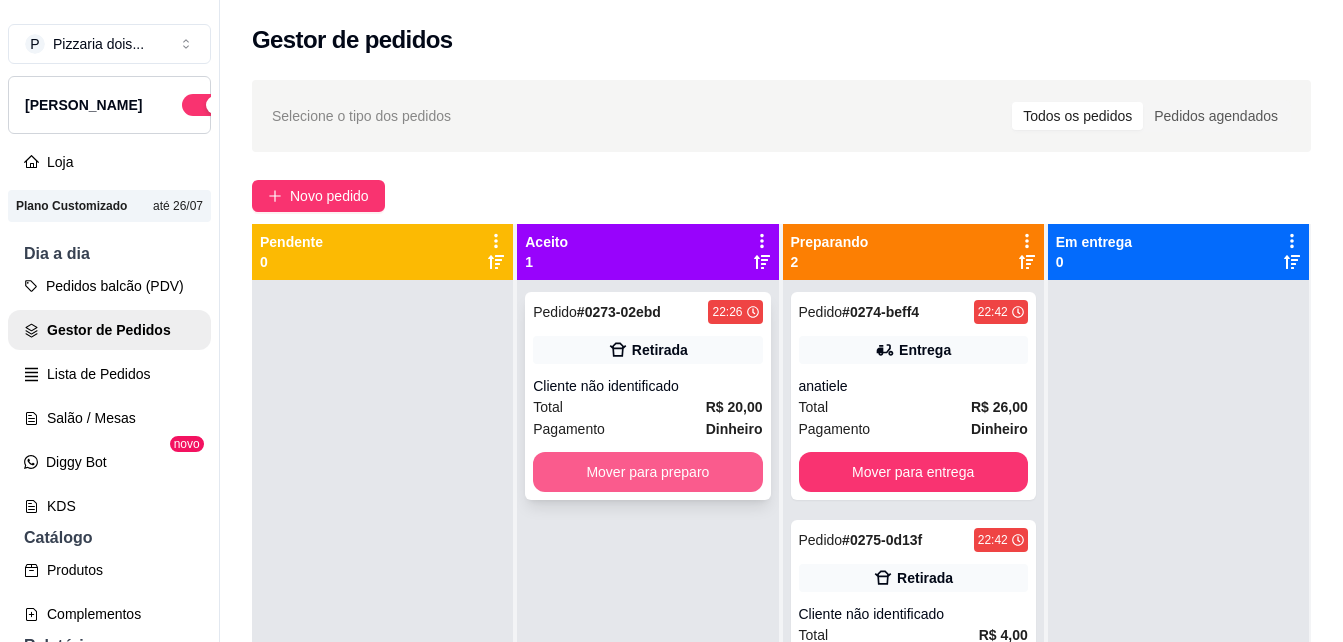 click on "Mover para preparo" at bounding box center [647, 472] 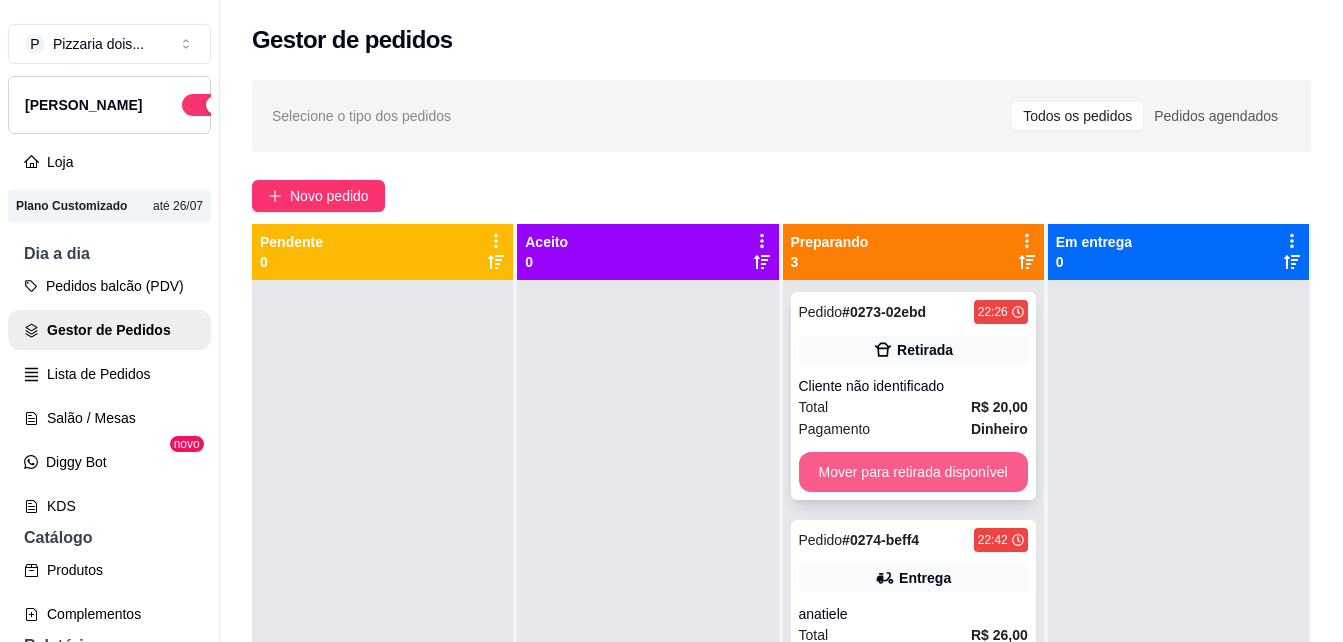 click on "Mover para retirada disponível" at bounding box center (913, 472) 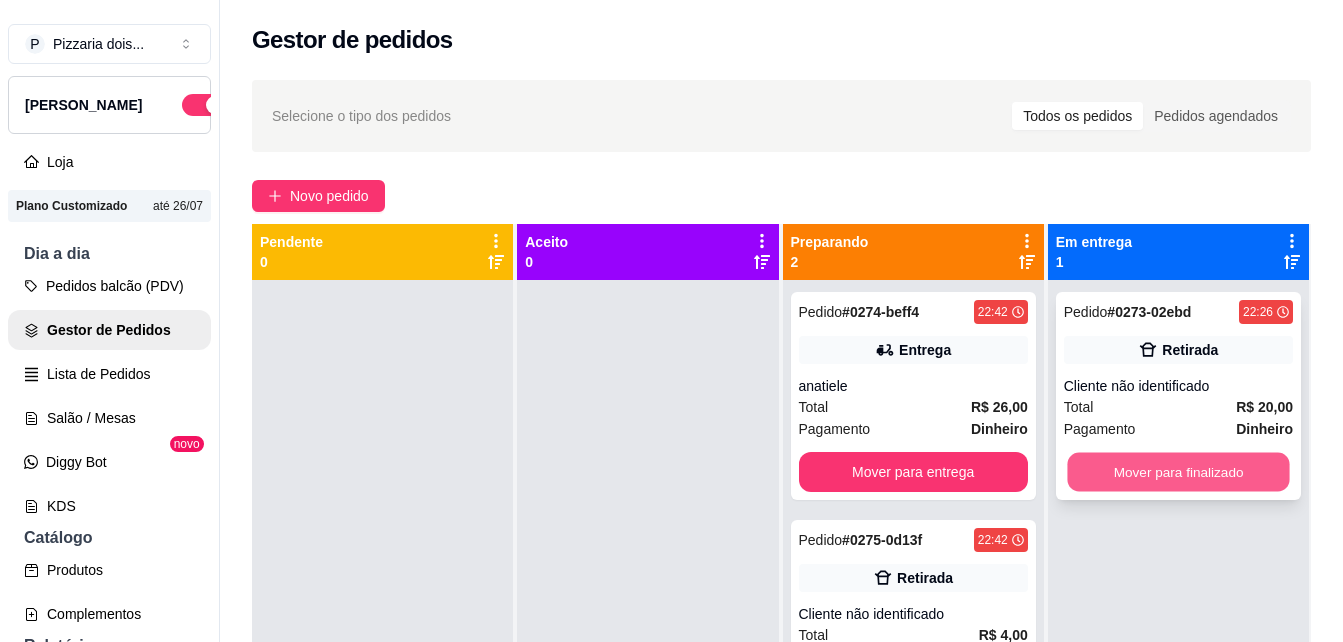 click on "Mover para finalizado" at bounding box center [1178, 472] 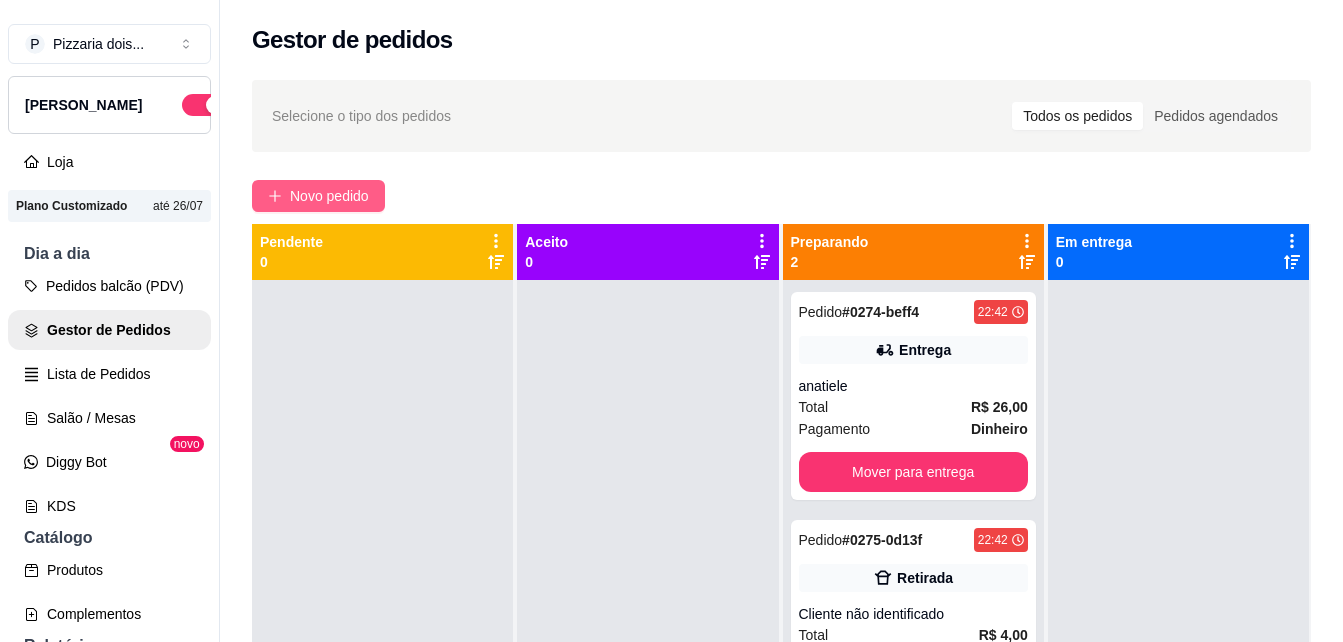 drag, startPoint x: 273, startPoint y: 179, endPoint x: 275, endPoint y: 190, distance: 11.18034 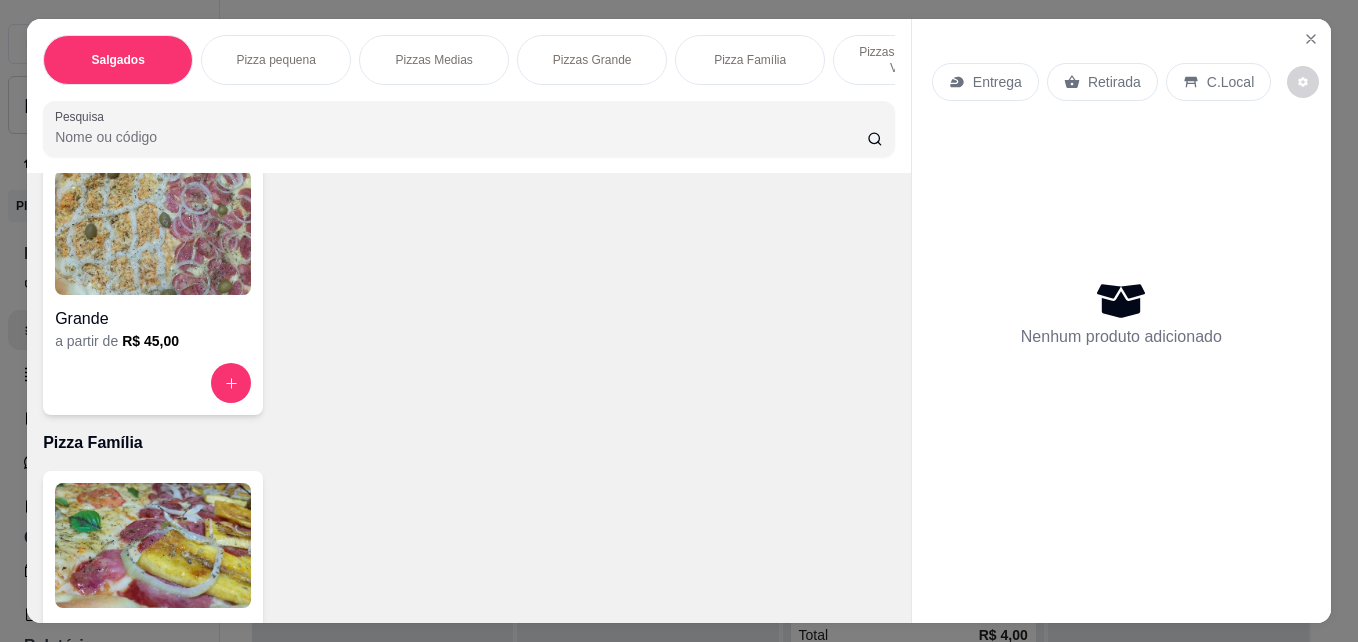 scroll, scrollTop: 1100, scrollLeft: 0, axis: vertical 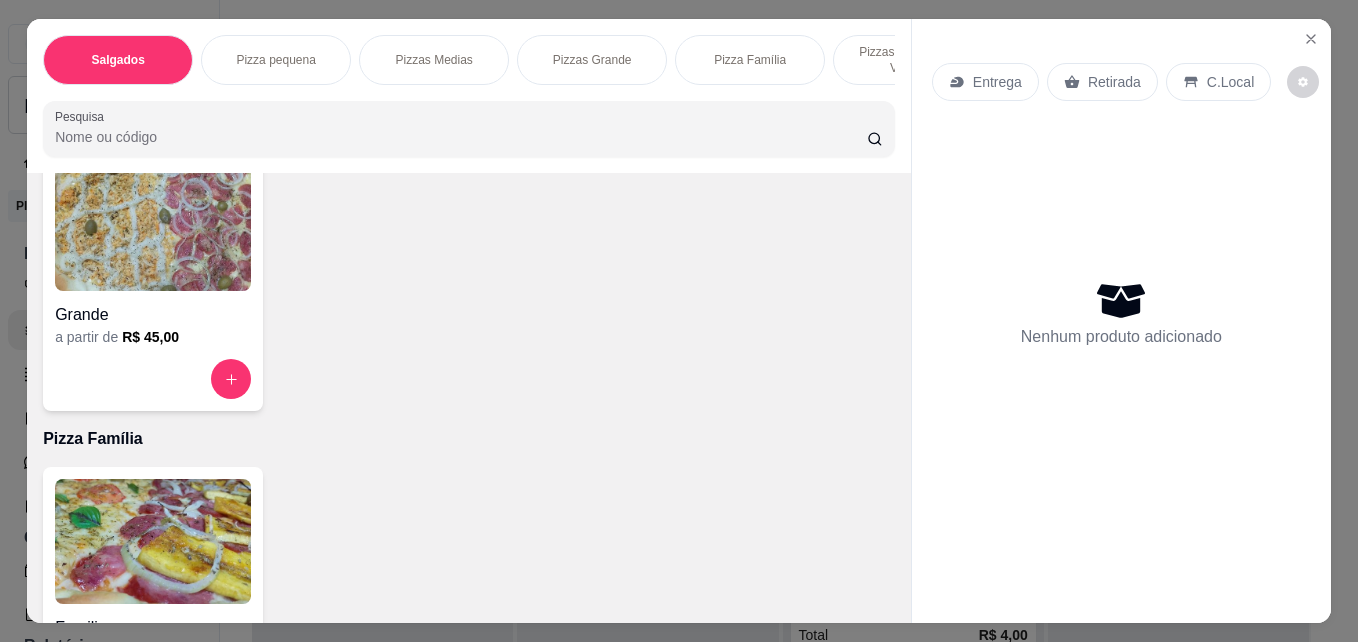 click at bounding box center [153, 228] 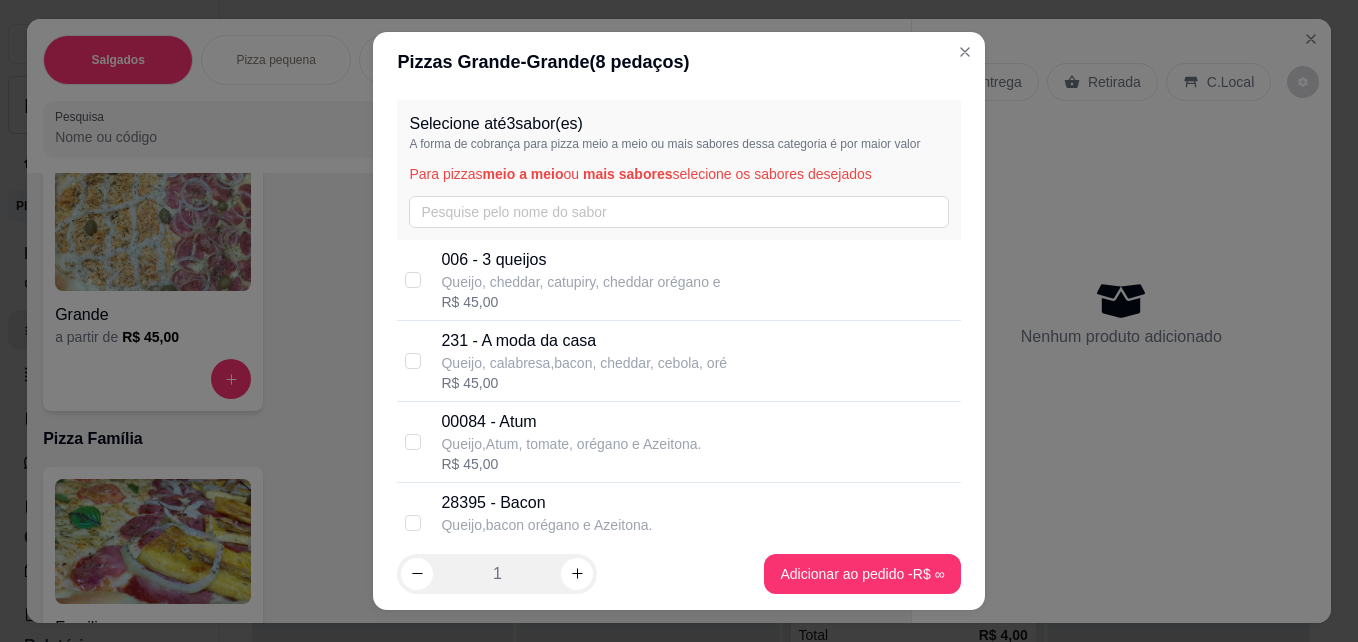 click on "Queijo, cheddar, catupiry, cheddar orégano e" at bounding box center (580, 282) 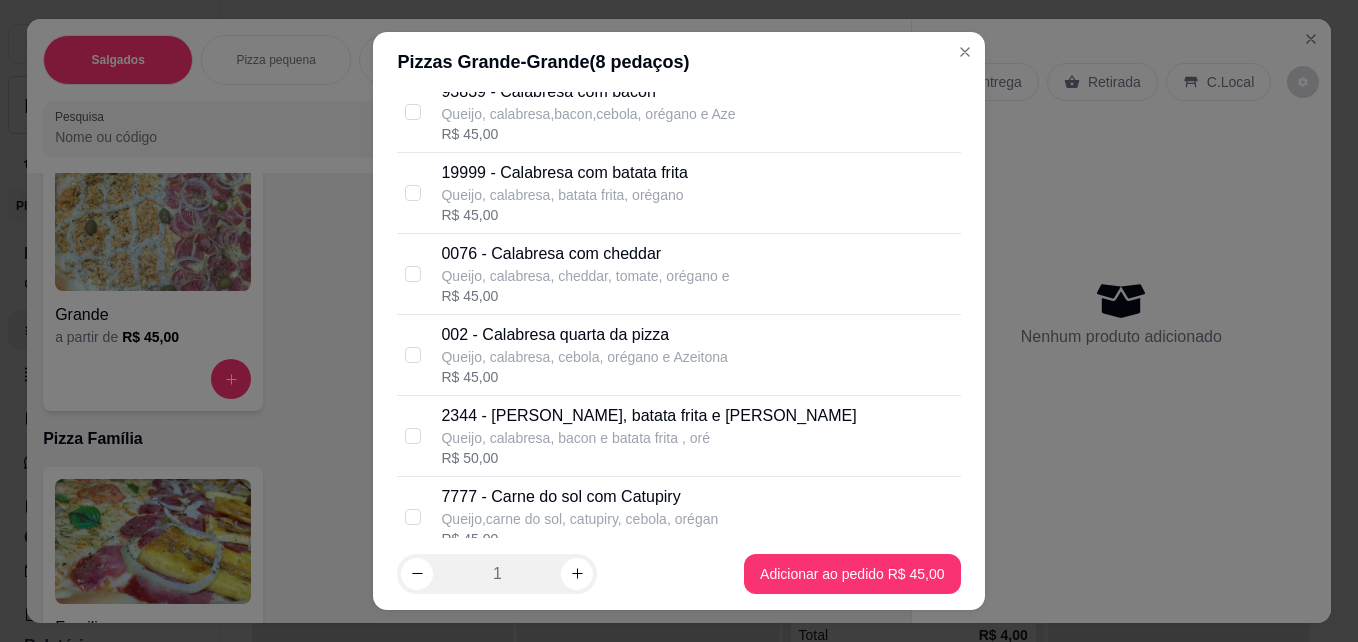 scroll, scrollTop: 800, scrollLeft: 0, axis: vertical 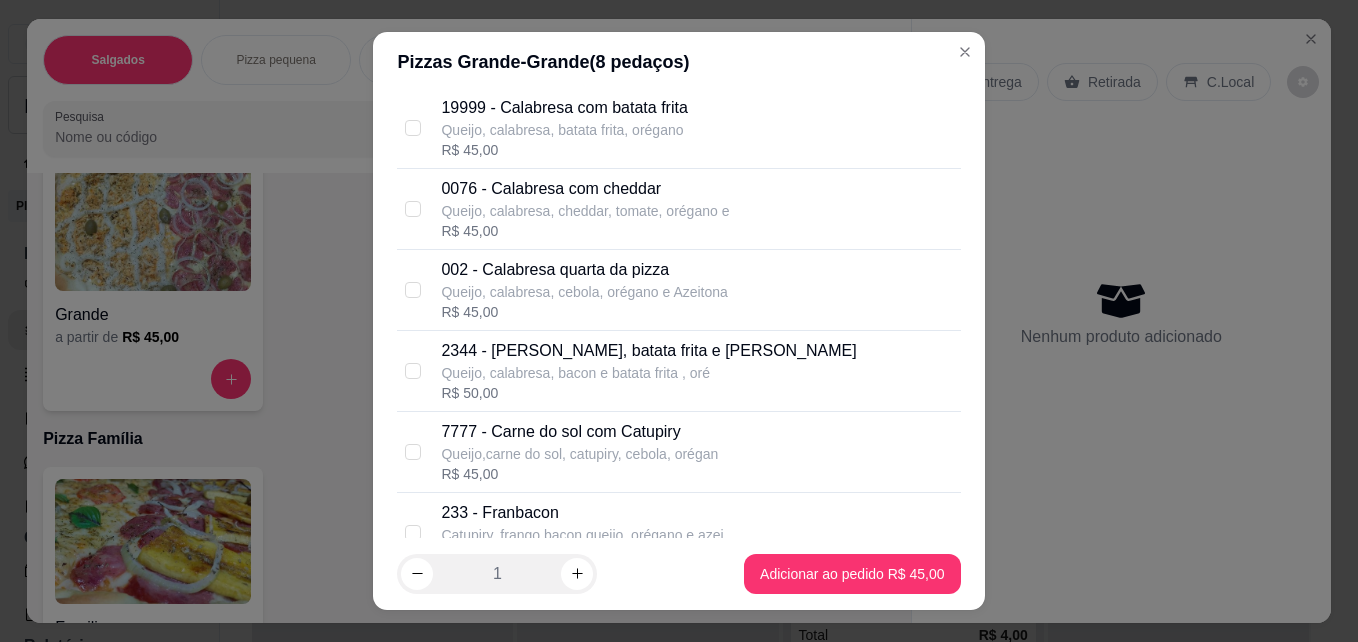 click on "Queijo, calabresa, cebola, orégano e Azeitona" at bounding box center (584, 292) 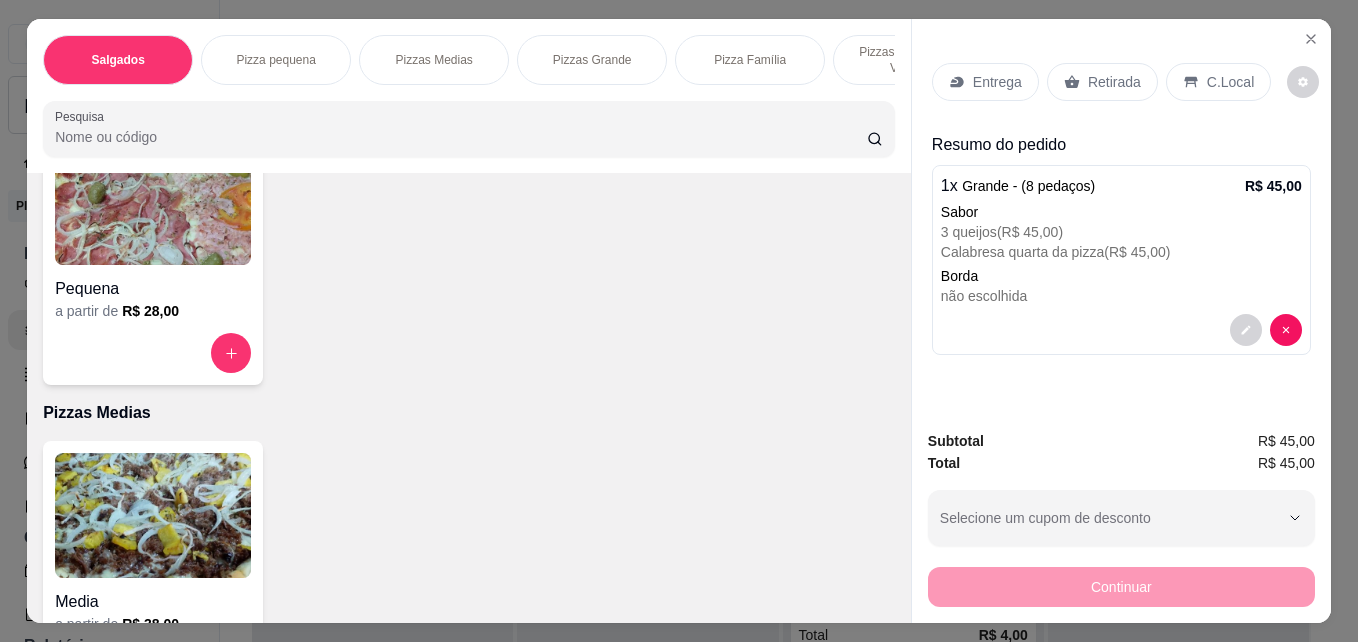 scroll, scrollTop: 0, scrollLeft: 0, axis: both 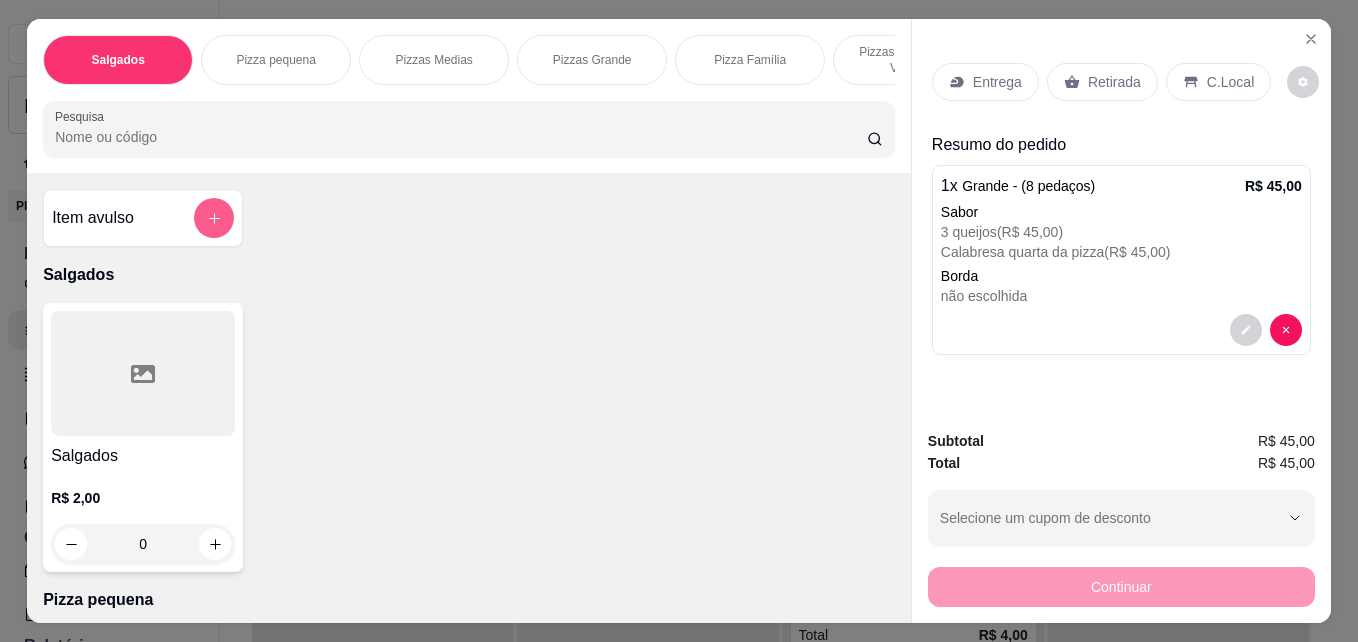 click at bounding box center [214, 218] 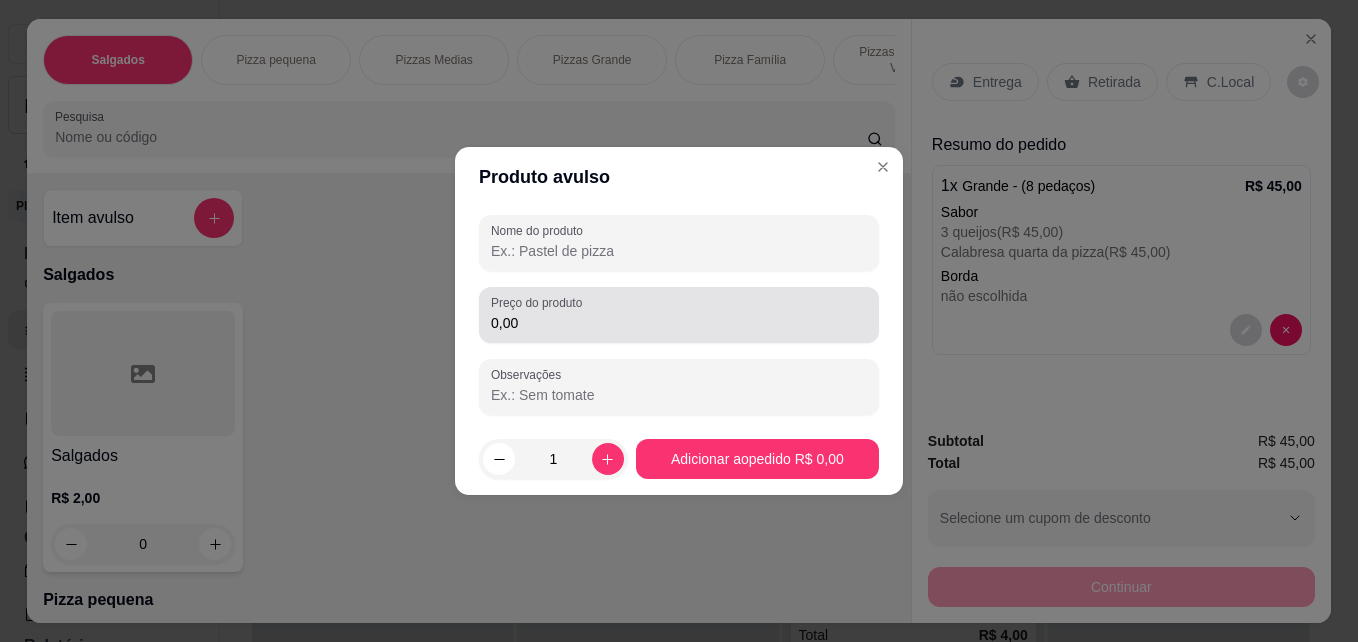 click on "0,00" at bounding box center [679, 323] 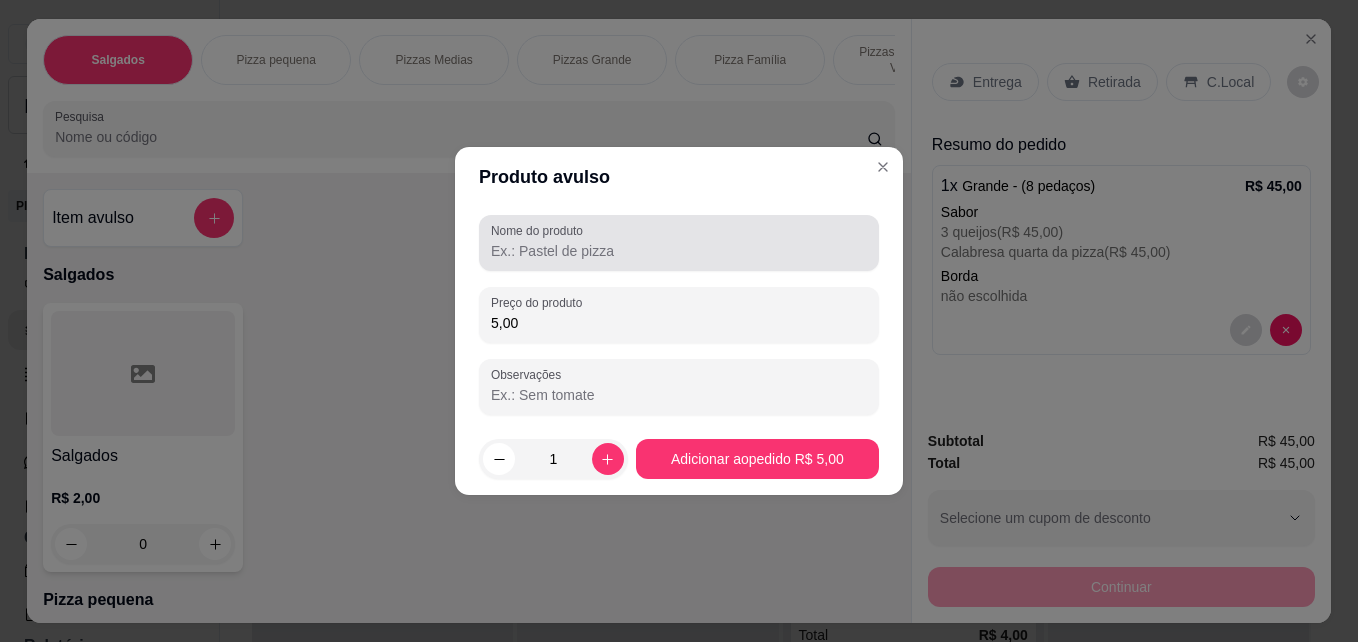 type on "5,00" 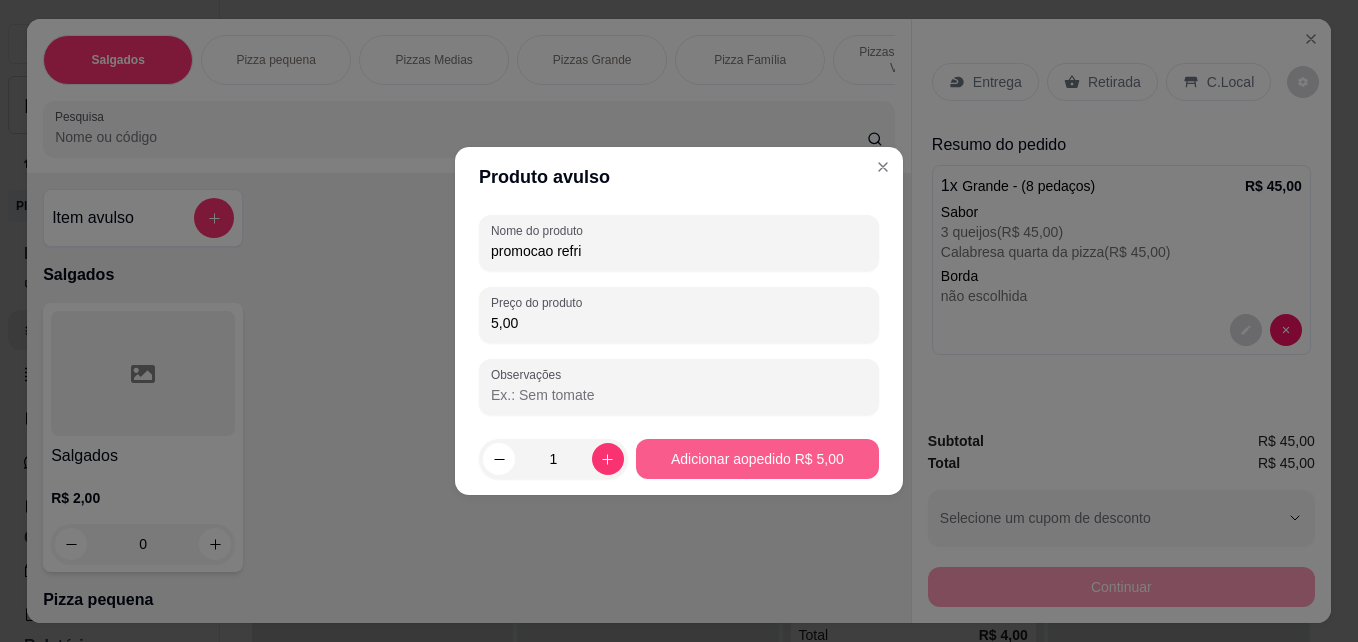 type on "promocao refri" 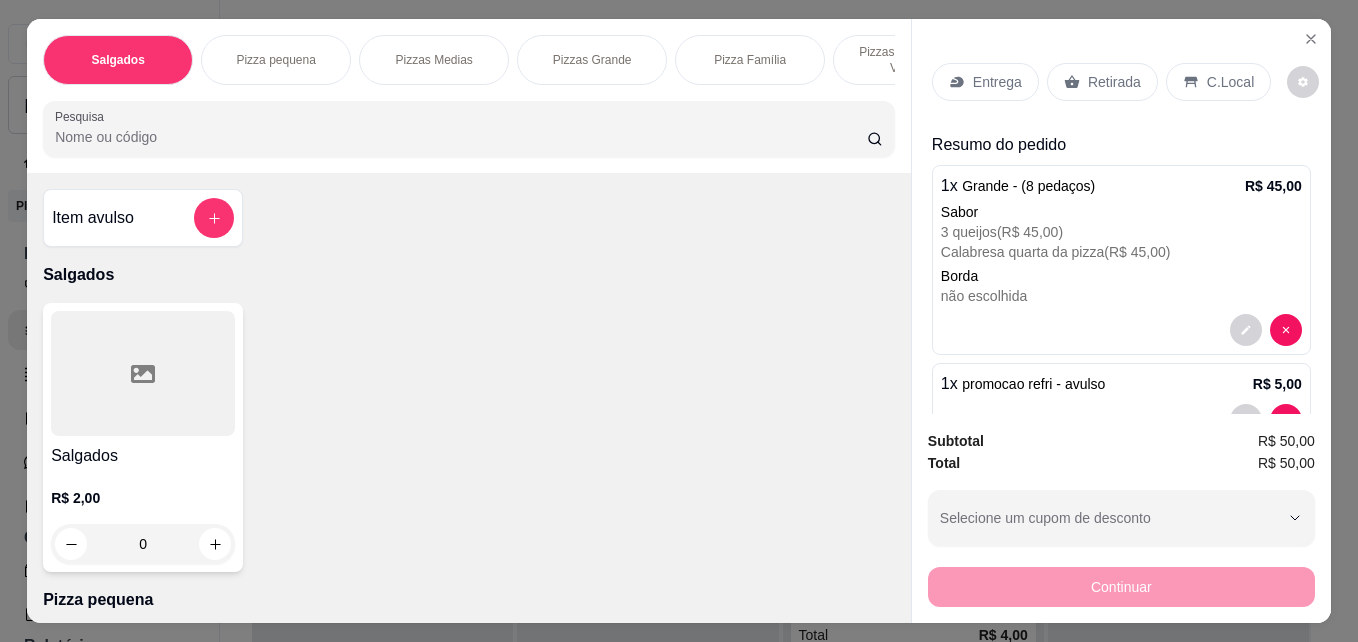 scroll, scrollTop: 52, scrollLeft: 0, axis: vertical 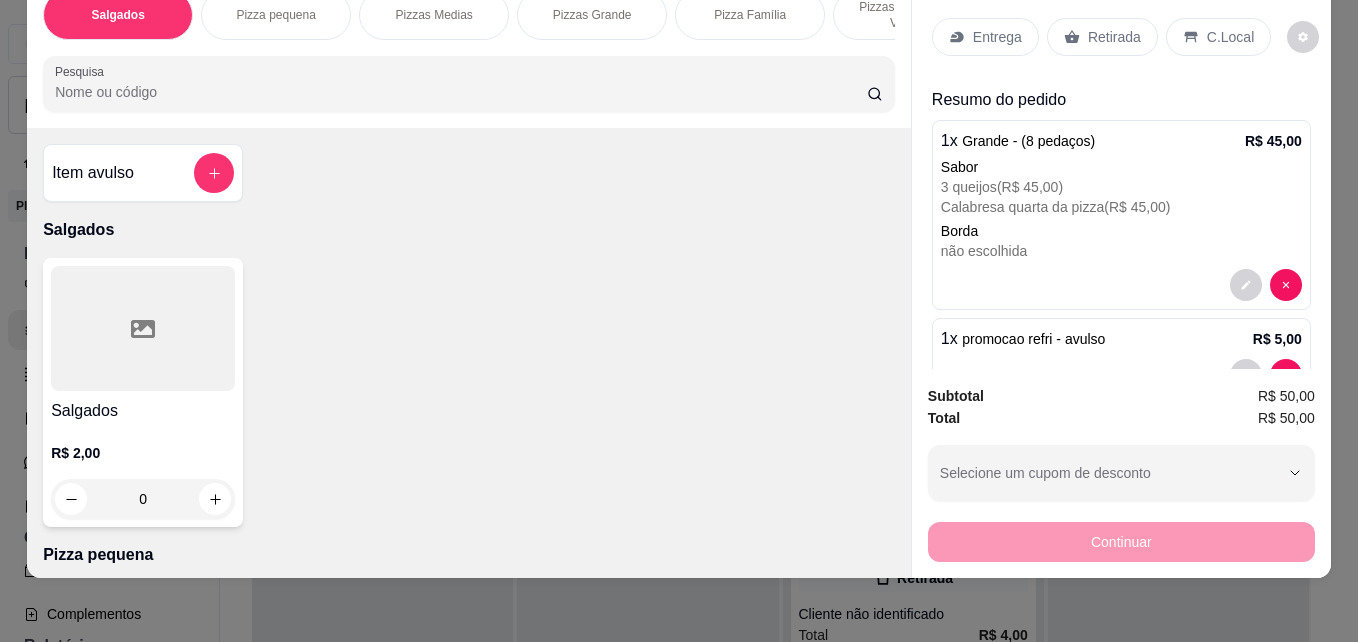 click on "Entrega" at bounding box center [985, 37] 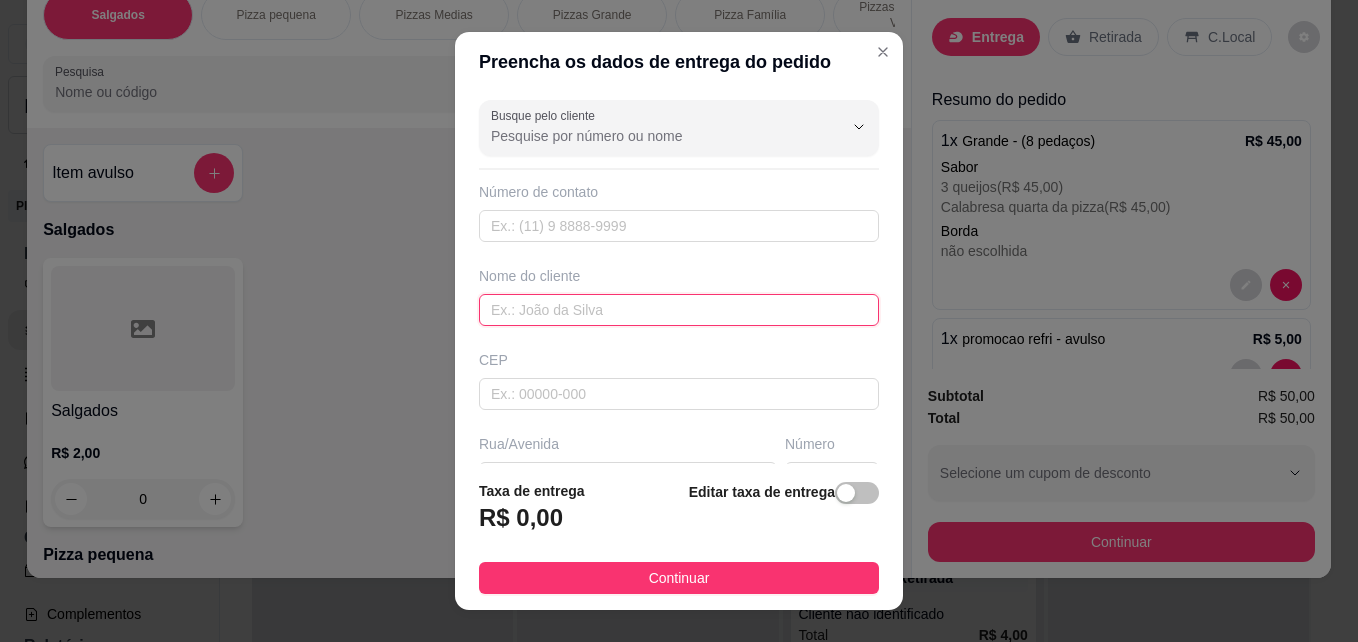 click at bounding box center (679, 310) 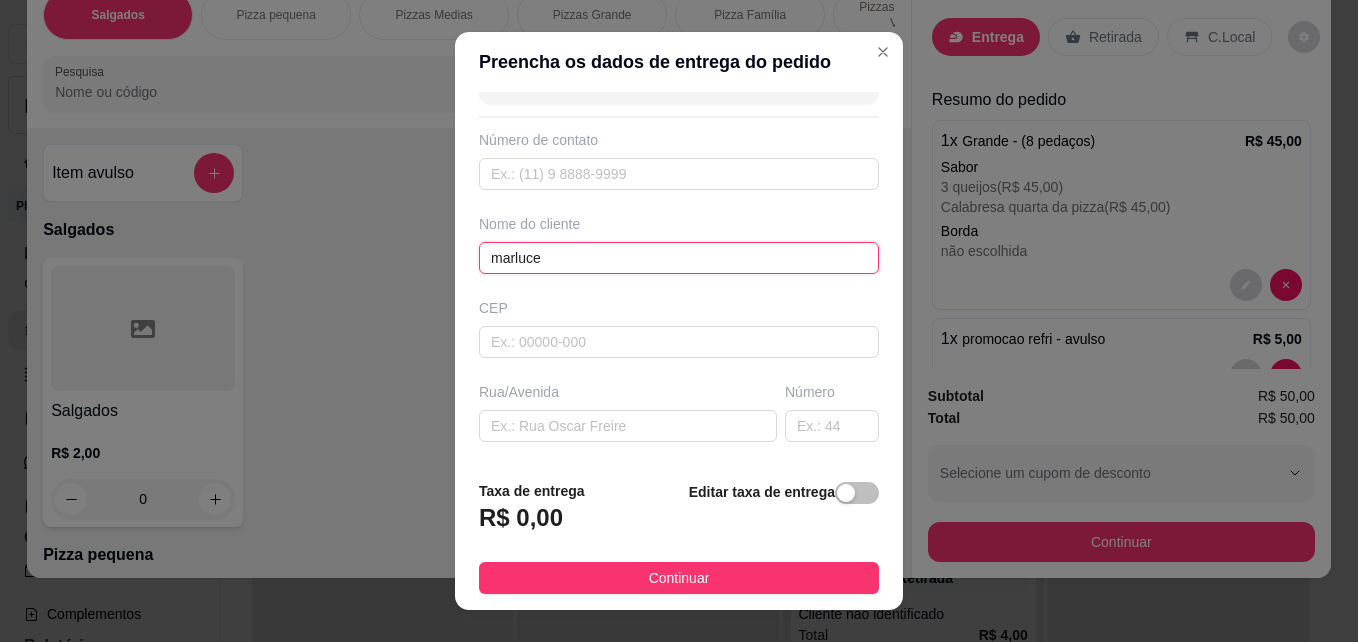 scroll, scrollTop: 100, scrollLeft: 0, axis: vertical 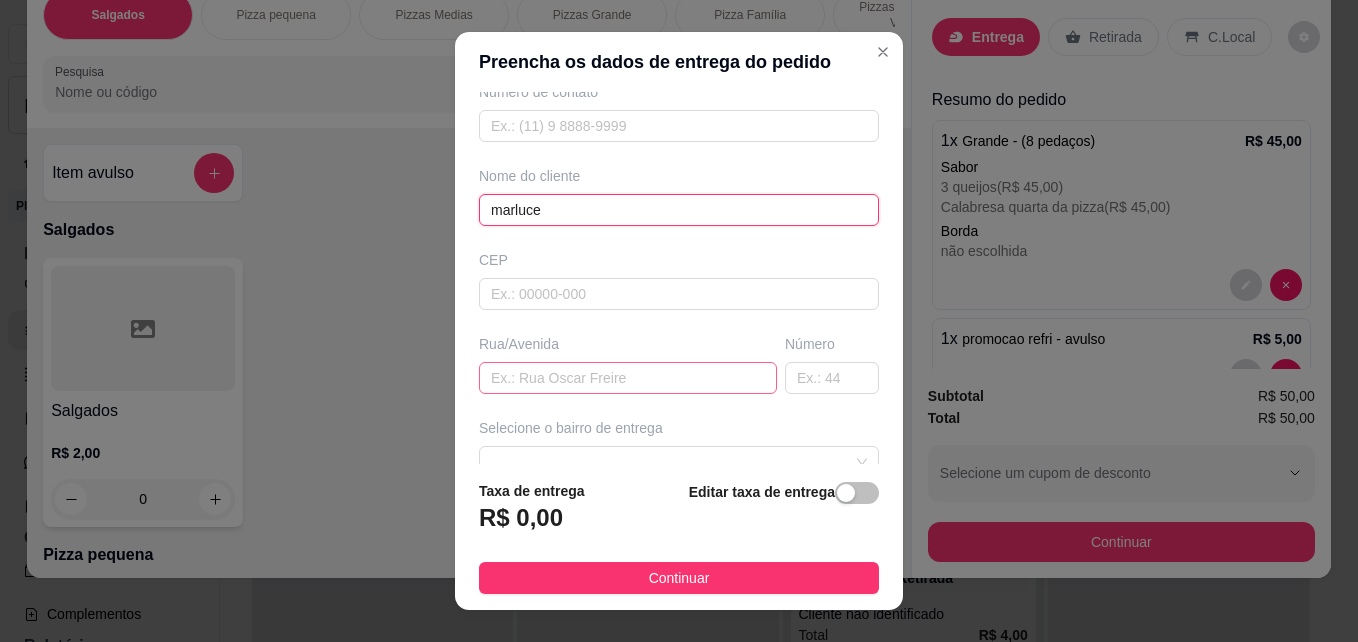 type on "marluce" 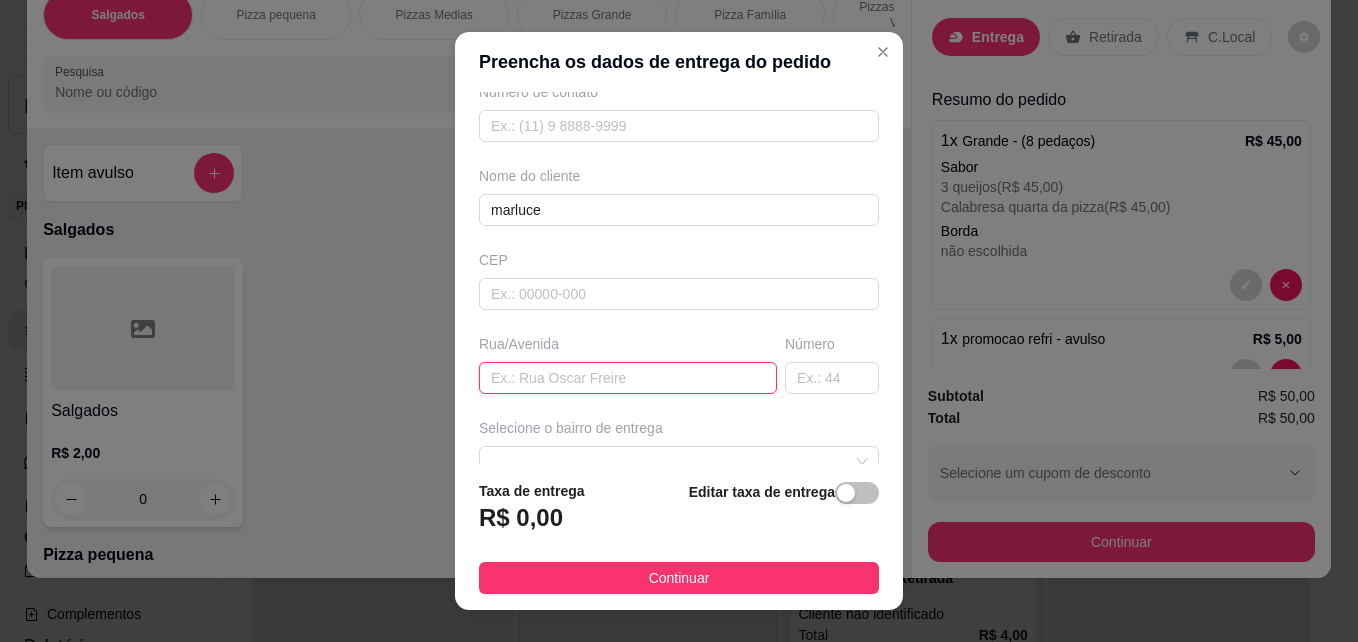 click at bounding box center [628, 378] 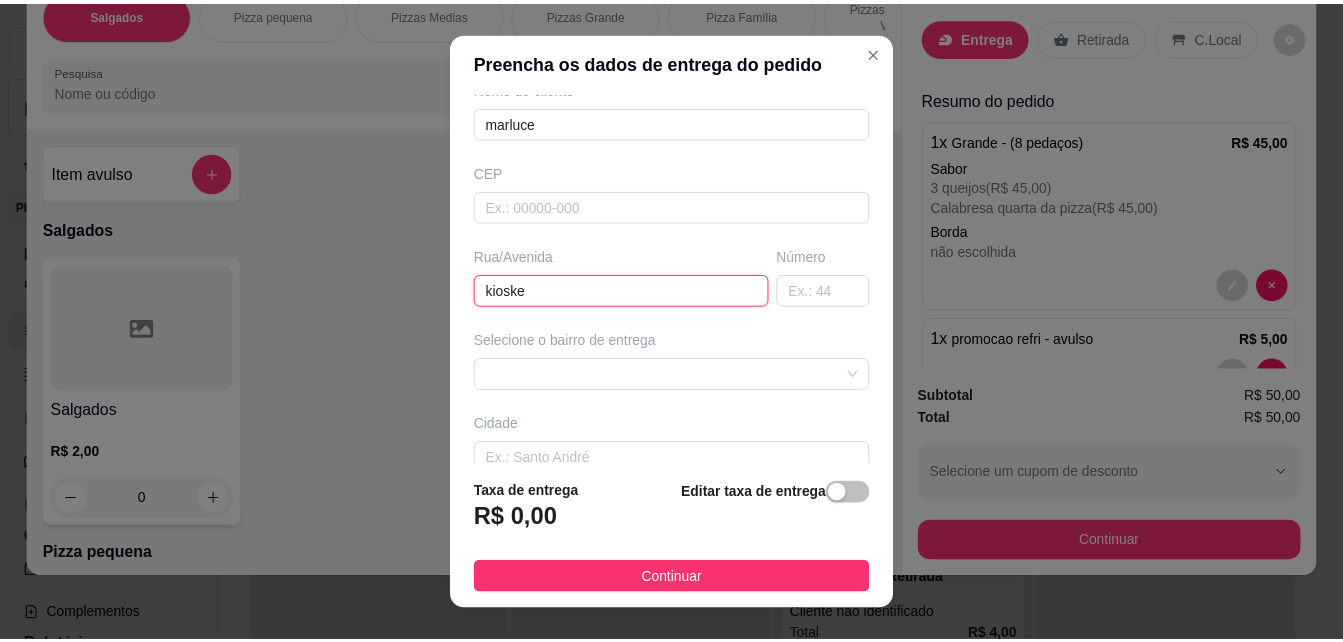 scroll, scrollTop: 200, scrollLeft: 0, axis: vertical 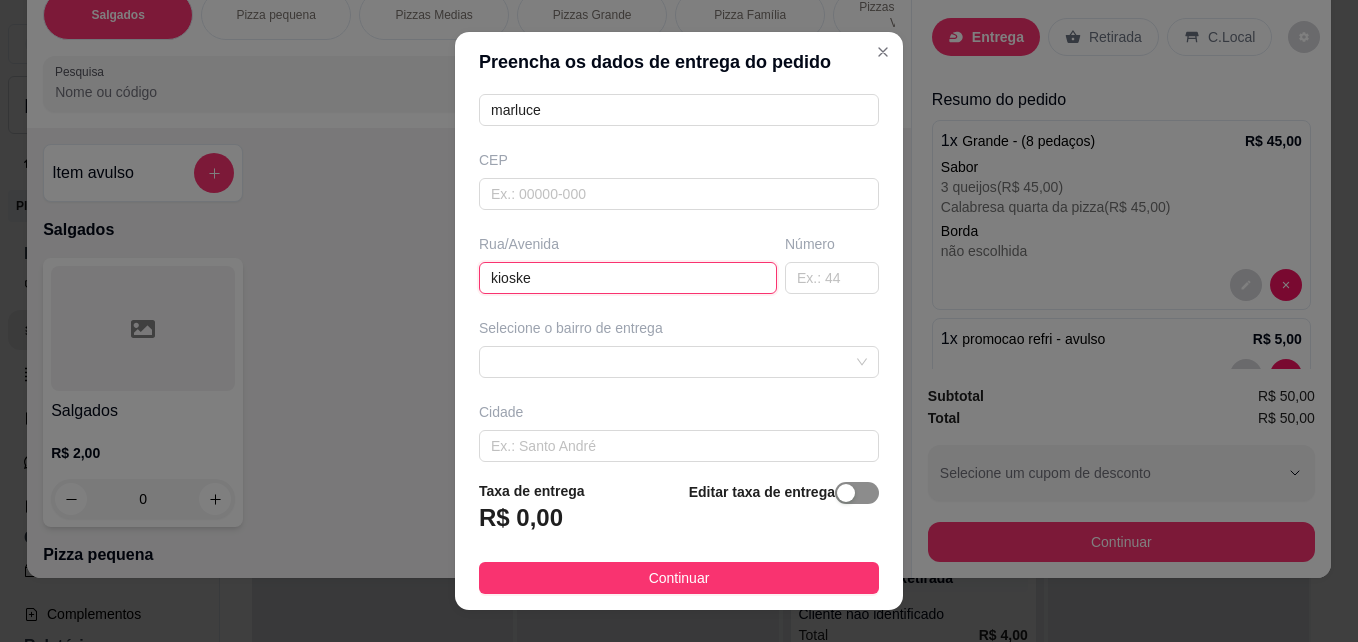 type on "kioske" 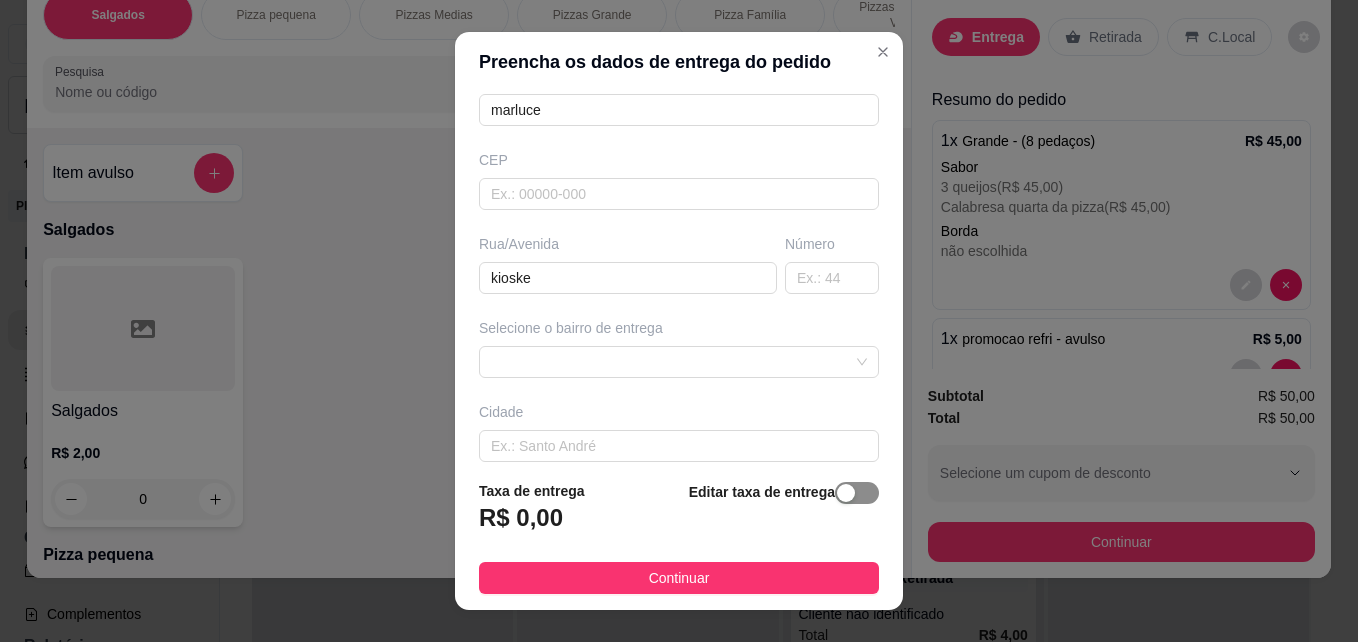 click at bounding box center (846, 493) 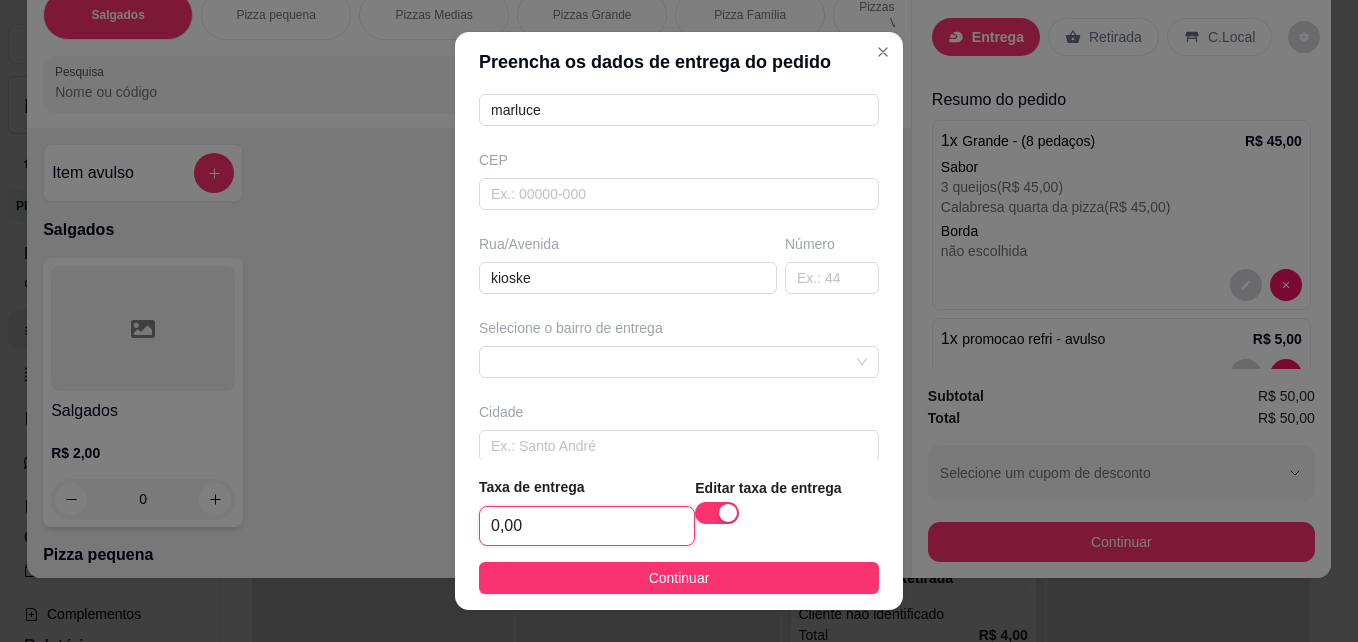 click on "0,00" at bounding box center (587, 526) 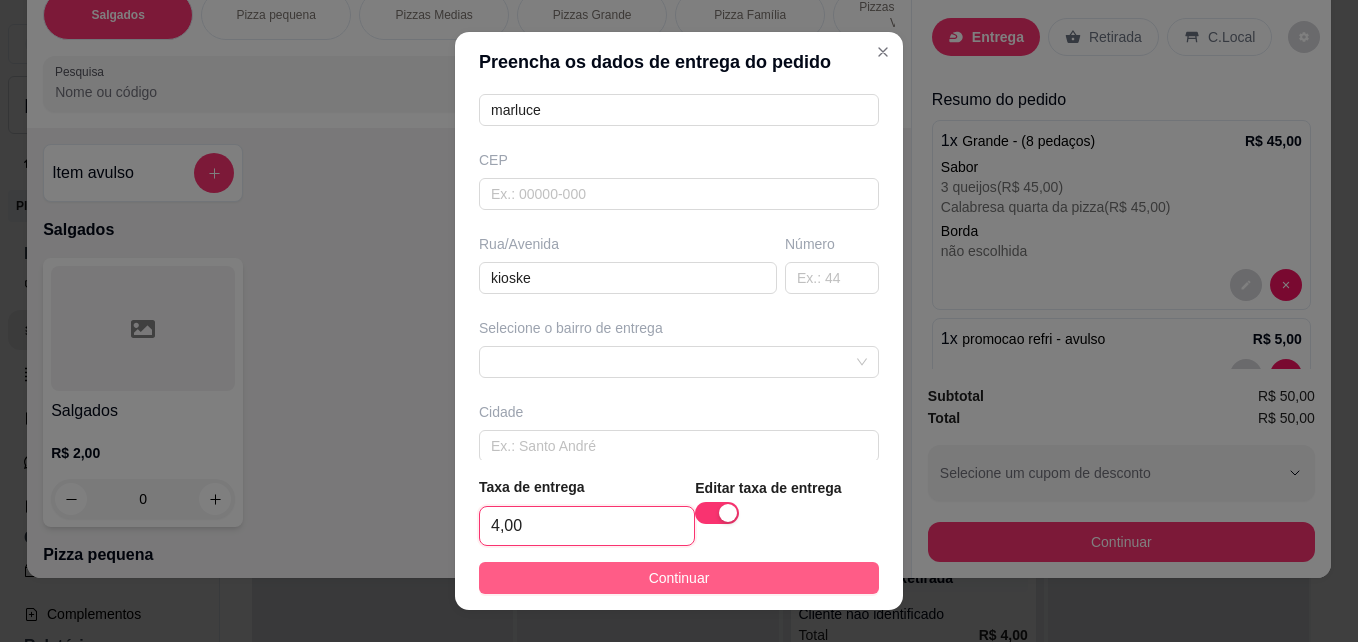 type on "4,00" 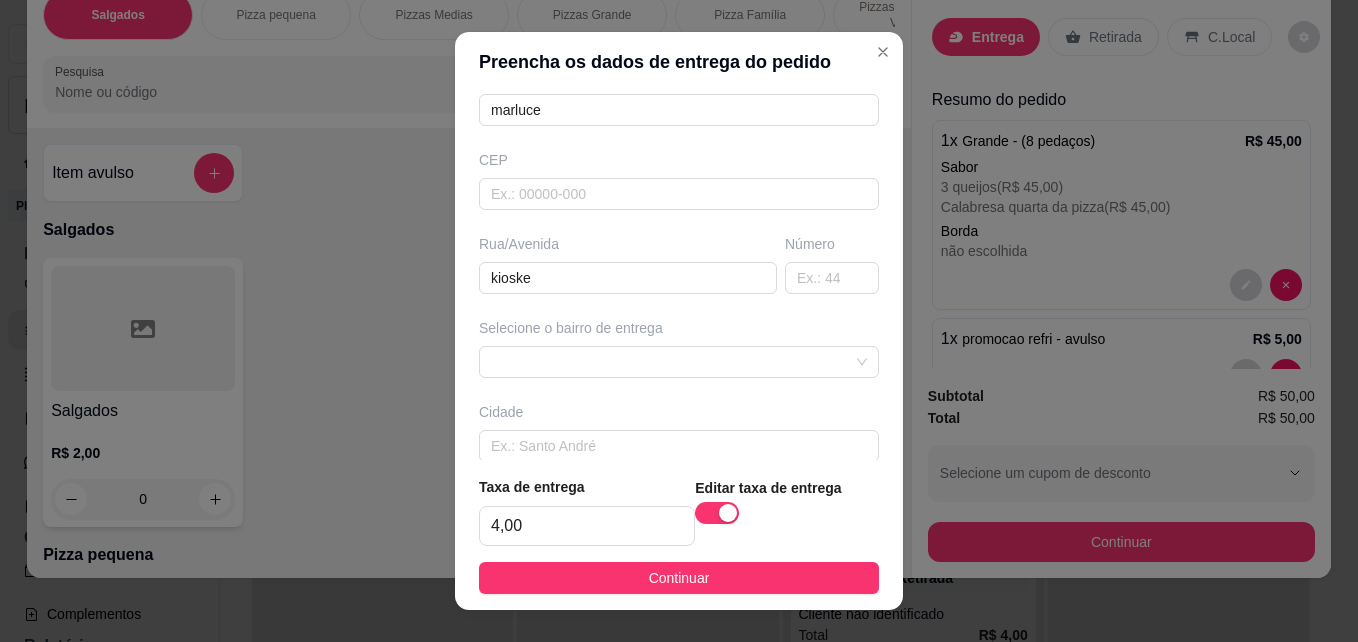 click on "Continuar" at bounding box center [679, 578] 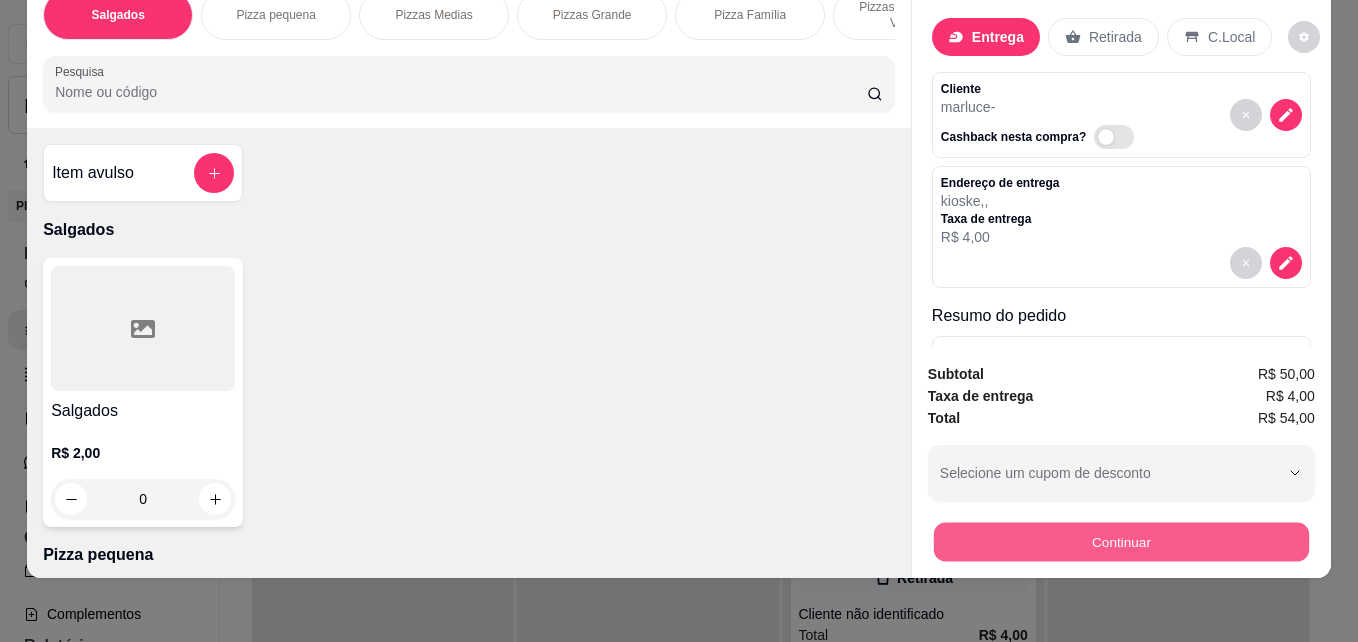 click on "Continuar" at bounding box center (1121, 541) 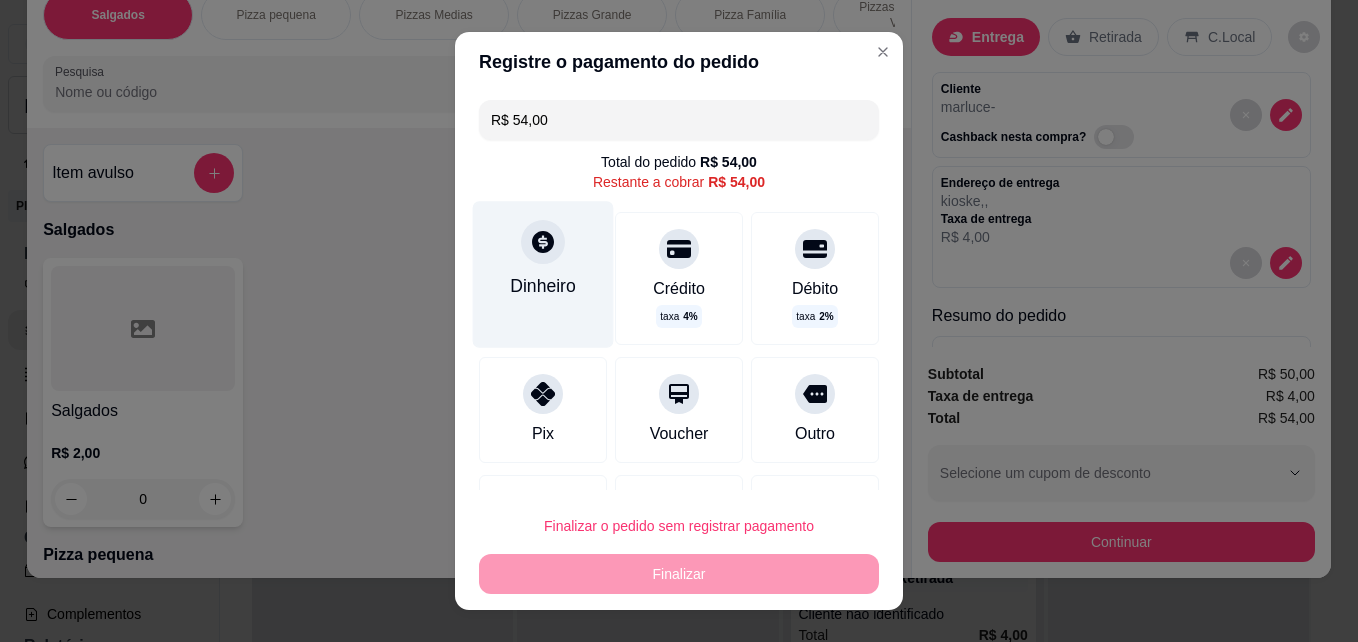 click 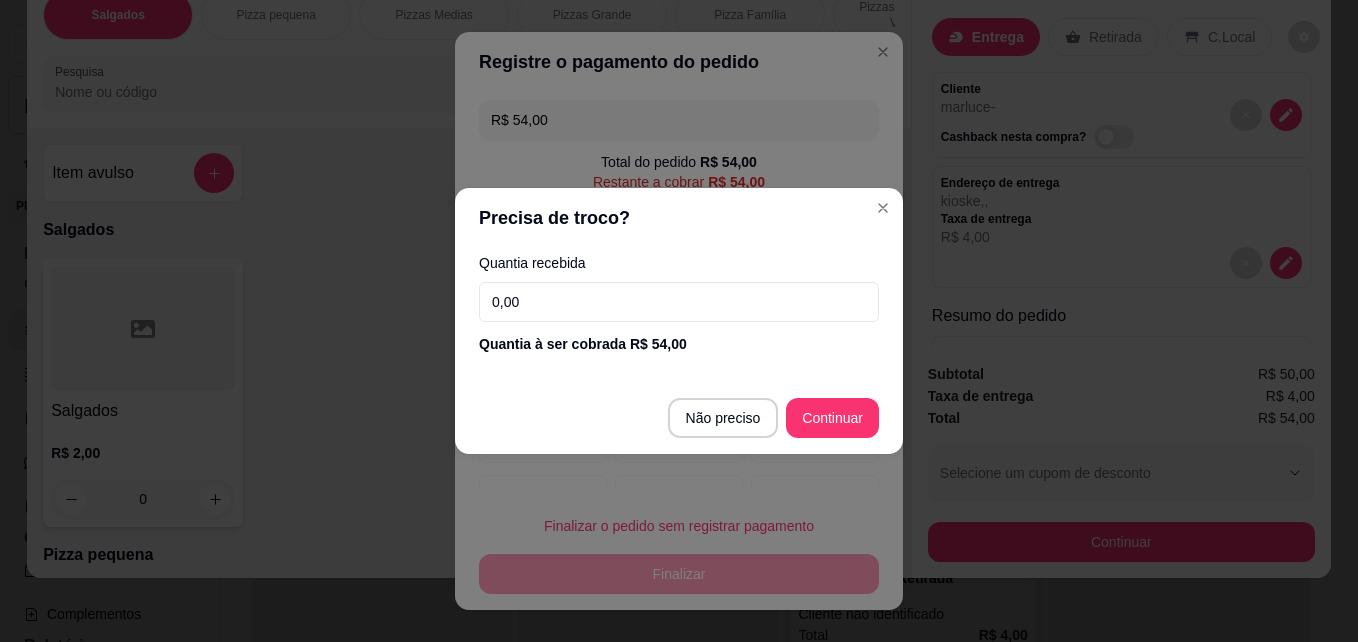 click on "0,00" at bounding box center (679, 302) 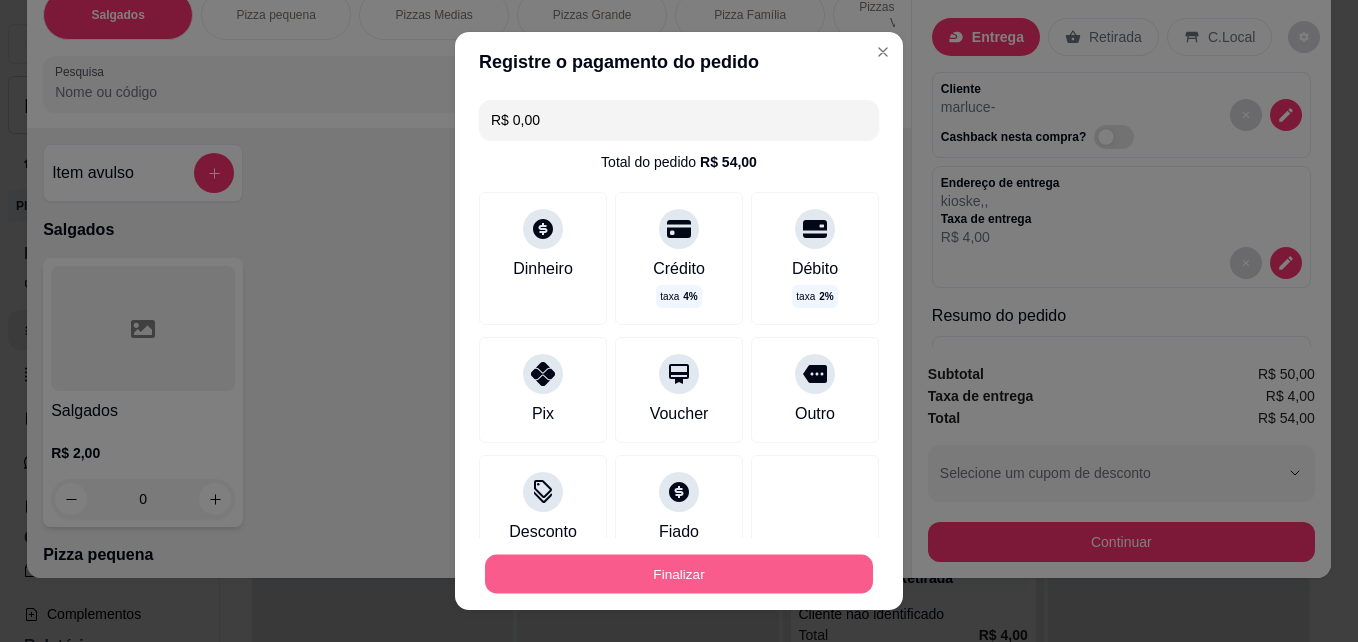 click on "Finalizar" at bounding box center (679, 574) 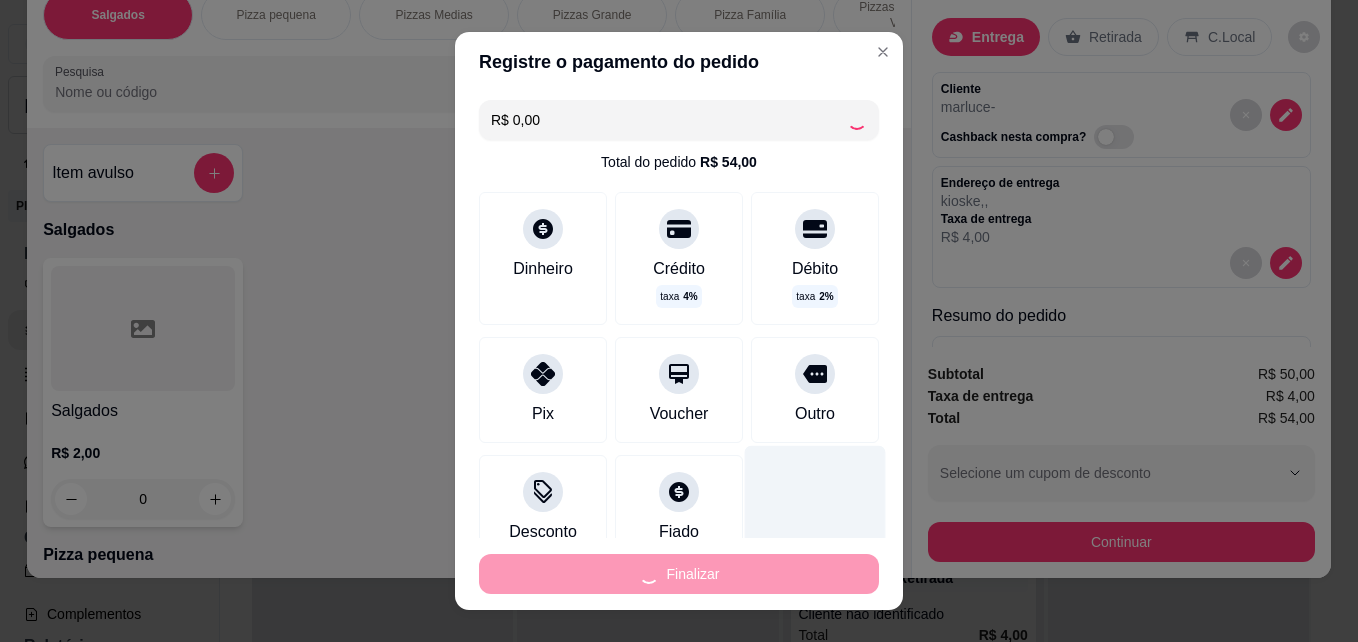 type on "-R$ 54,00" 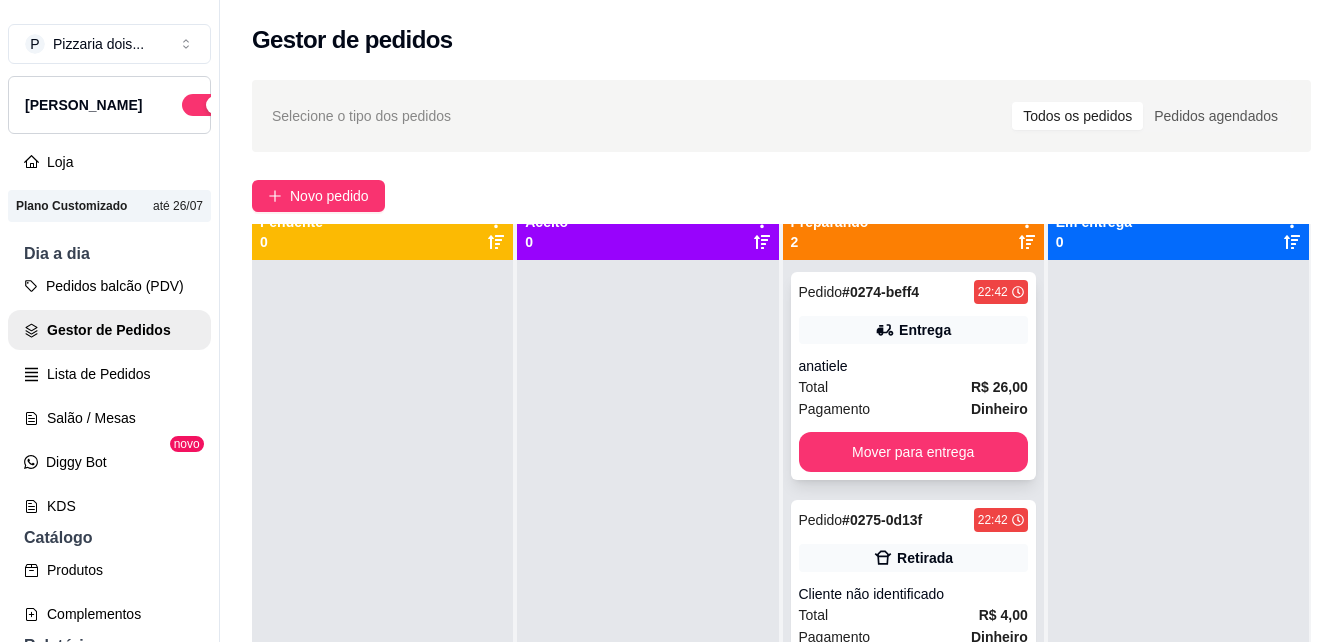 scroll, scrollTop: 56, scrollLeft: 0, axis: vertical 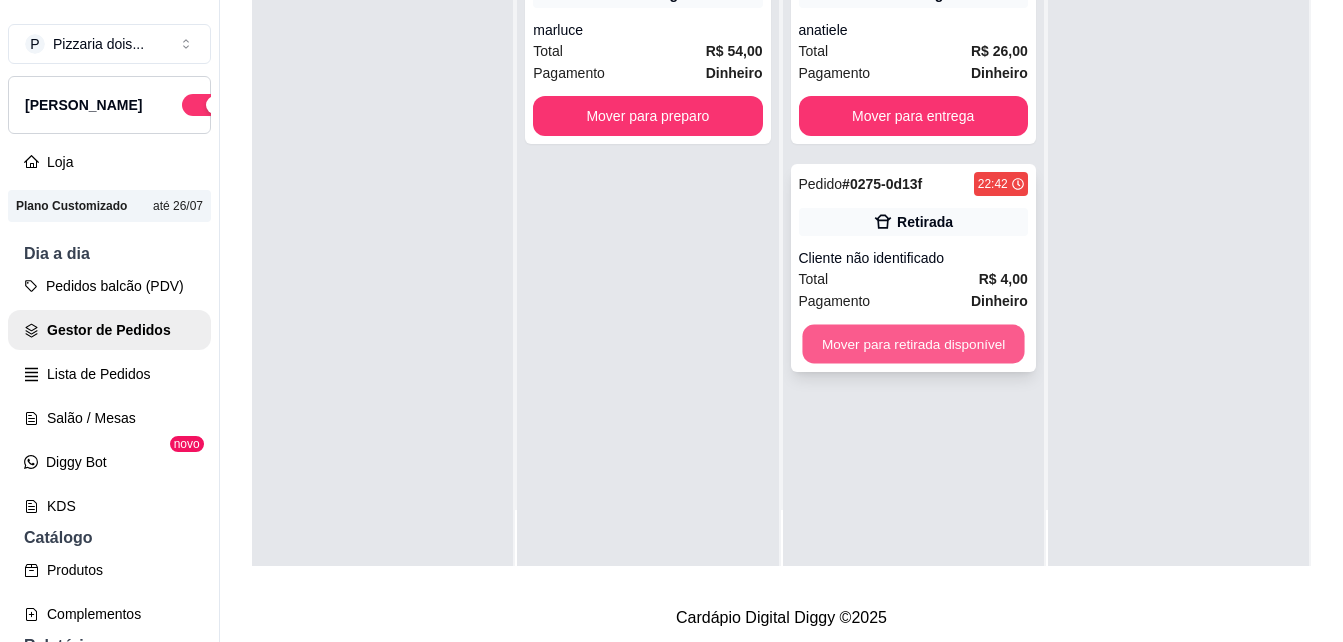click on "Mover para retirada disponível" at bounding box center (913, 344) 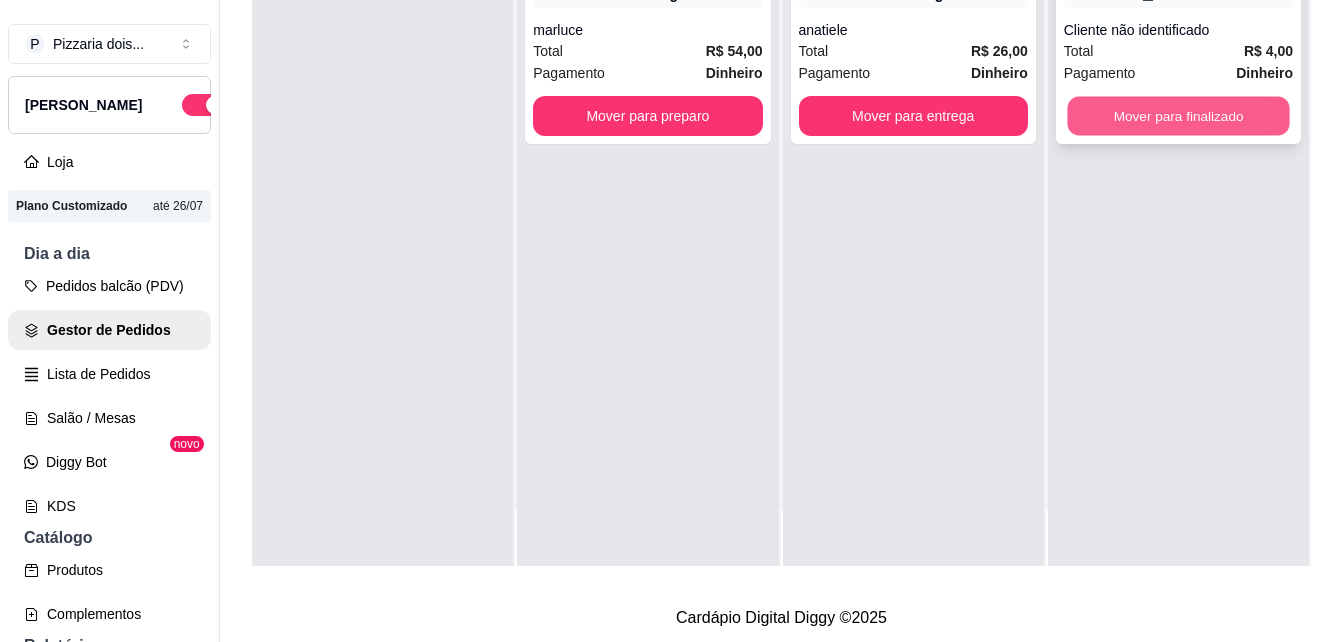 click on "Mover para finalizado" at bounding box center (1178, 116) 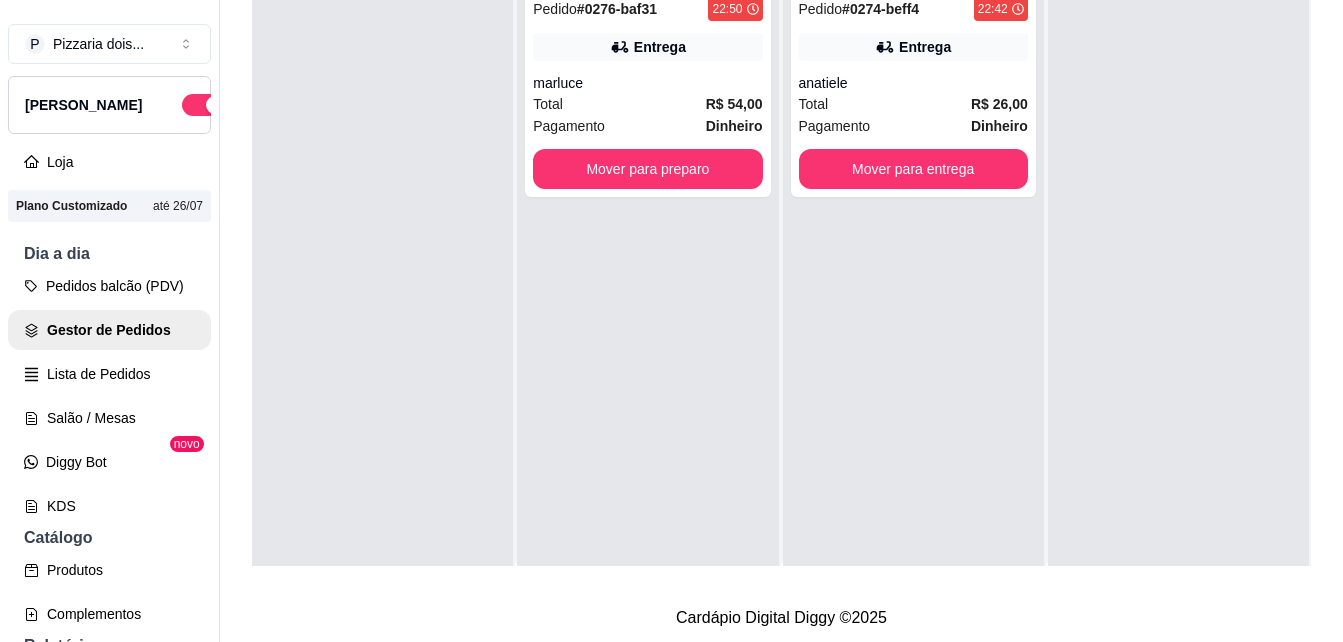 scroll, scrollTop: 0, scrollLeft: 0, axis: both 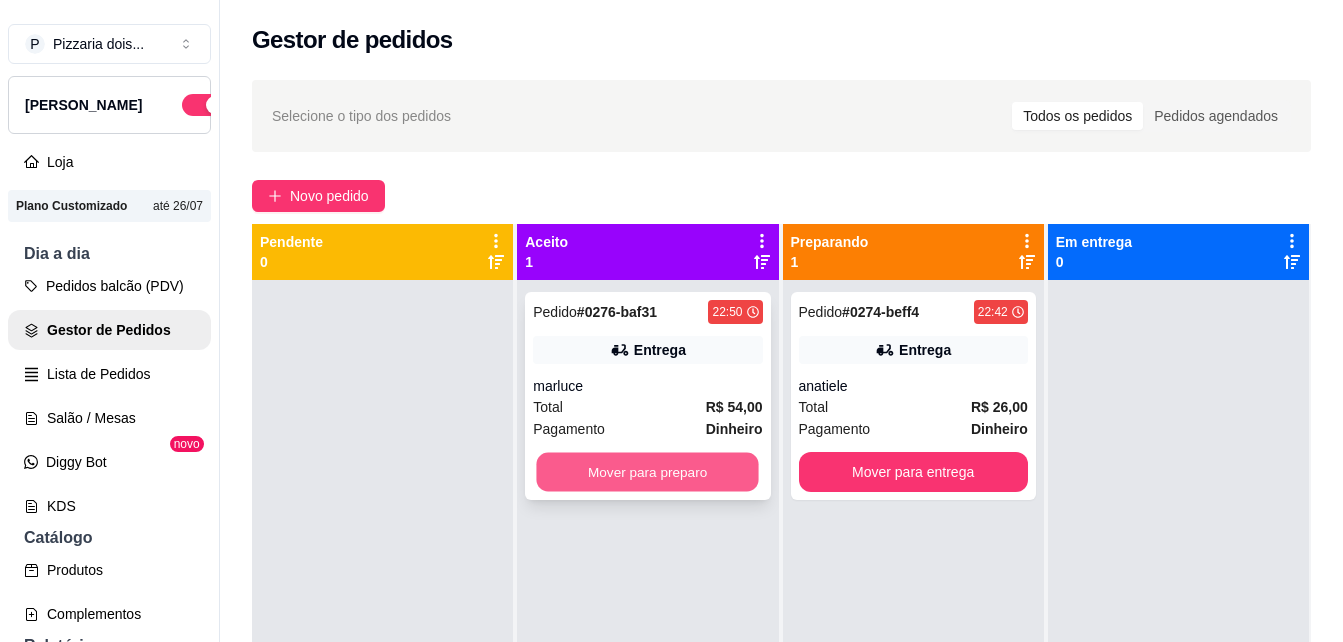 click on "Mover para preparo" at bounding box center (648, 472) 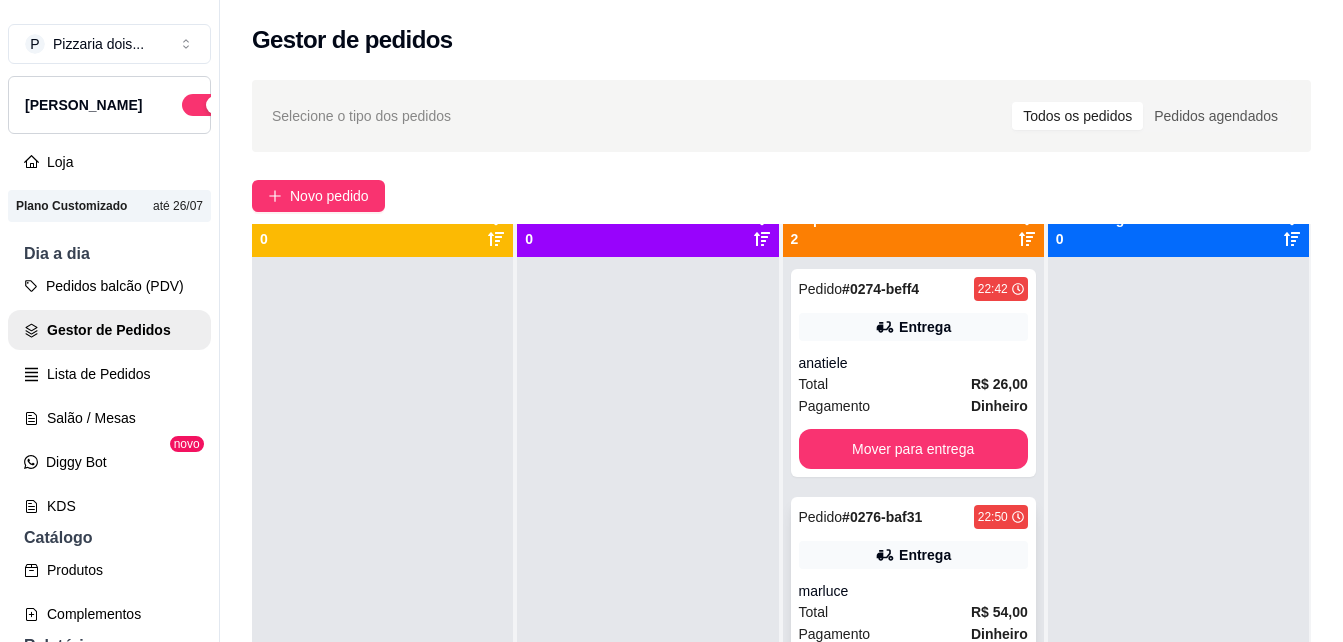 scroll, scrollTop: 56, scrollLeft: 0, axis: vertical 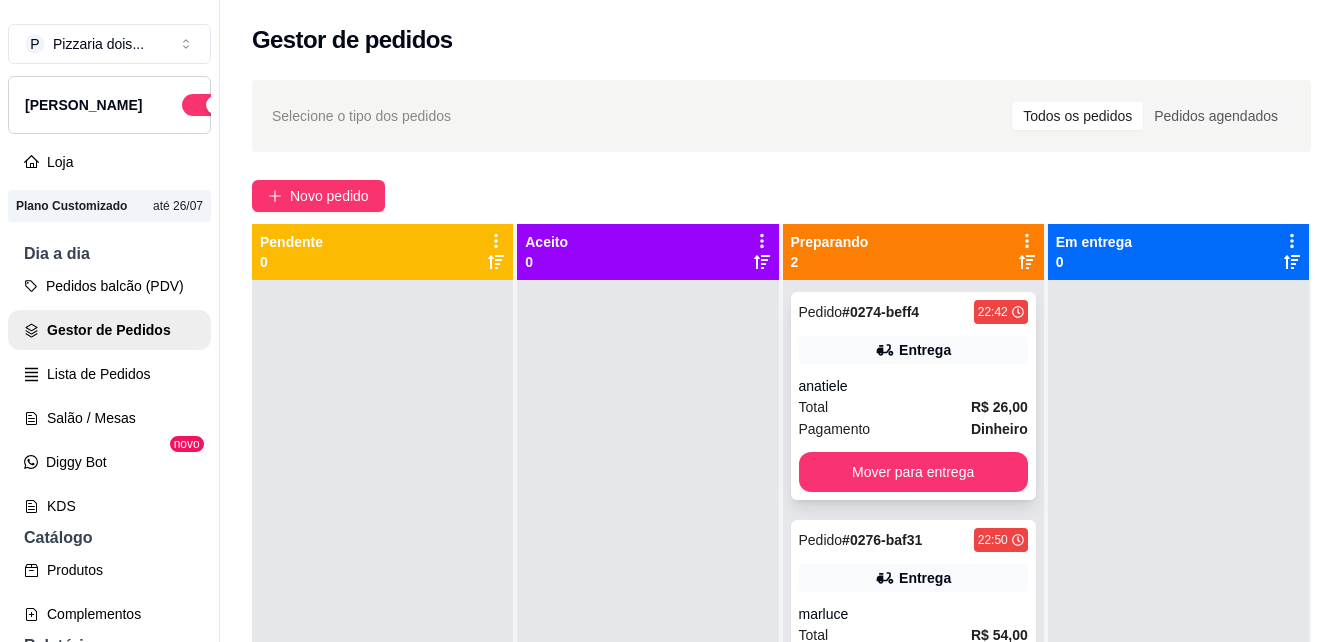 click on "anatiele" at bounding box center (913, 386) 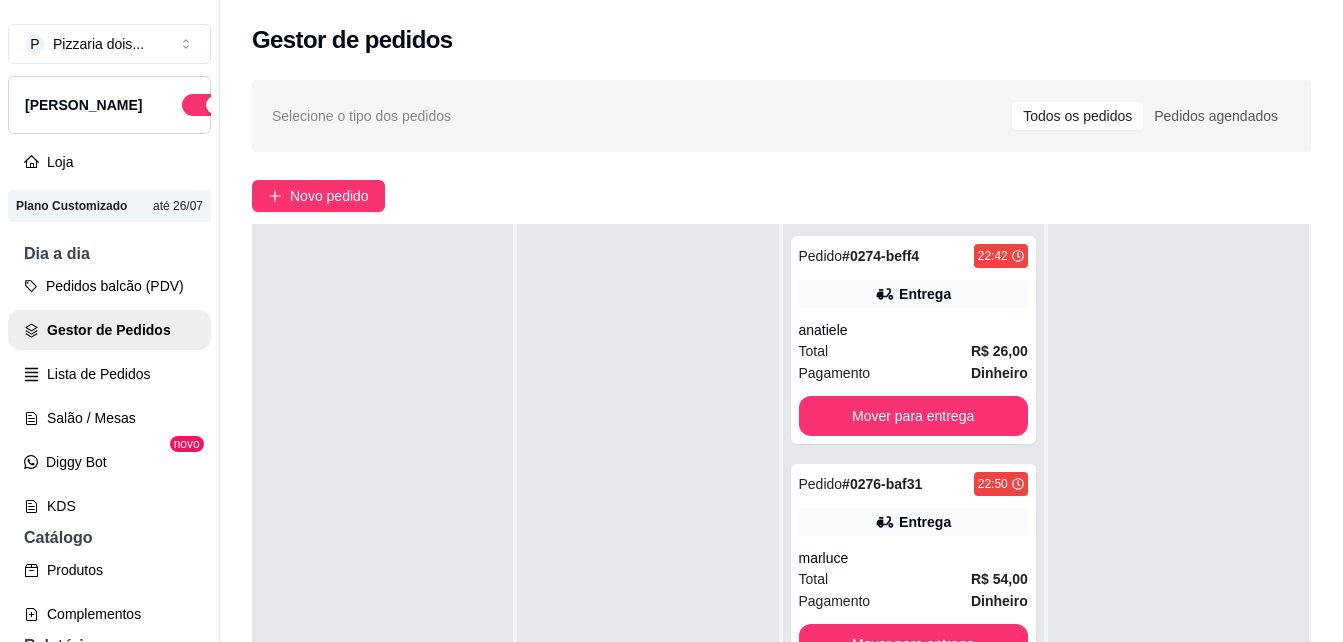 scroll, scrollTop: 0, scrollLeft: 0, axis: both 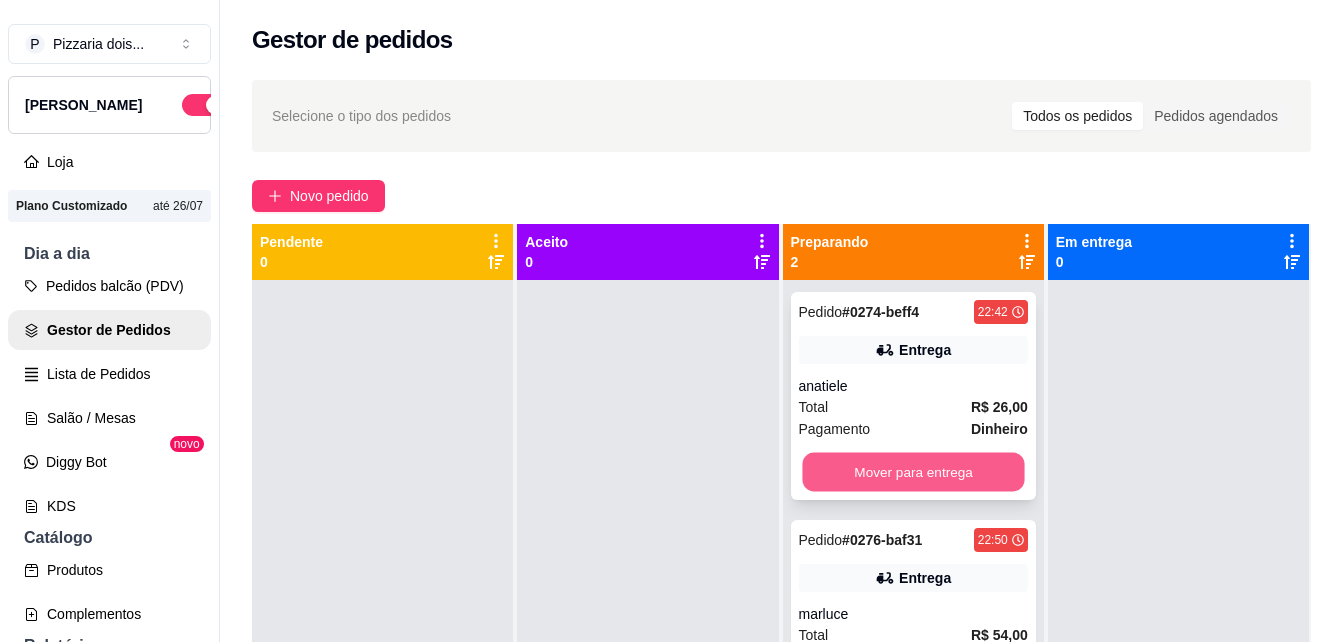 click on "Mover para entrega" at bounding box center [913, 472] 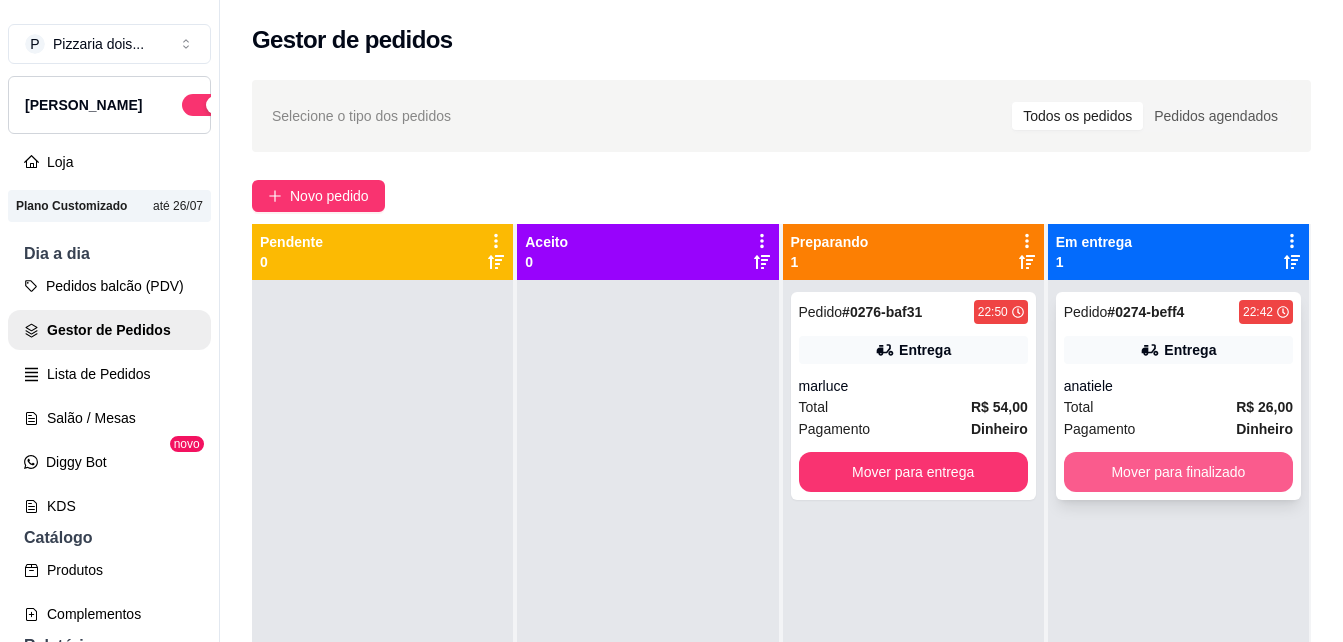 click on "Mover para finalizado" at bounding box center [1178, 472] 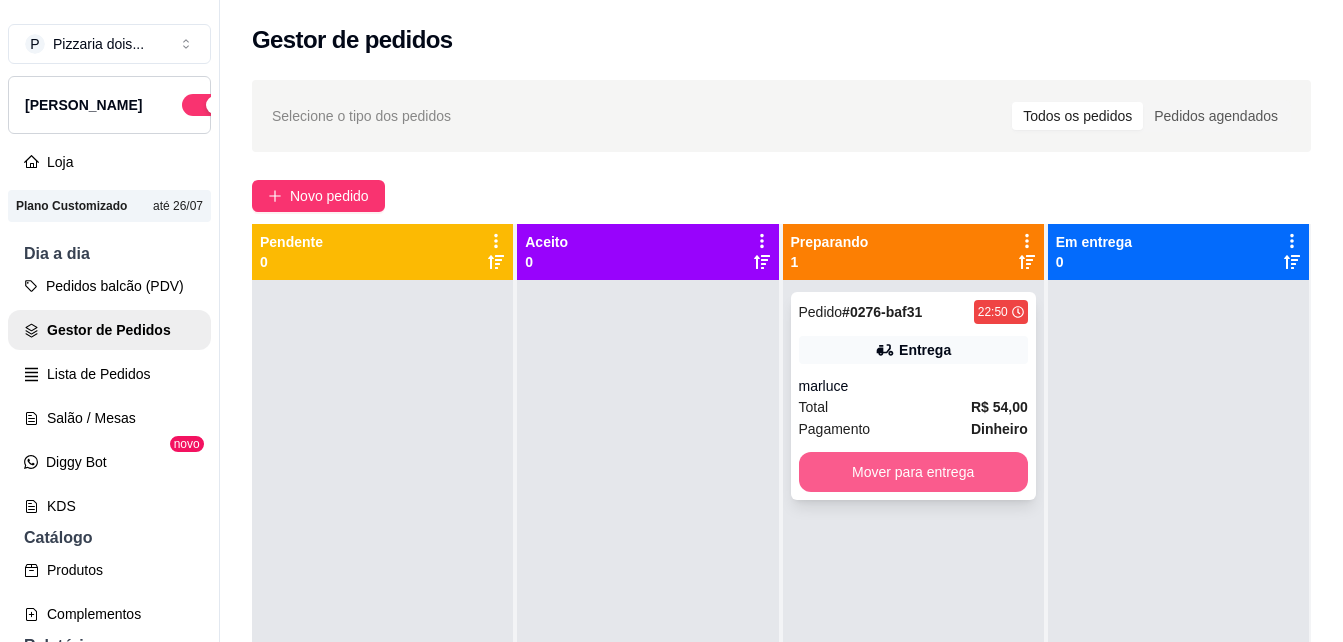 click on "Mover para entrega" at bounding box center [913, 472] 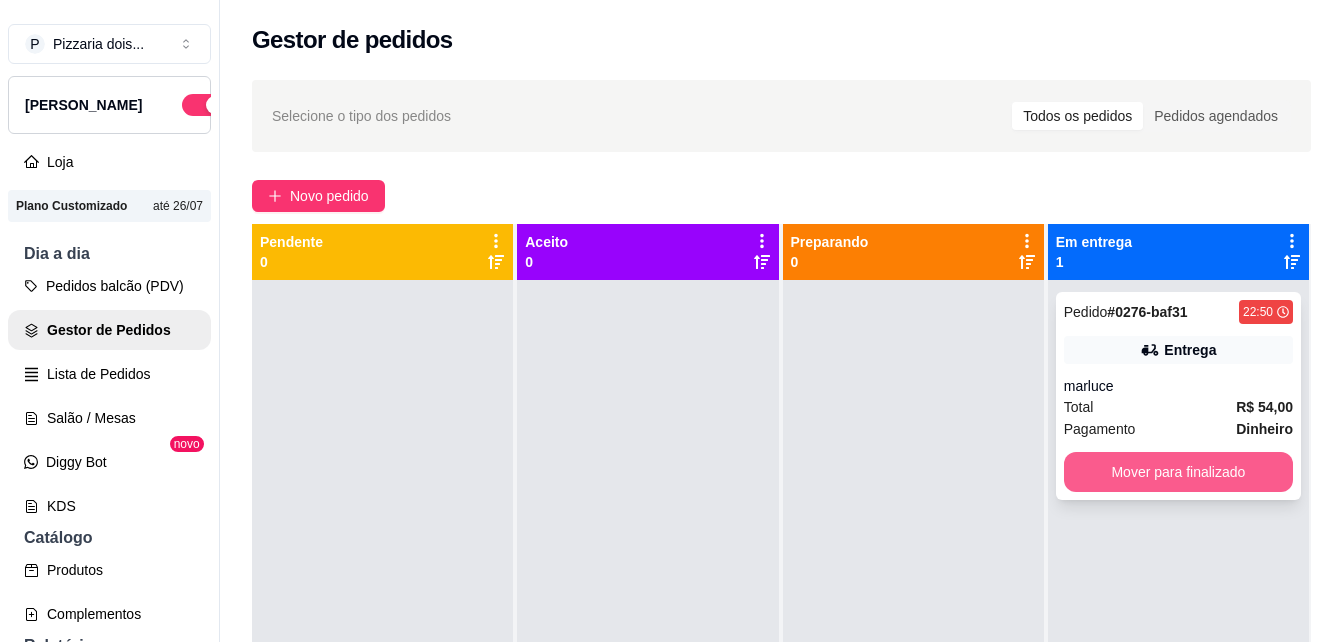click on "Mover para finalizado" at bounding box center (1178, 472) 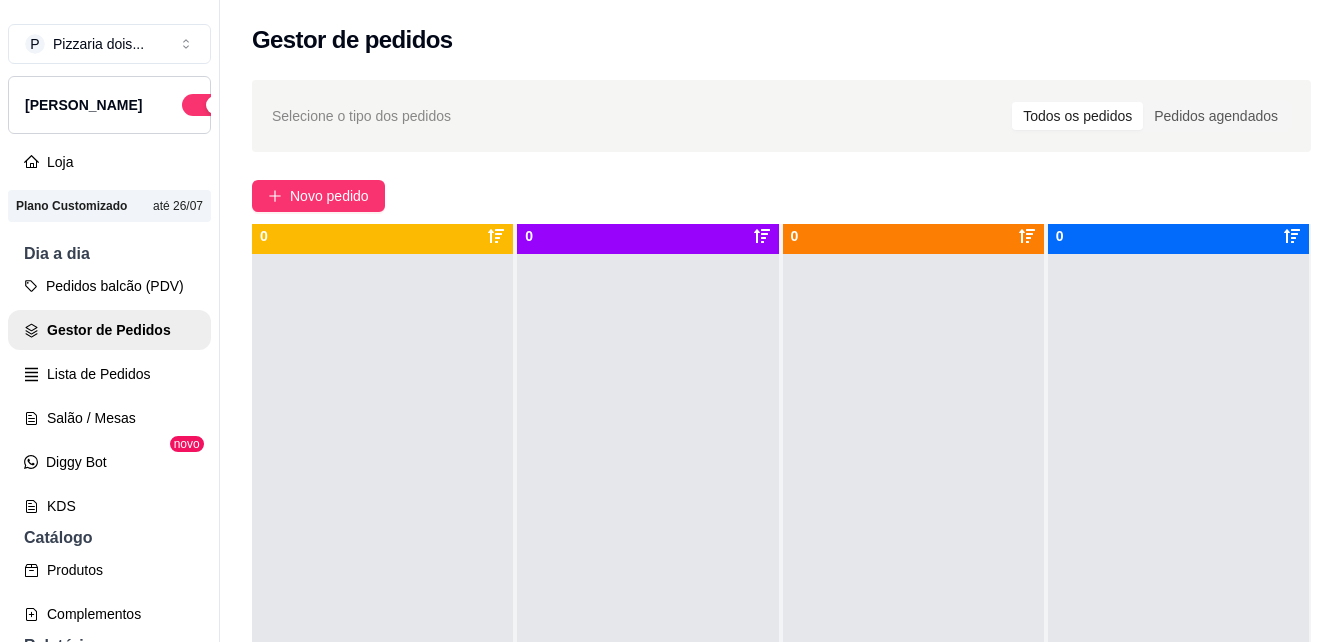 scroll, scrollTop: 0, scrollLeft: 0, axis: both 